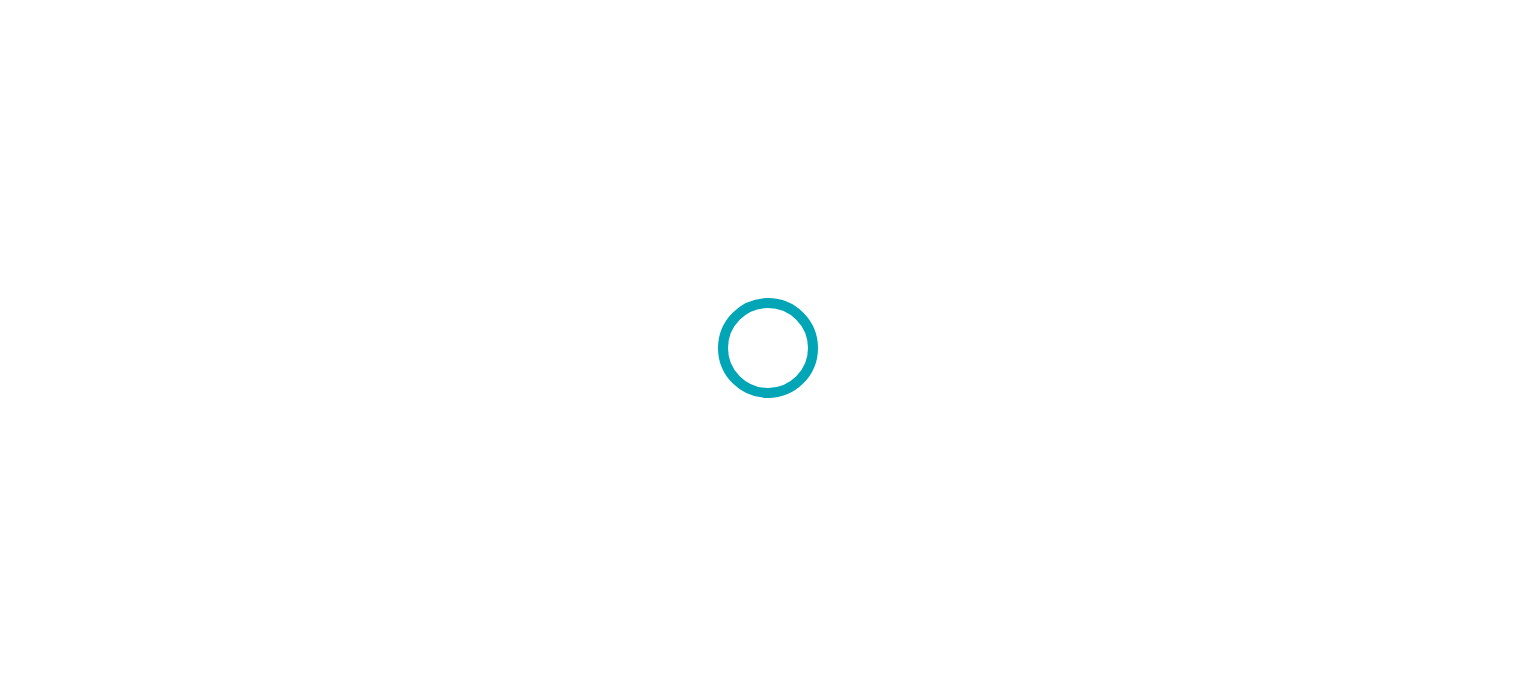 scroll, scrollTop: 0, scrollLeft: 0, axis: both 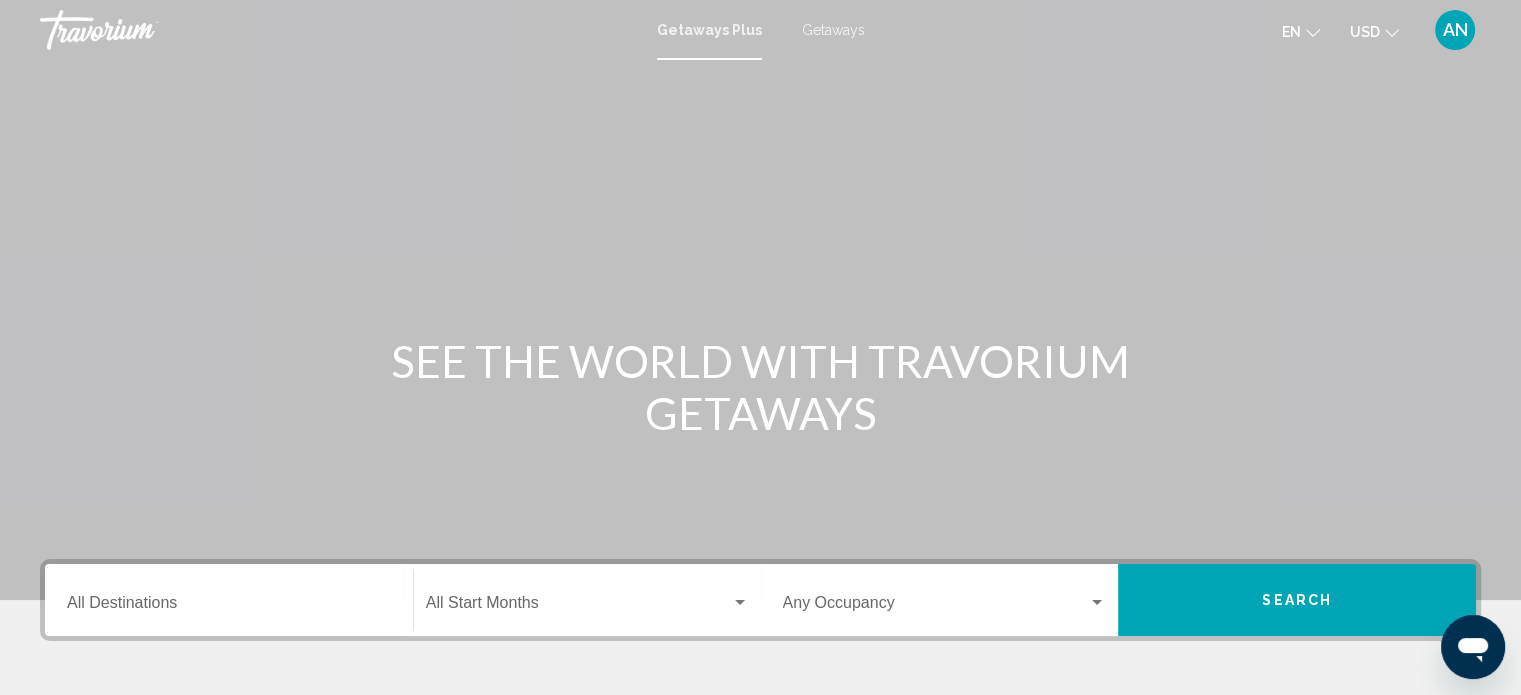 click on "Destination All Destinations" at bounding box center [229, 600] 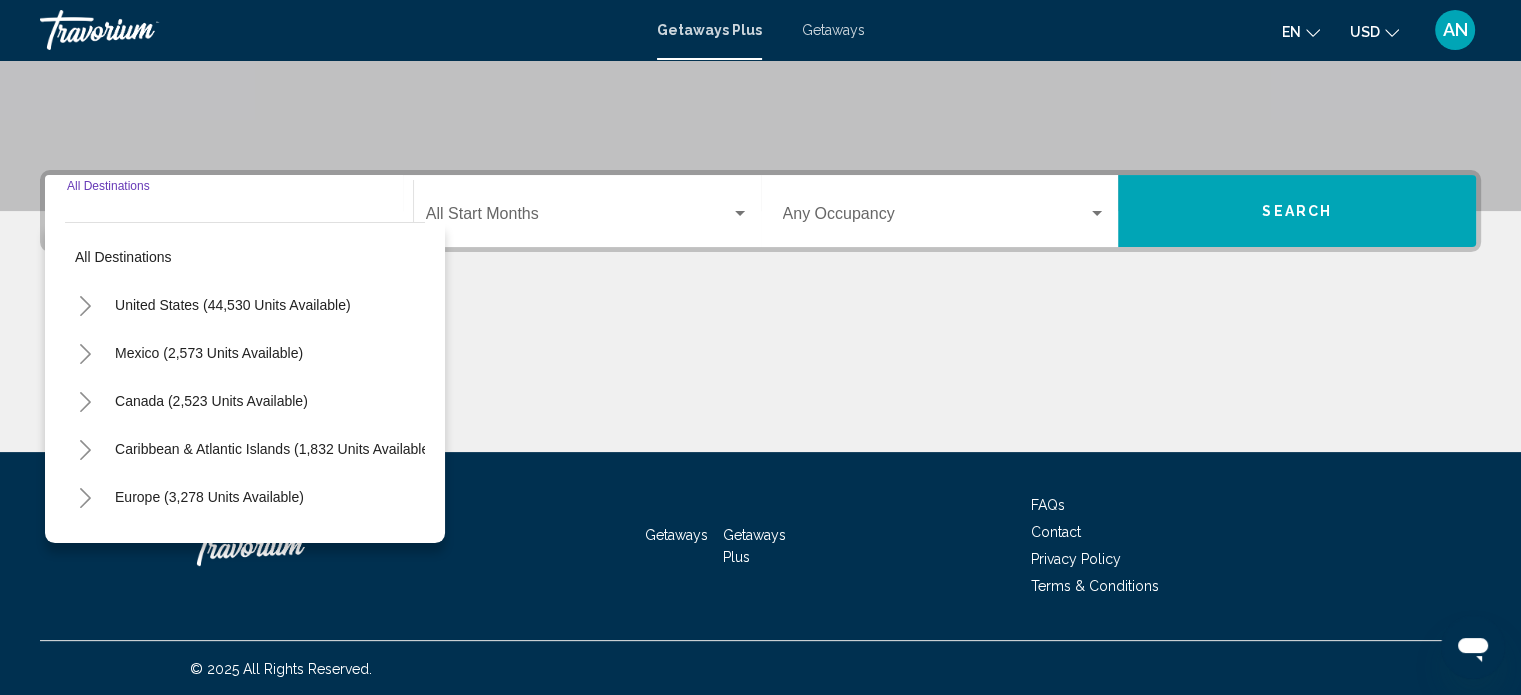 scroll, scrollTop: 390, scrollLeft: 0, axis: vertical 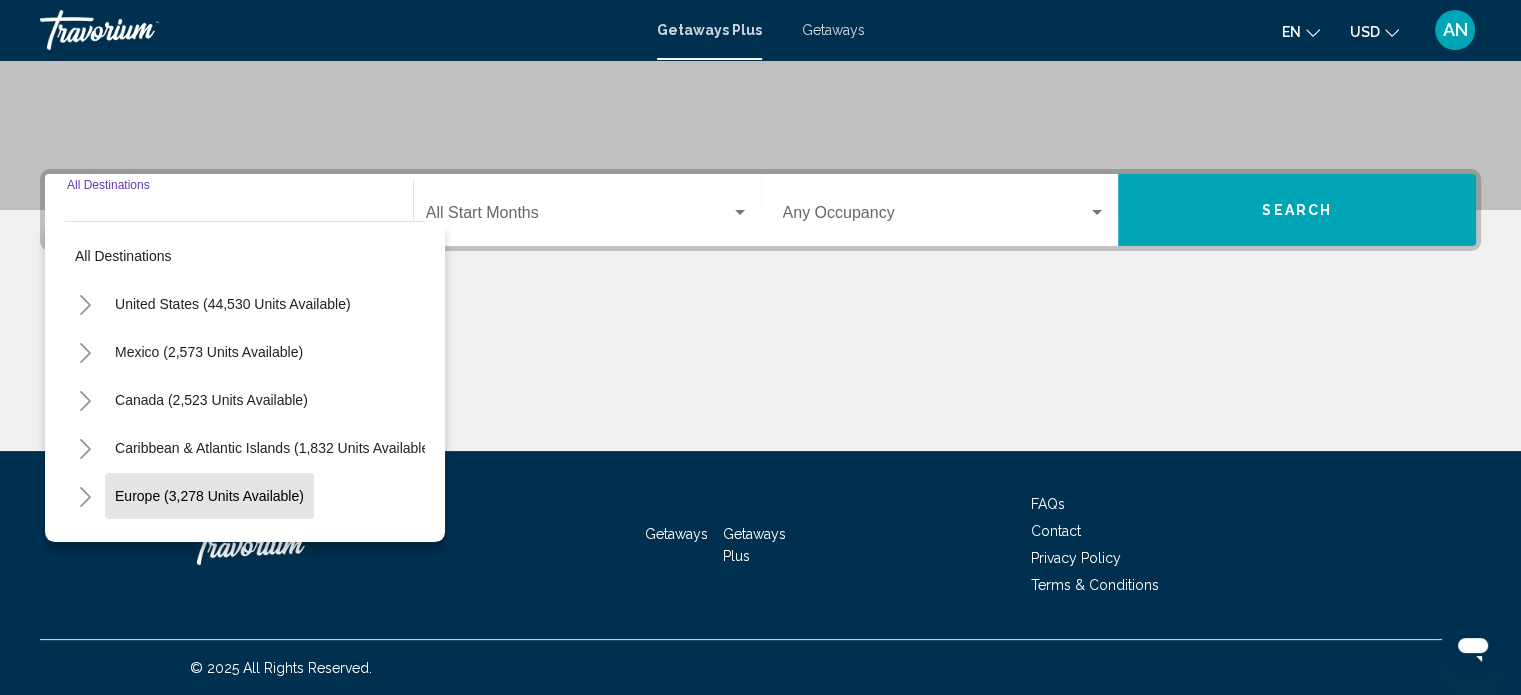 click on "Europe (3,278 units available)" at bounding box center [208, 544] 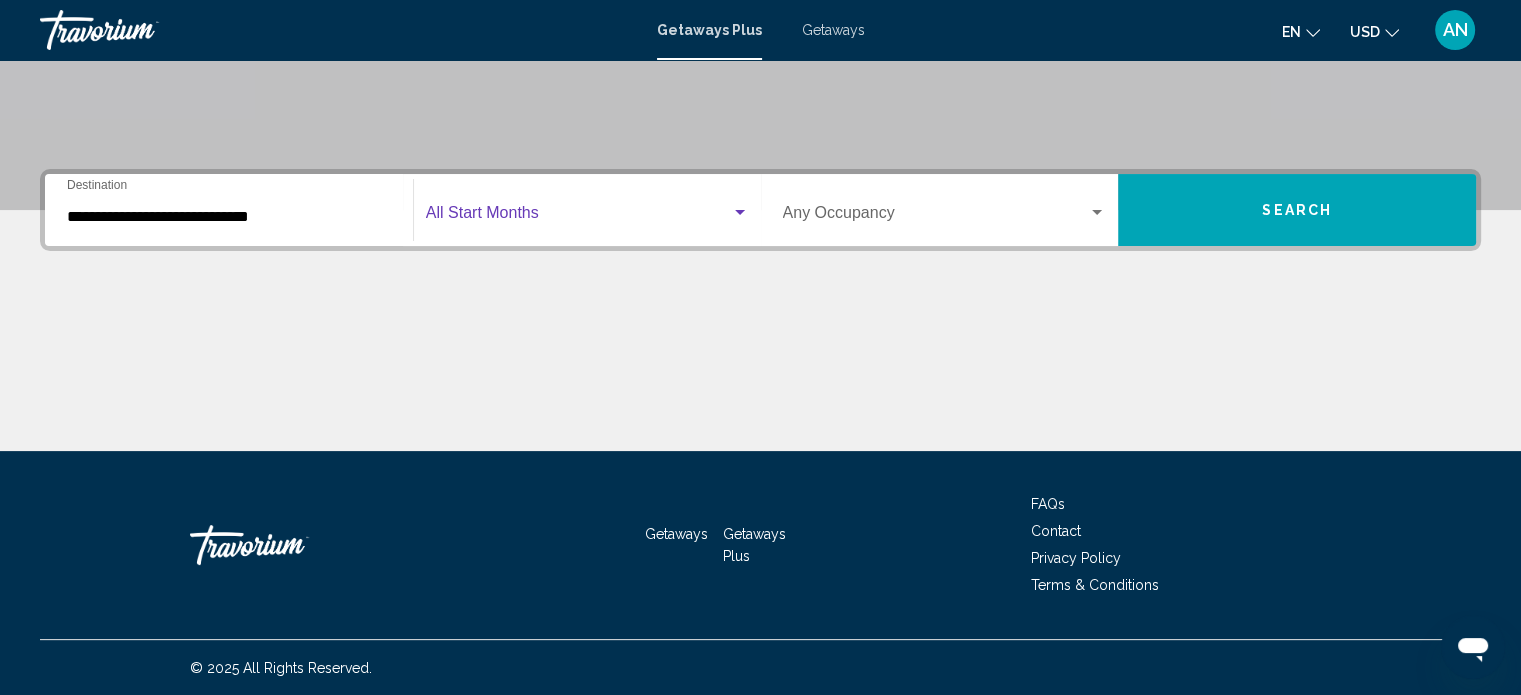 click at bounding box center [587, 217] 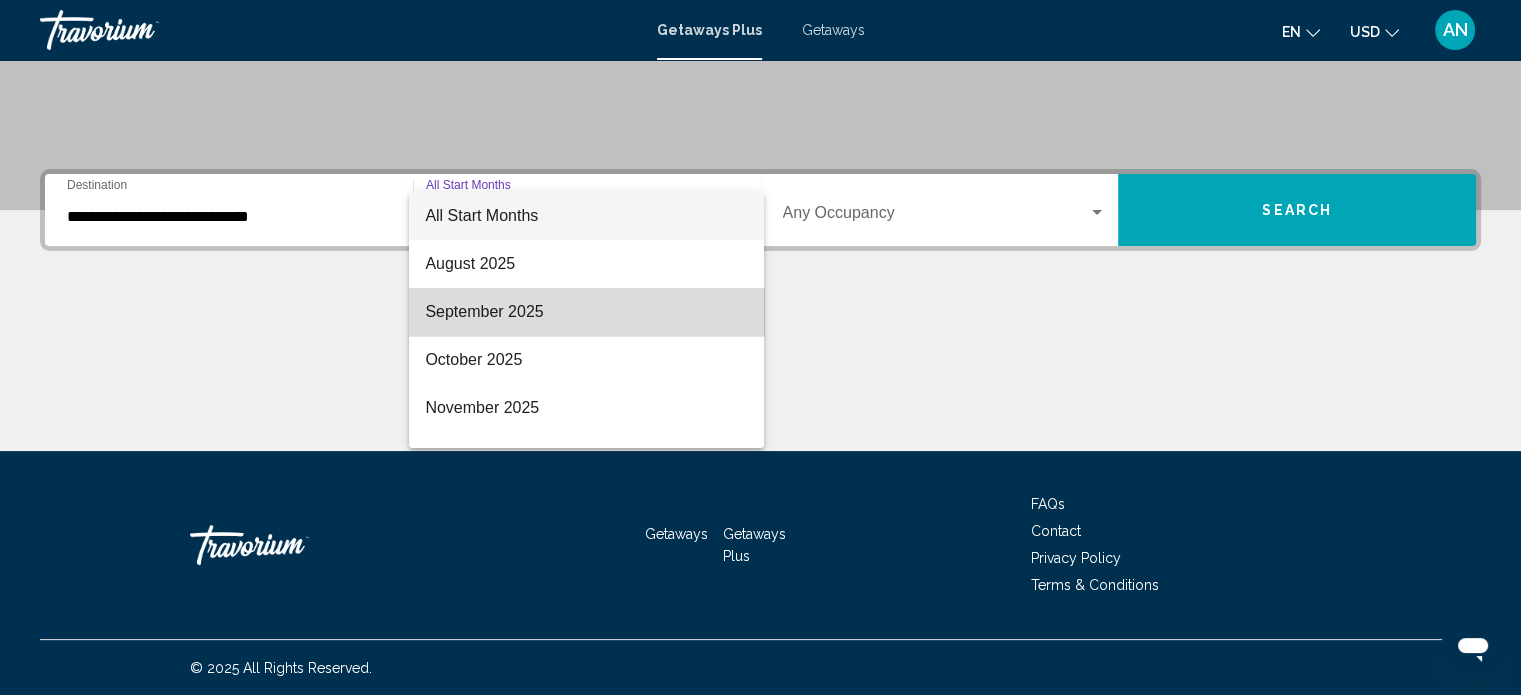 click on "September 2025" at bounding box center (586, 312) 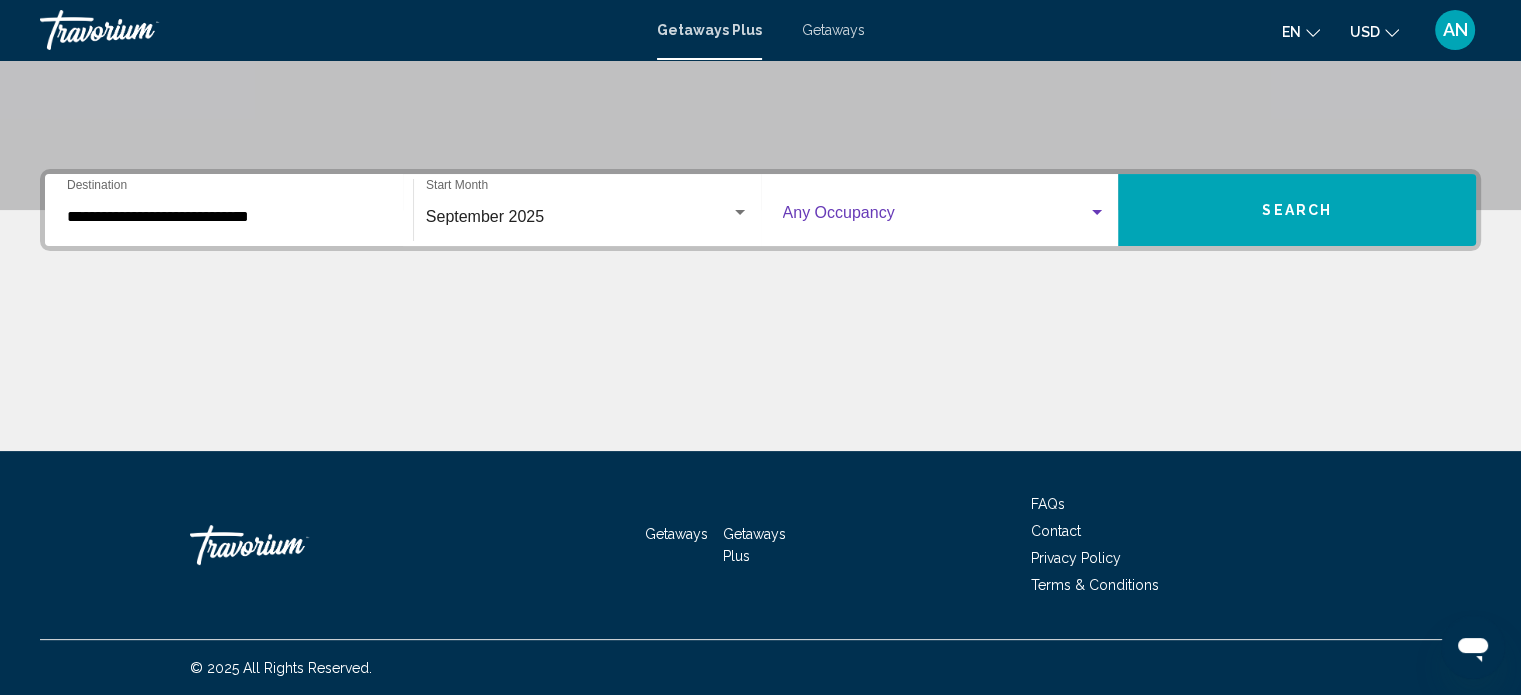 click at bounding box center [936, 217] 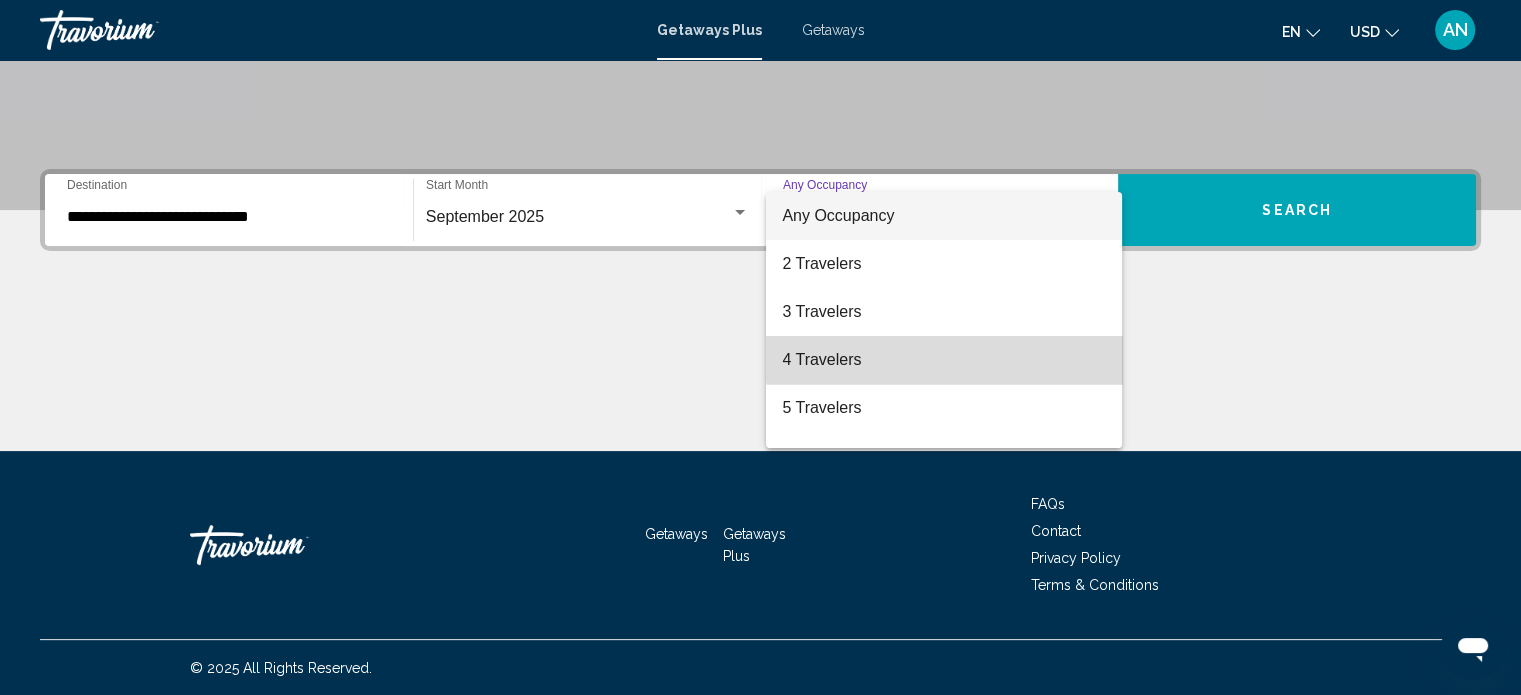 click on "4 Travelers" at bounding box center [944, 360] 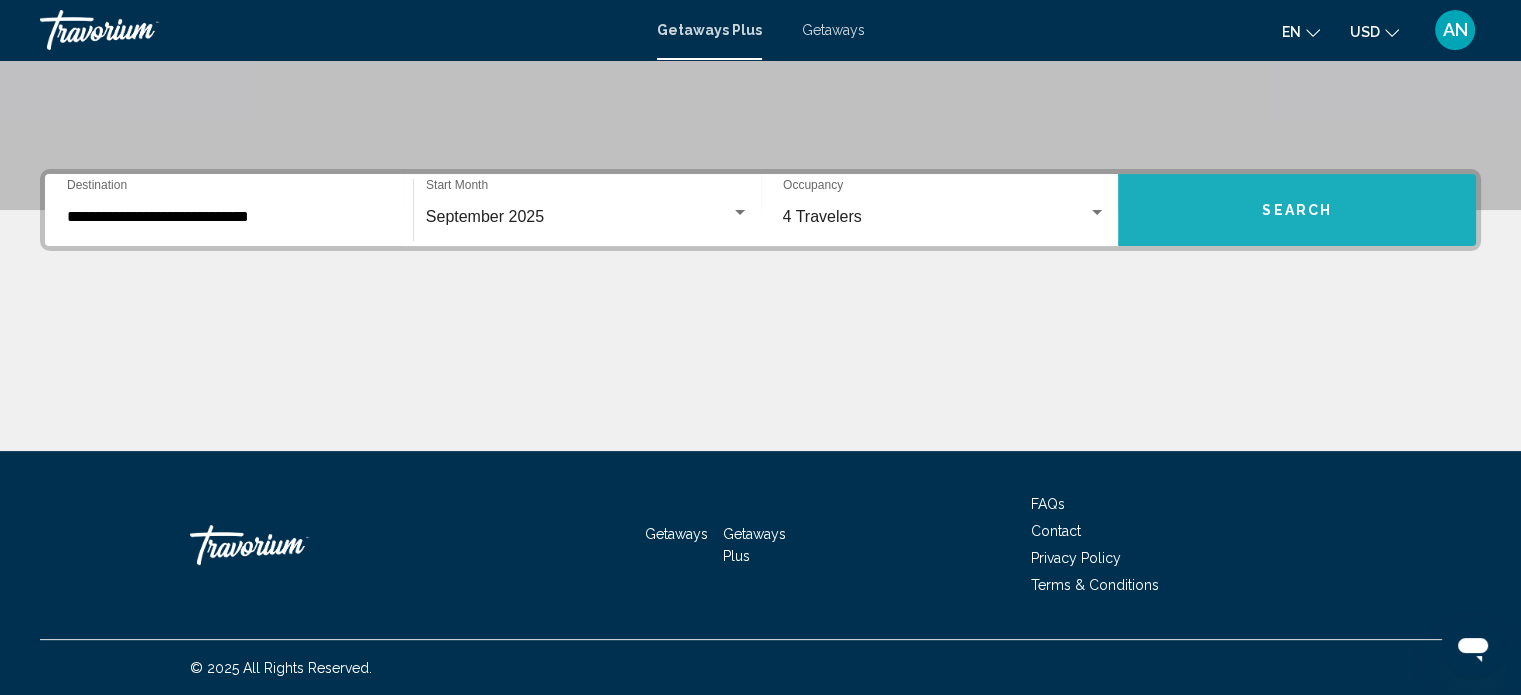 click on "Search" at bounding box center [1297, 211] 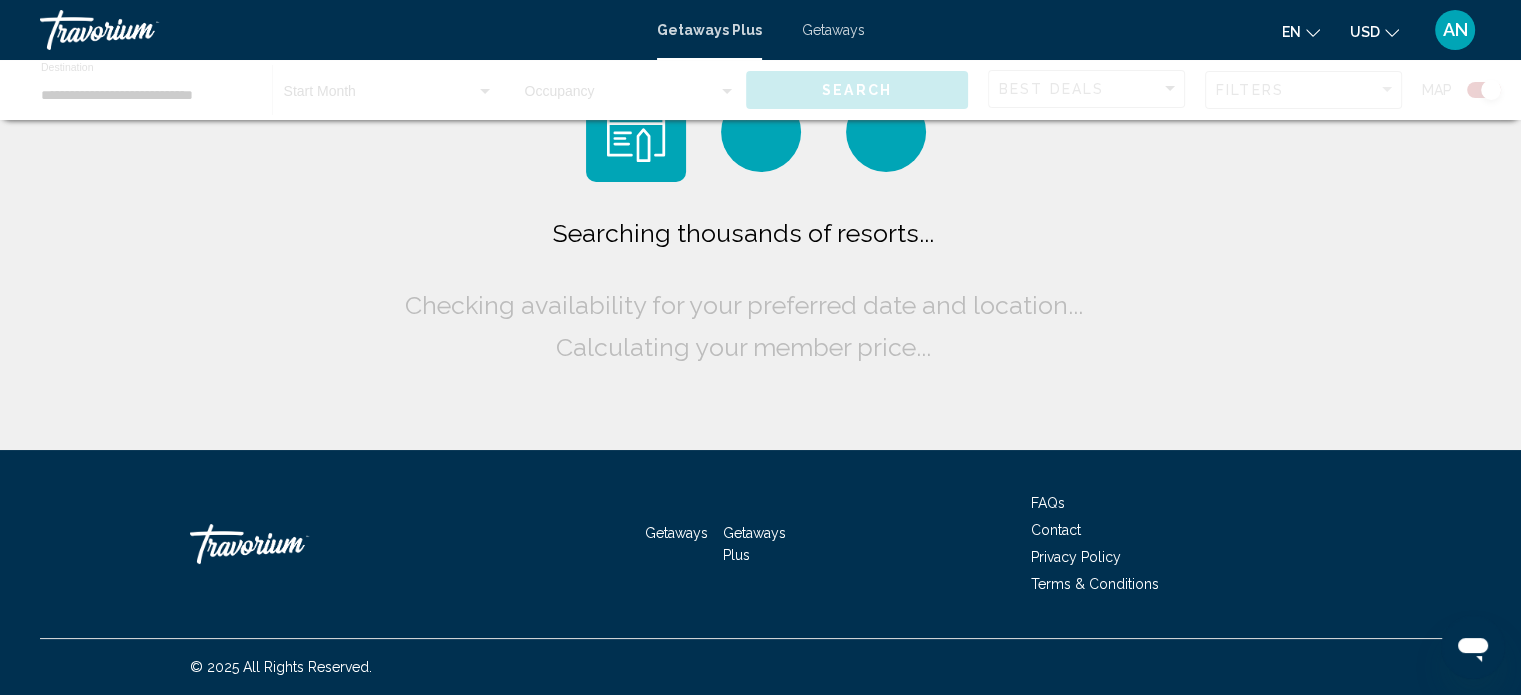scroll, scrollTop: 0, scrollLeft: 0, axis: both 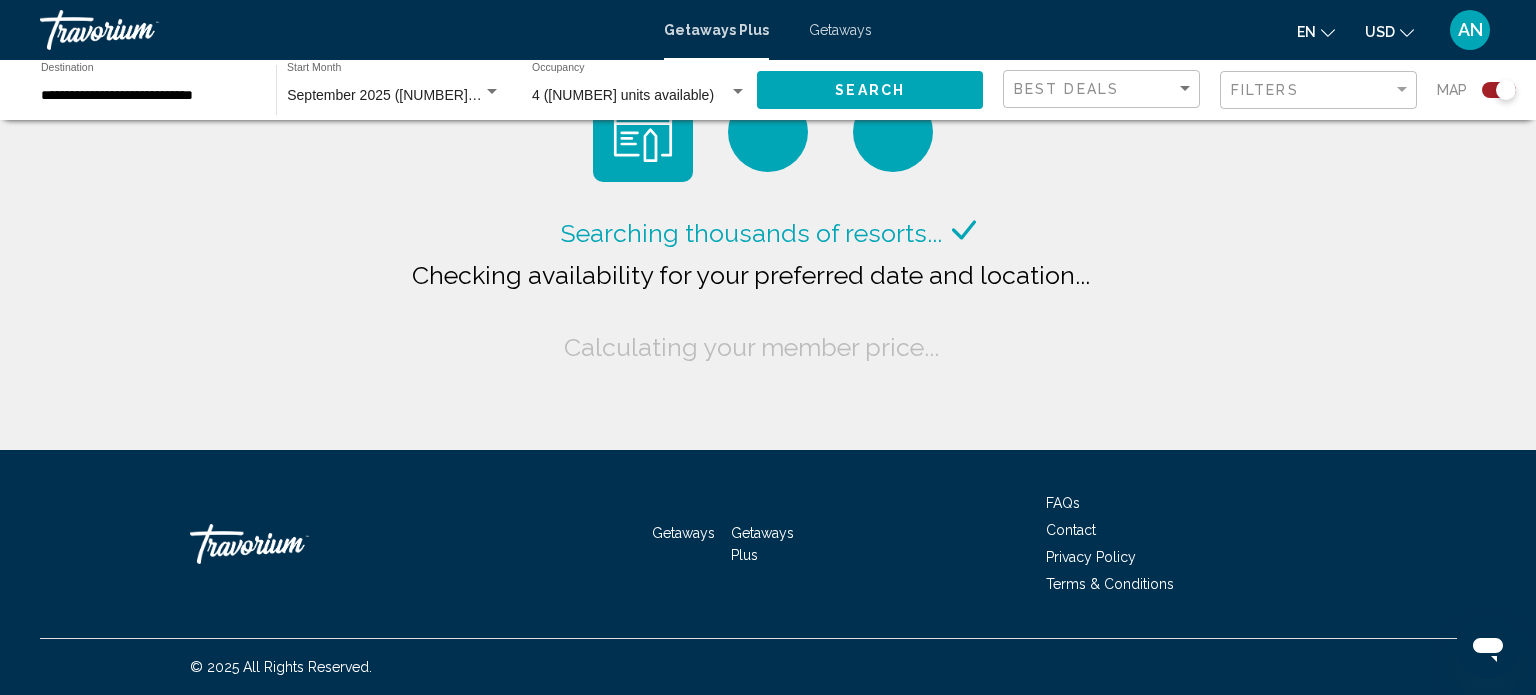 click on "USD
USD ($) MXN (Mex$) CAD (Can$) GBP (£) EUR (€) AUD (A$) NZD (NZ$) CNY (CN¥)" 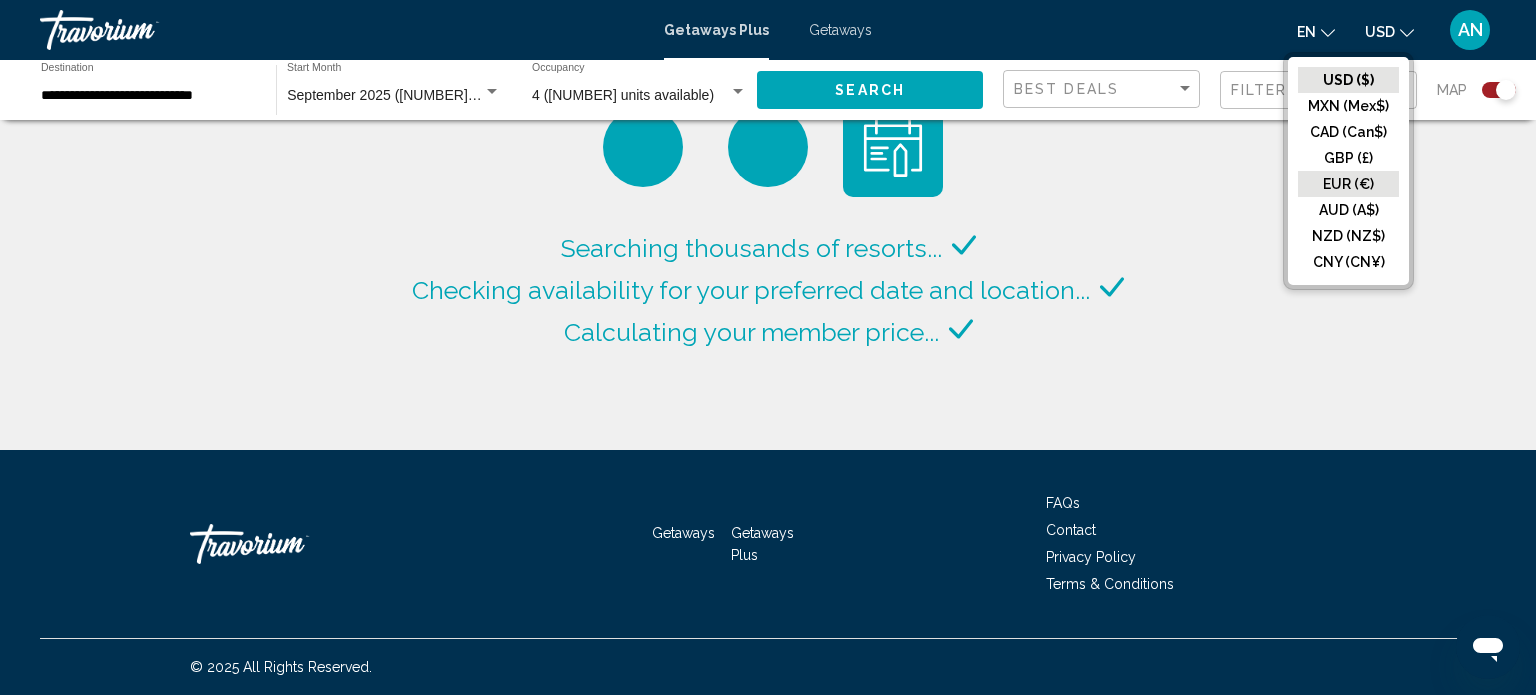 click on "EUR (€)" 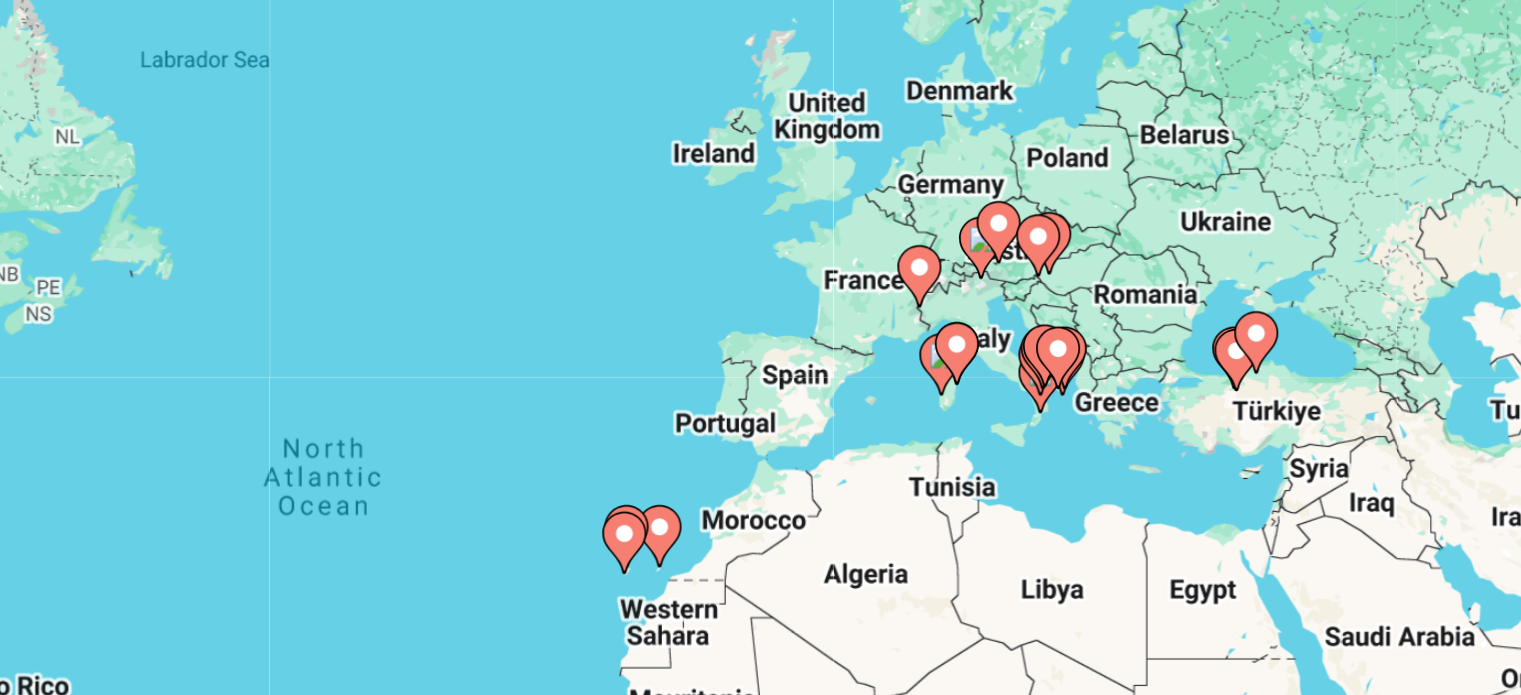 drag, startPoint x: 840, startPoint y: 401, endPoint x: 687, endPoint y: 468, distance: 167.02695 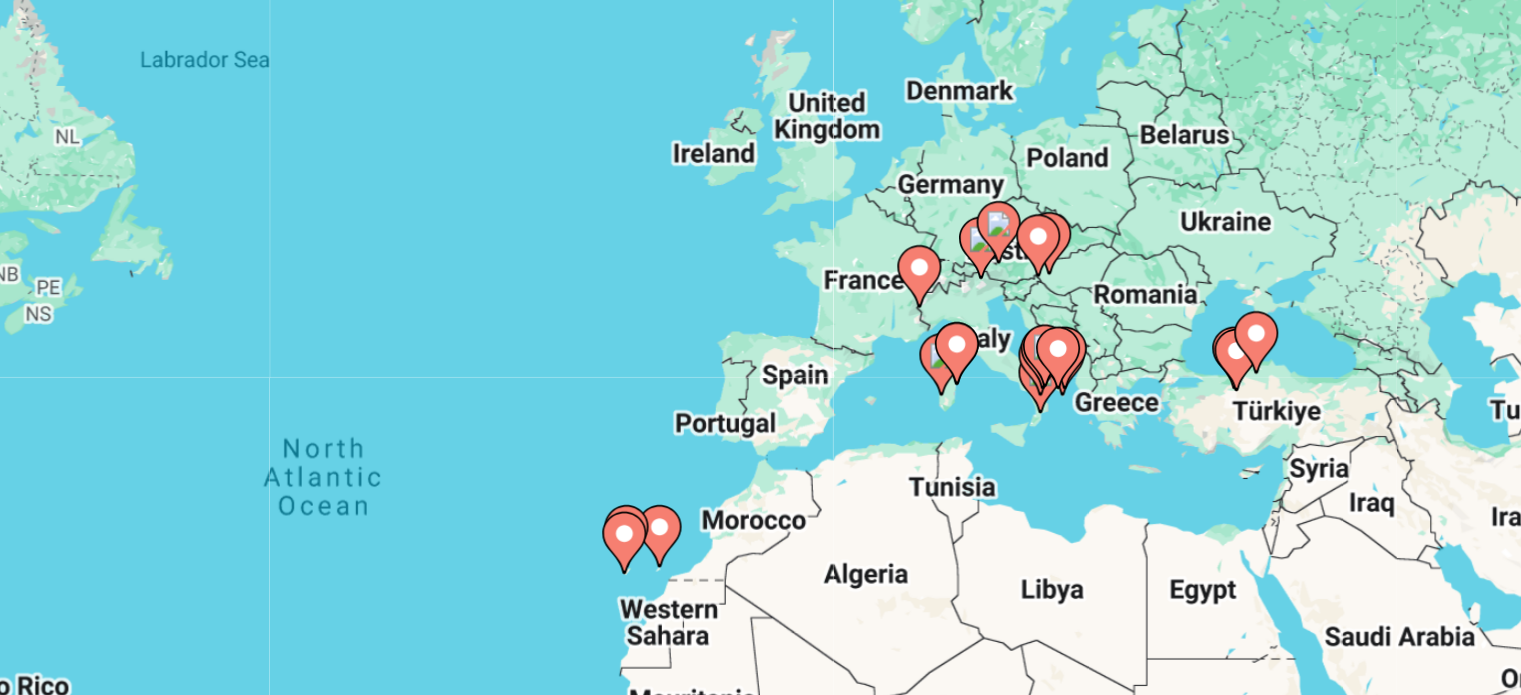 click on "To activate drag with keyboard, press Alt + Enter. Once in keyboard drag state, use the arrow keys to move the marker. To complete the drag, press the Enter key. To cancel, press Escape." at bounding box center (760, 440) 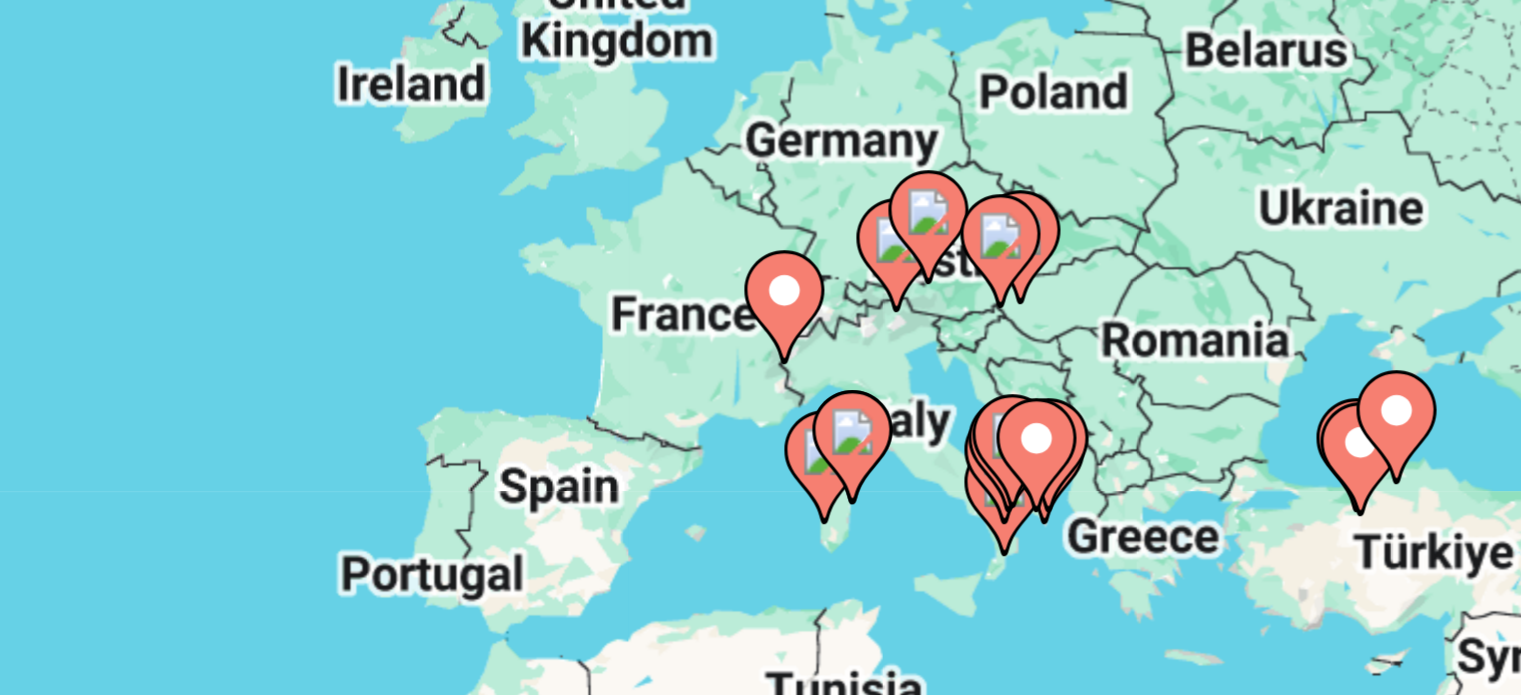 drag, startPoint x: 847, startPoint y: 444, endPoint x: 841, endPoint y: 476, distance: 32.55764 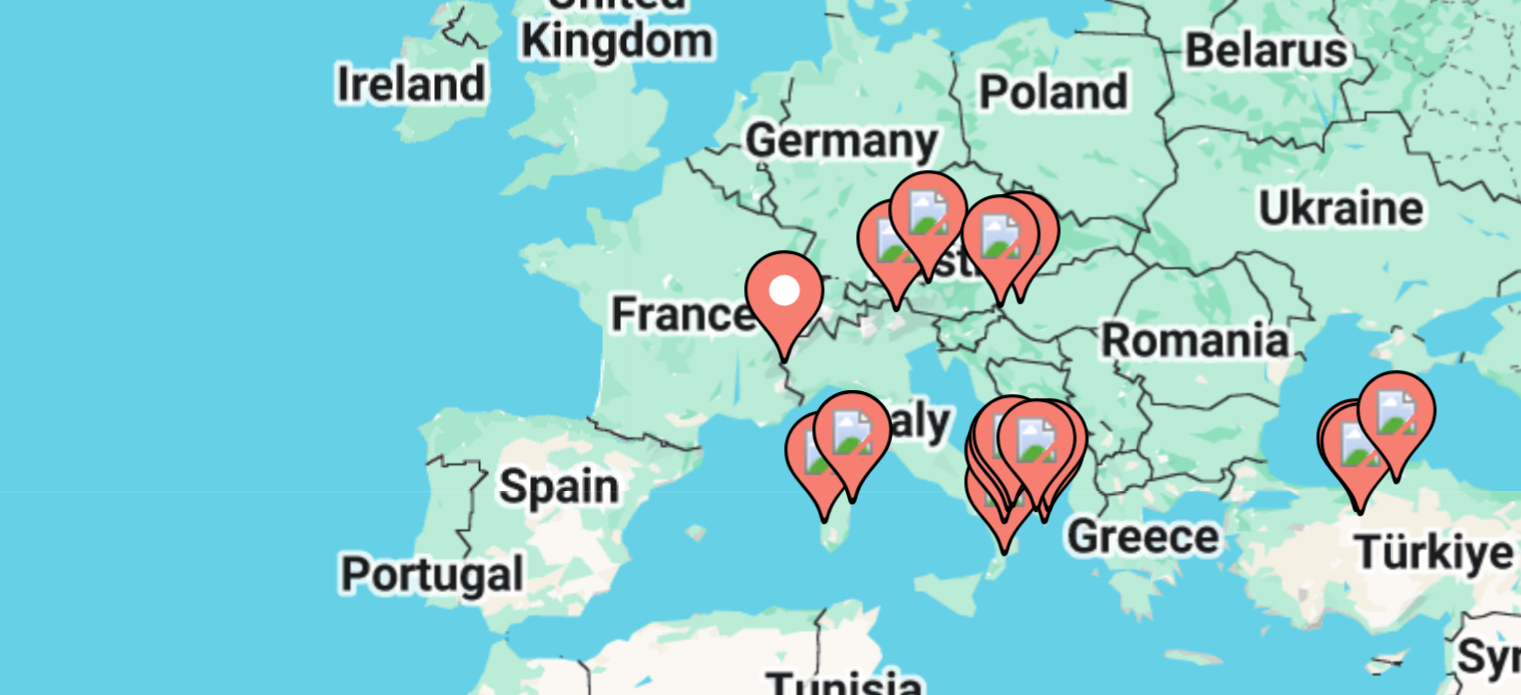 click on "To activate drag with keyboard, press Alt + Enter. Once in keyboard drag state, use the arrow keys to move the marker. To complete the drag, press the Enter key. To cancel, press Escape." at bounding box center (760, 440) 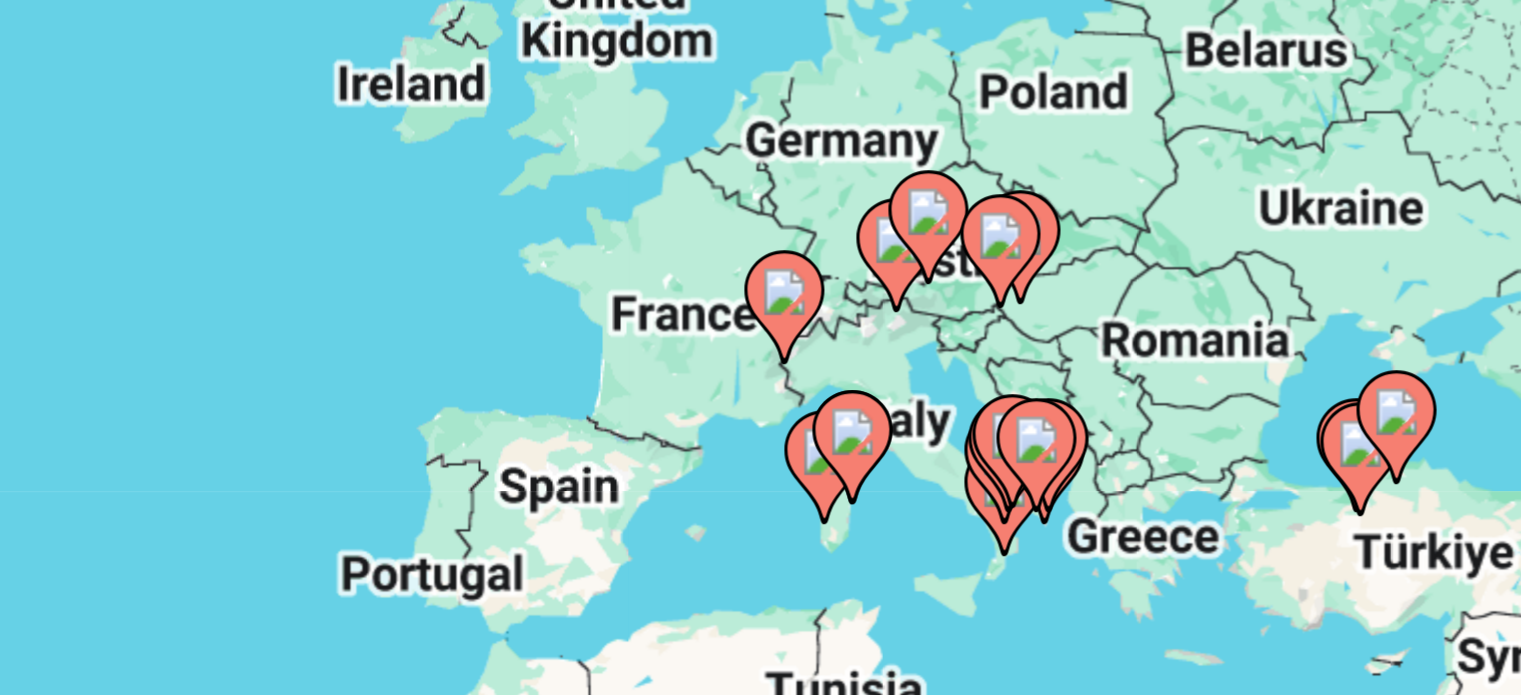 click at bounding box center (833, 447) 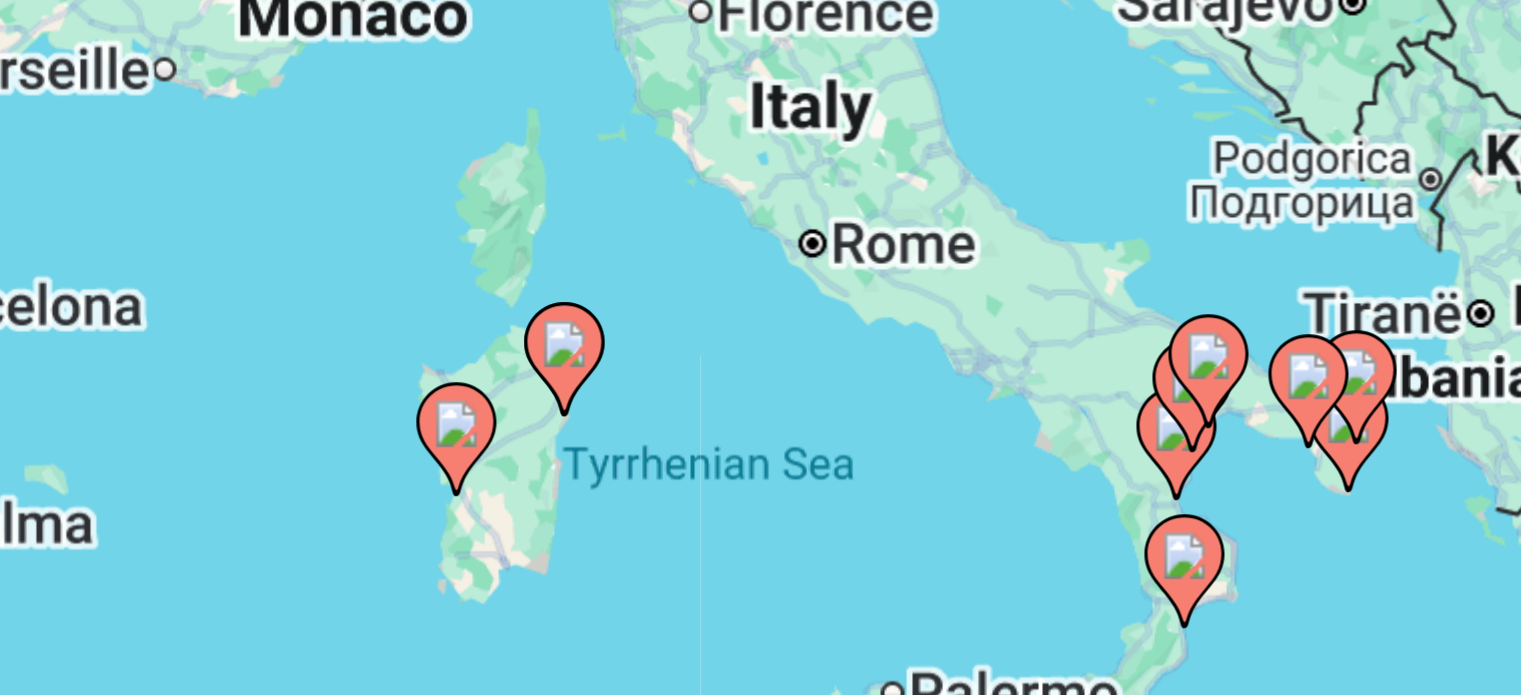 click 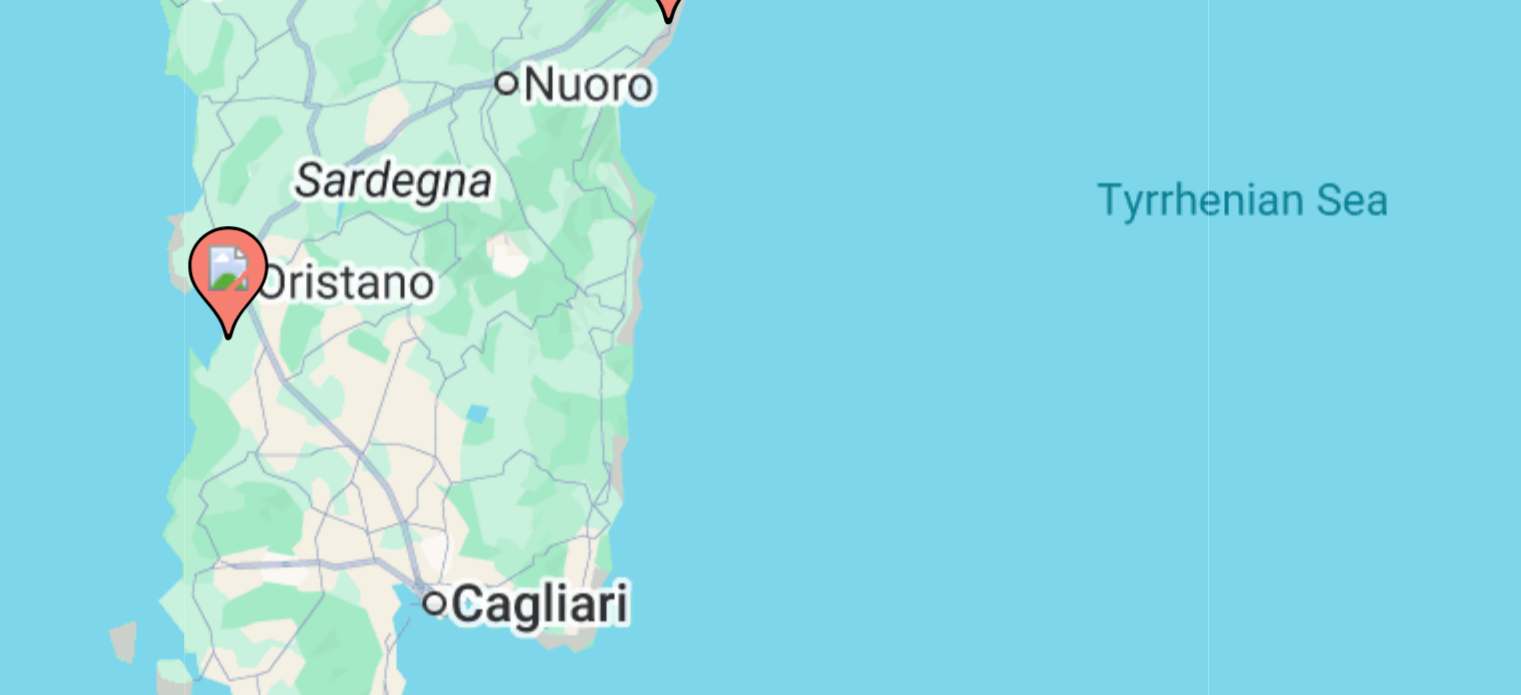 drag, startPoint x: 794, startPoint y: 474, endPoint x: 820, endPoint y: 373, distance: 104.292854 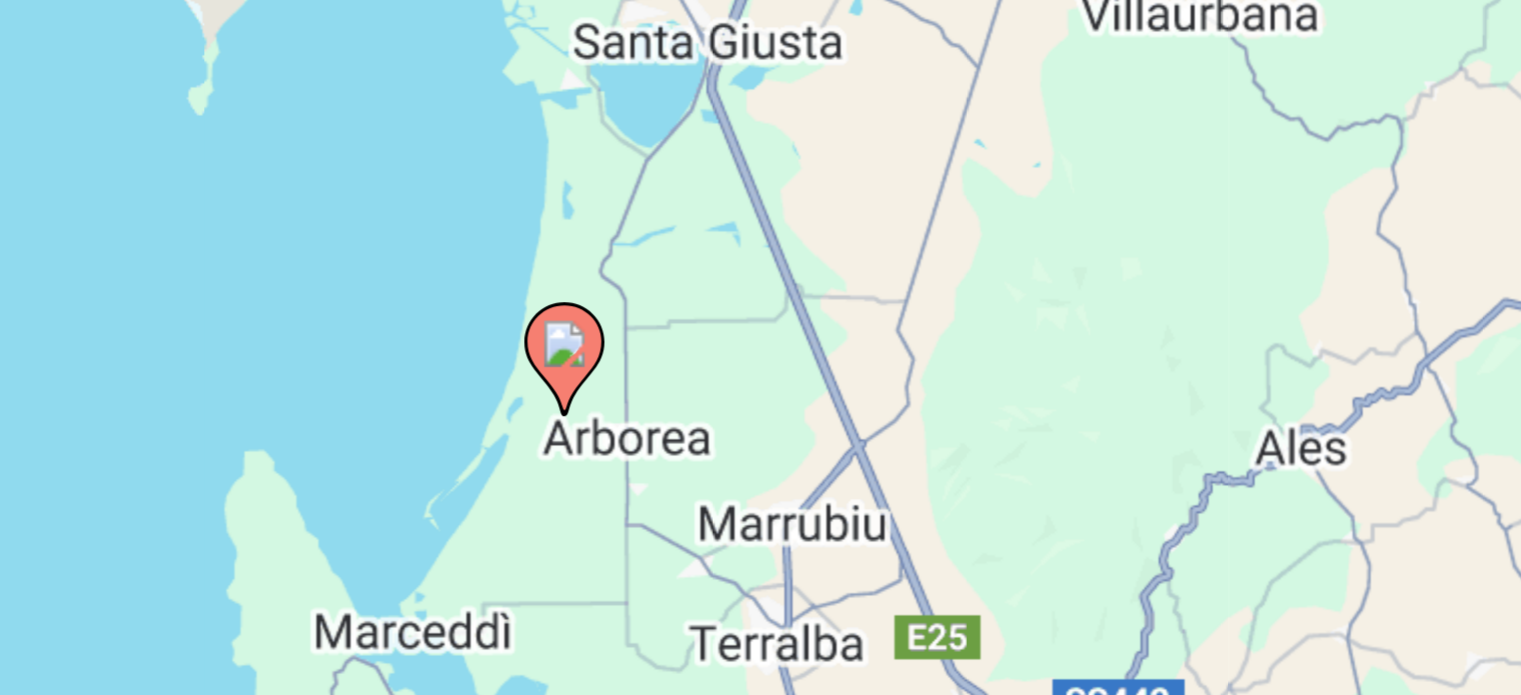click 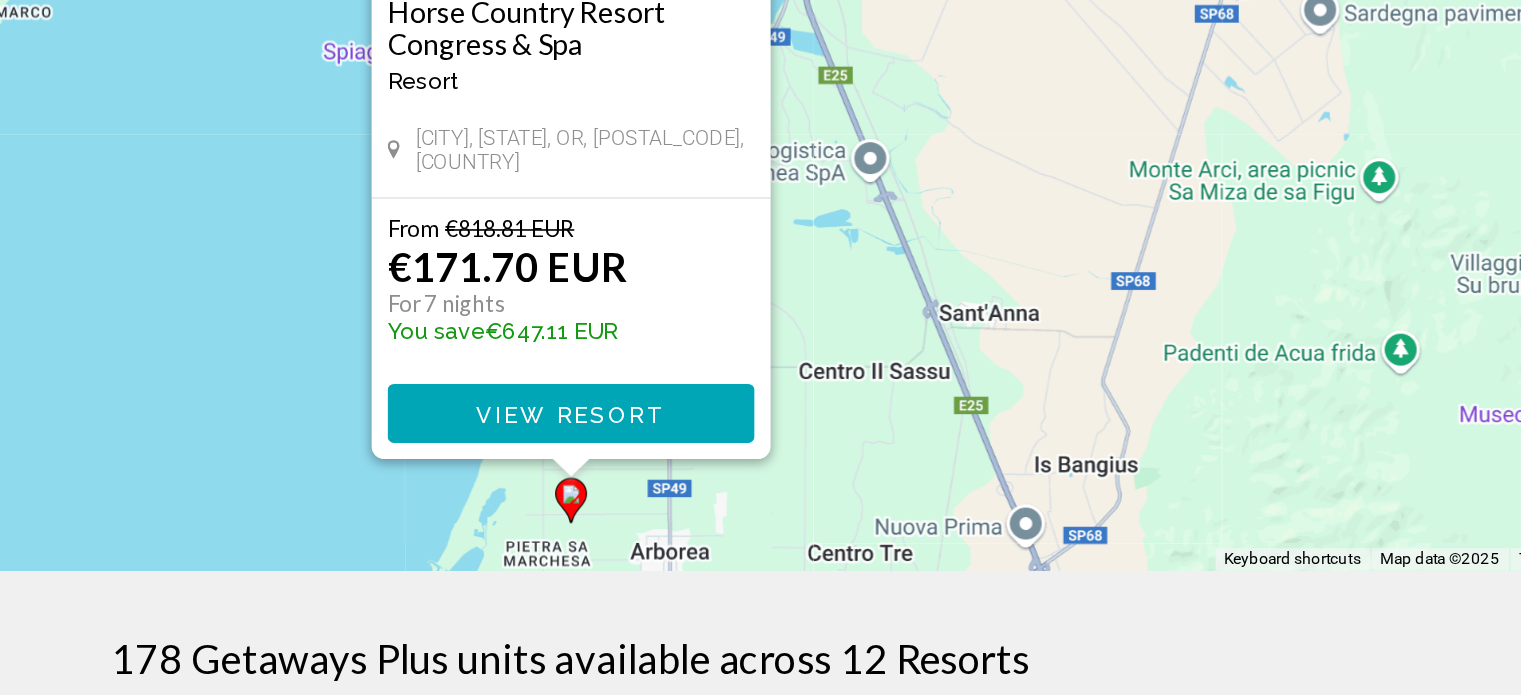 scroll, scrollTop: 126, scrollLeft: 0, axis: vertical 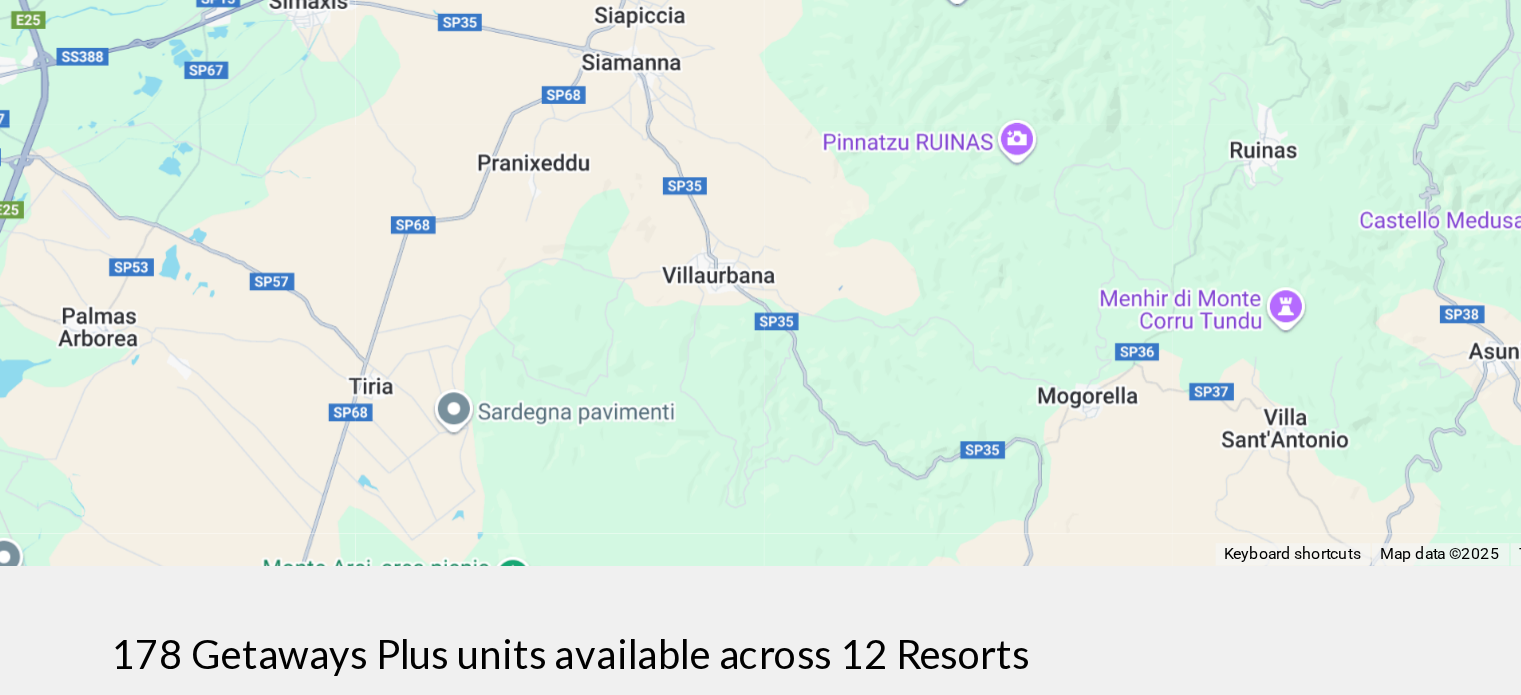 drag, startPoint x: 1081, startPoint y: 466, endPoint x: 533, endPoint y: 724, distance: 605.6963 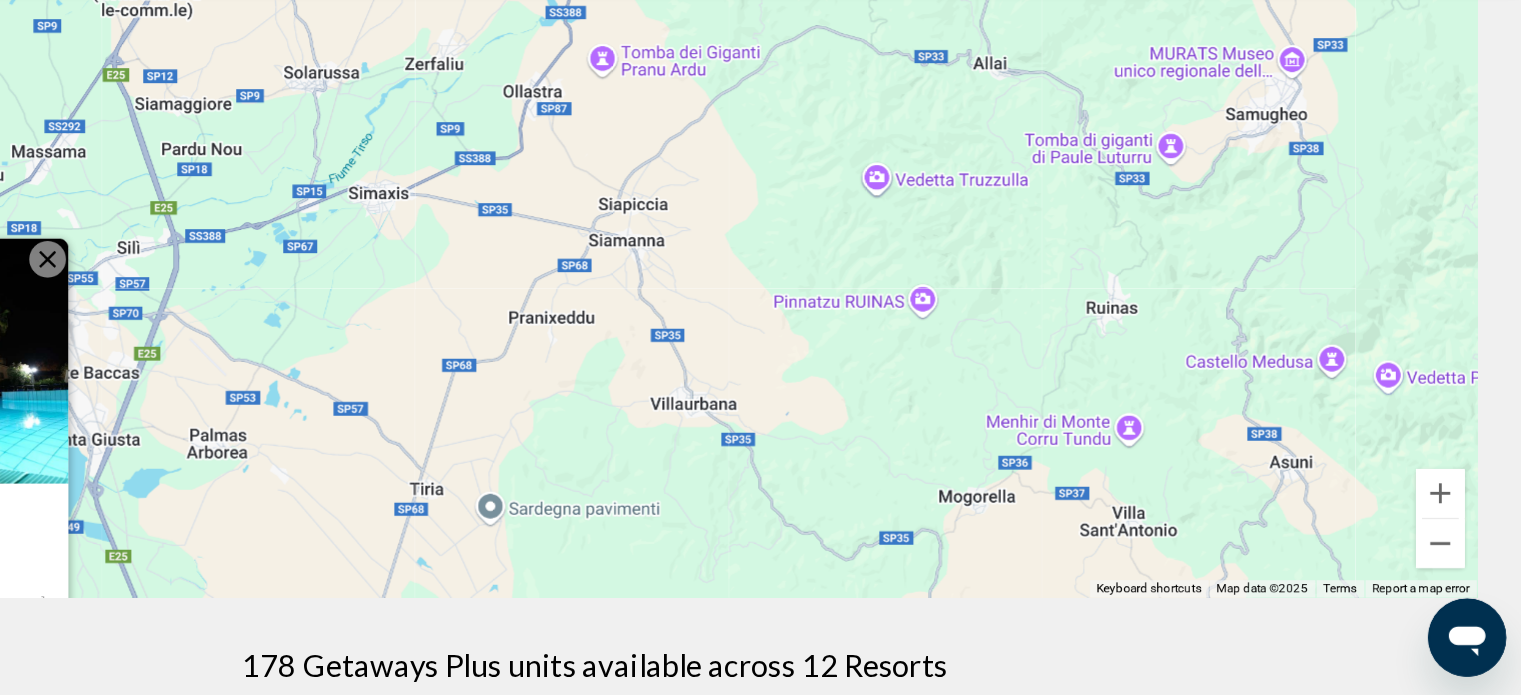 scroll, scrollTop: 124, scrollLeft: 0, axis: vertical 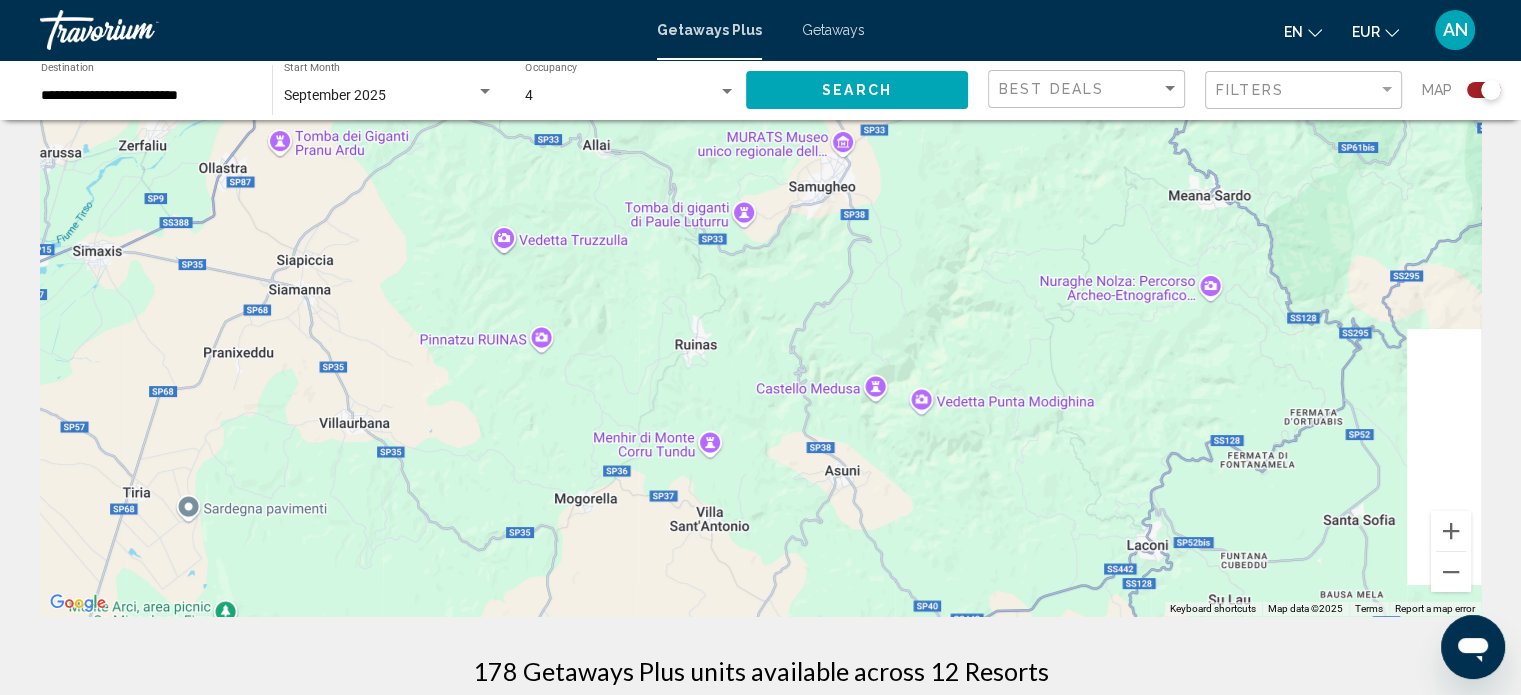 drag, startPoint x: 1123, startPoint y: 385, endPoint x: 631, endPoint y: 350, distance: 493.24335 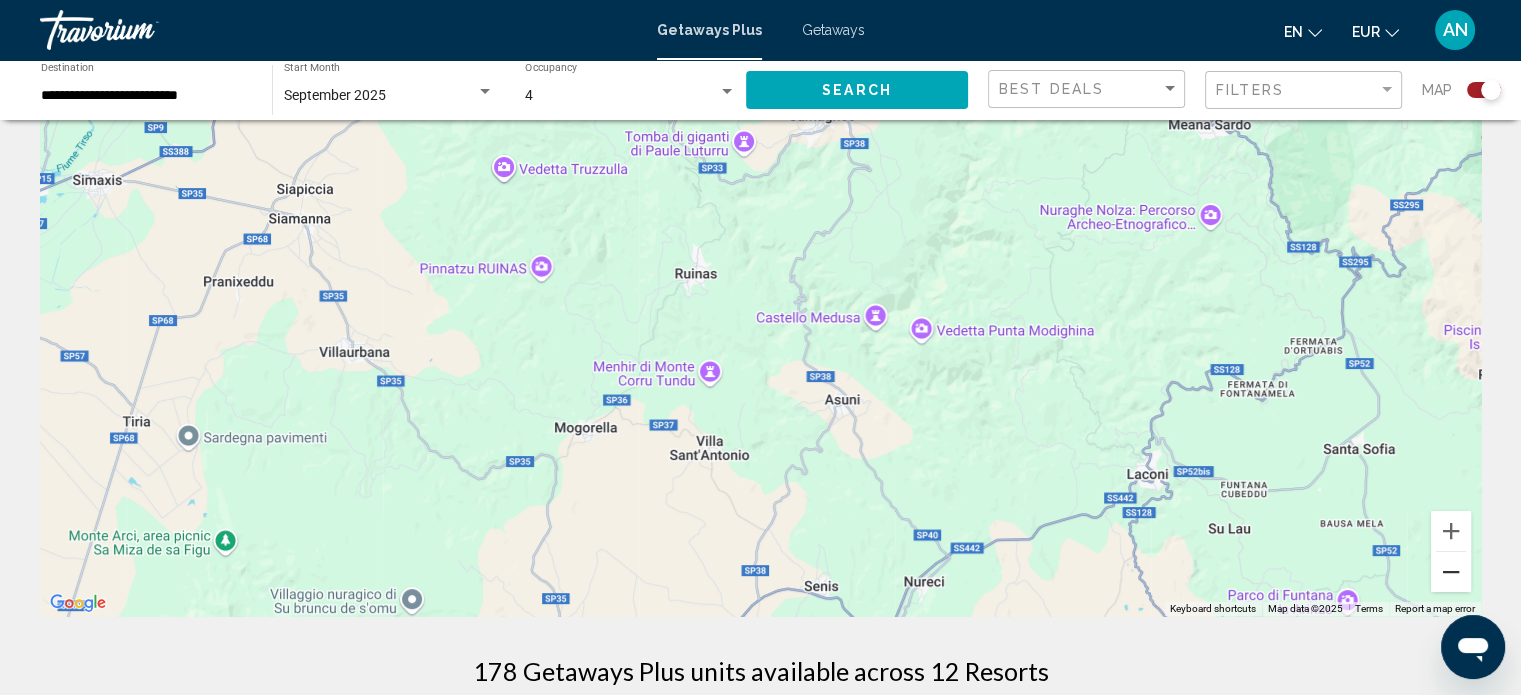 click at bounding box center (1451, 572) 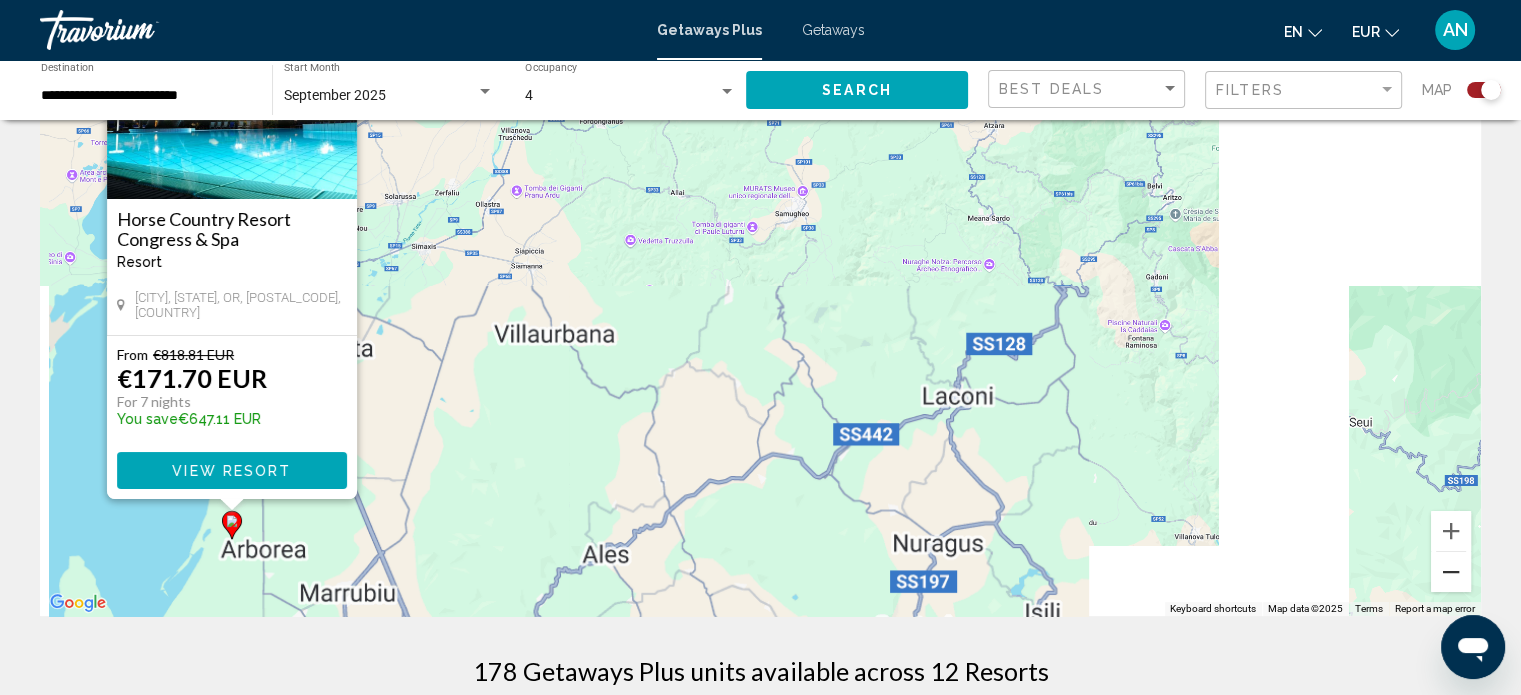click at bounding box center [1451, 572] 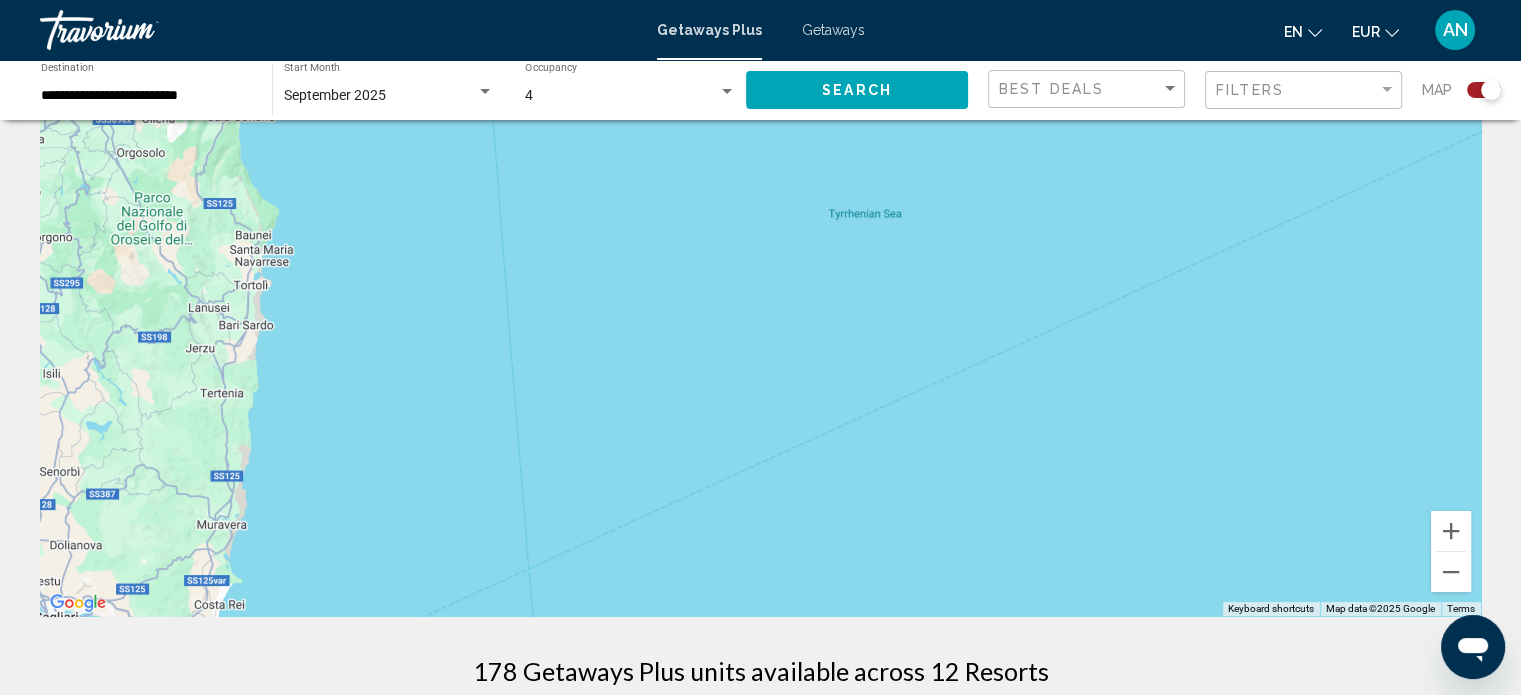 drag, startPoint x: 1308, startPoint y: 418, endPoint x: 454, endPoint y: 422, distance: 854.00934 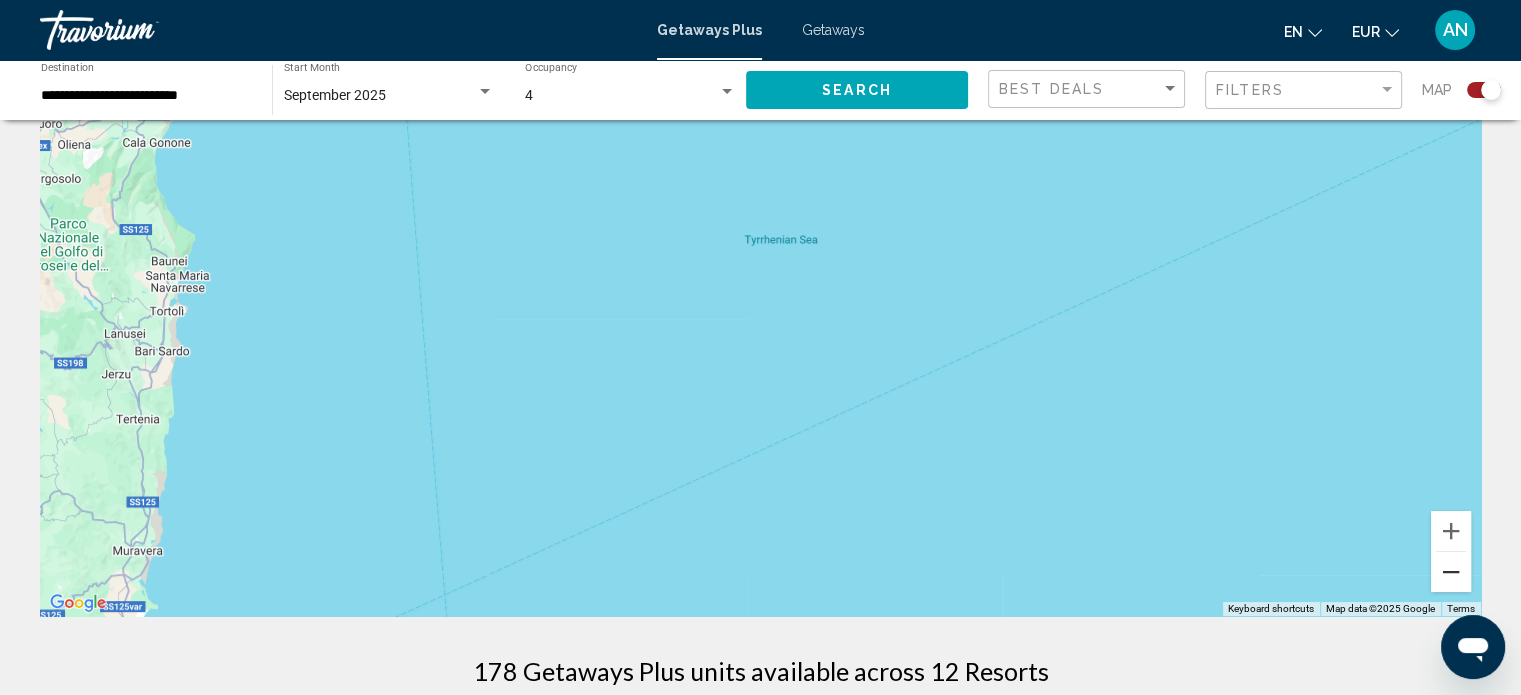 click at bounding box center [1451, 572] 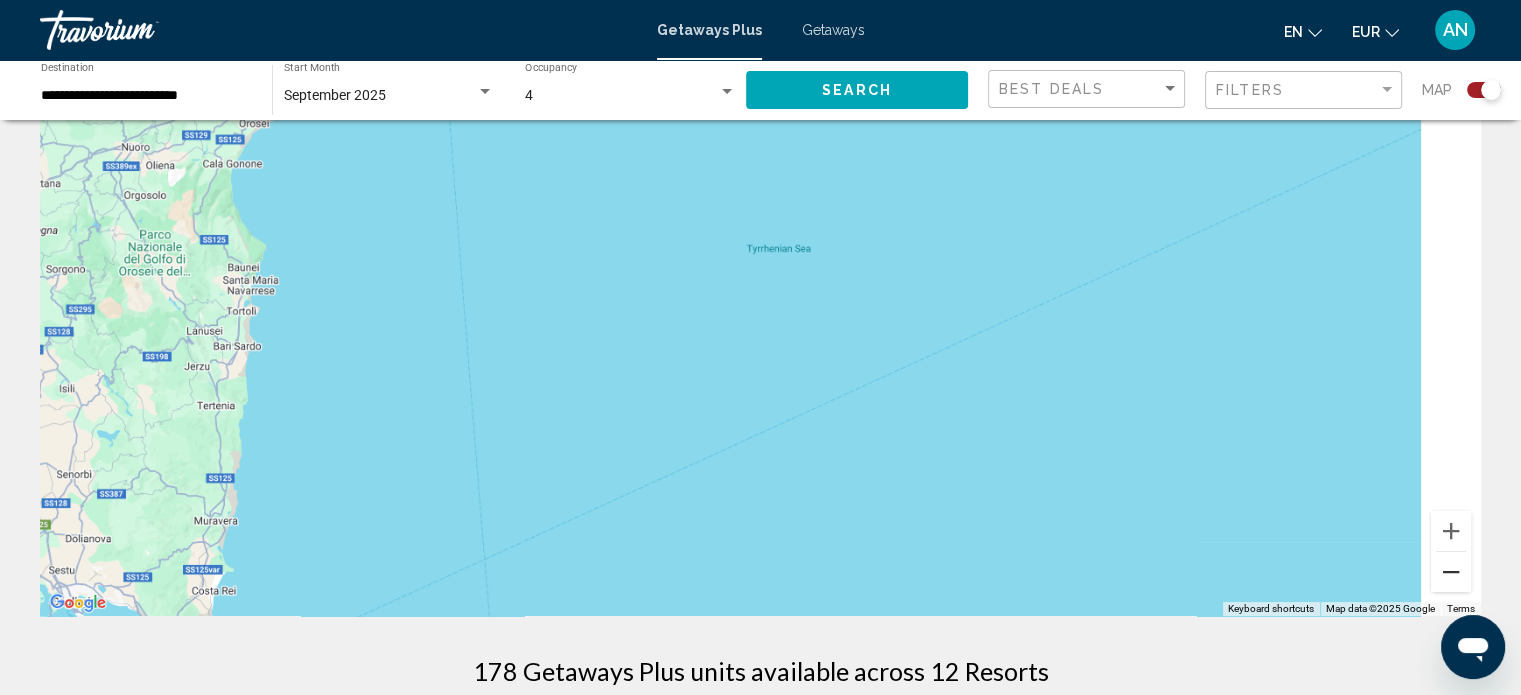 click at bounding box center (1451, 572) 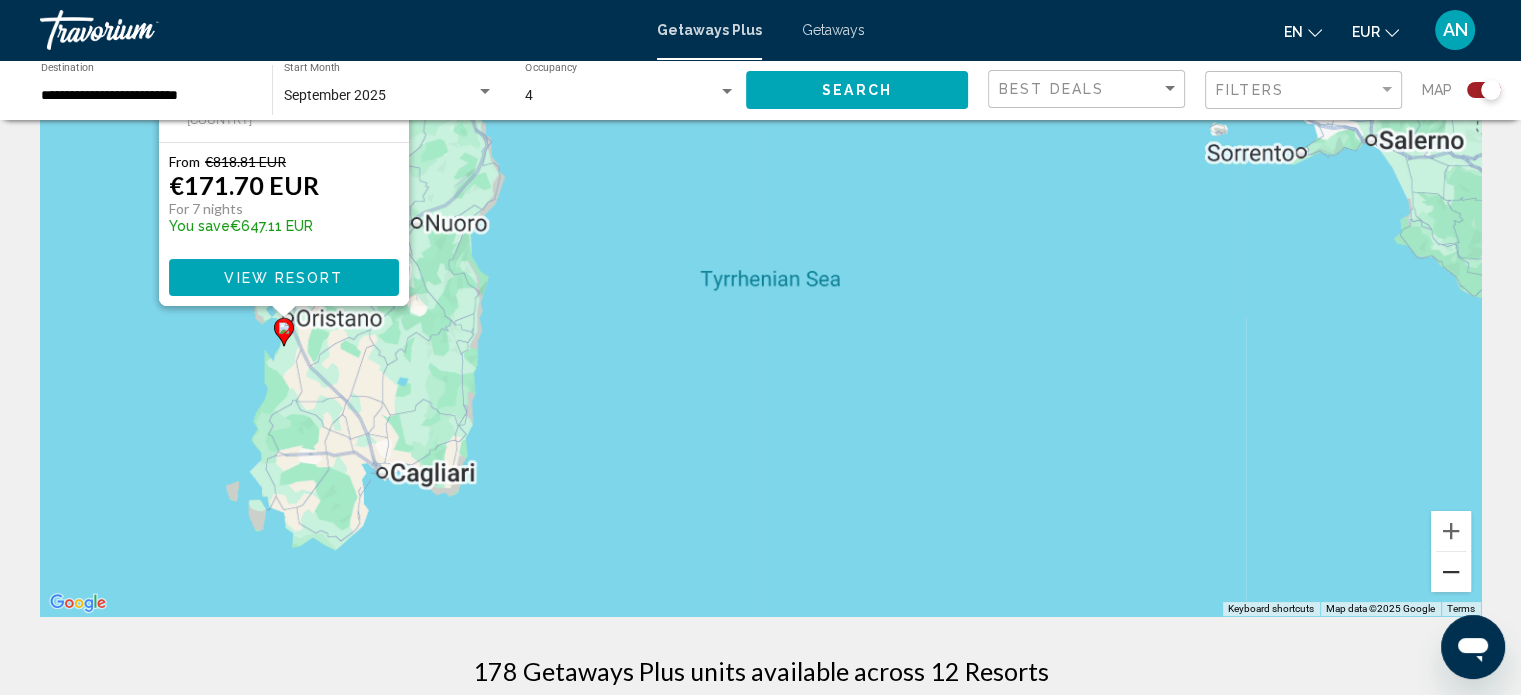 click at bounding box center (1451, 572) 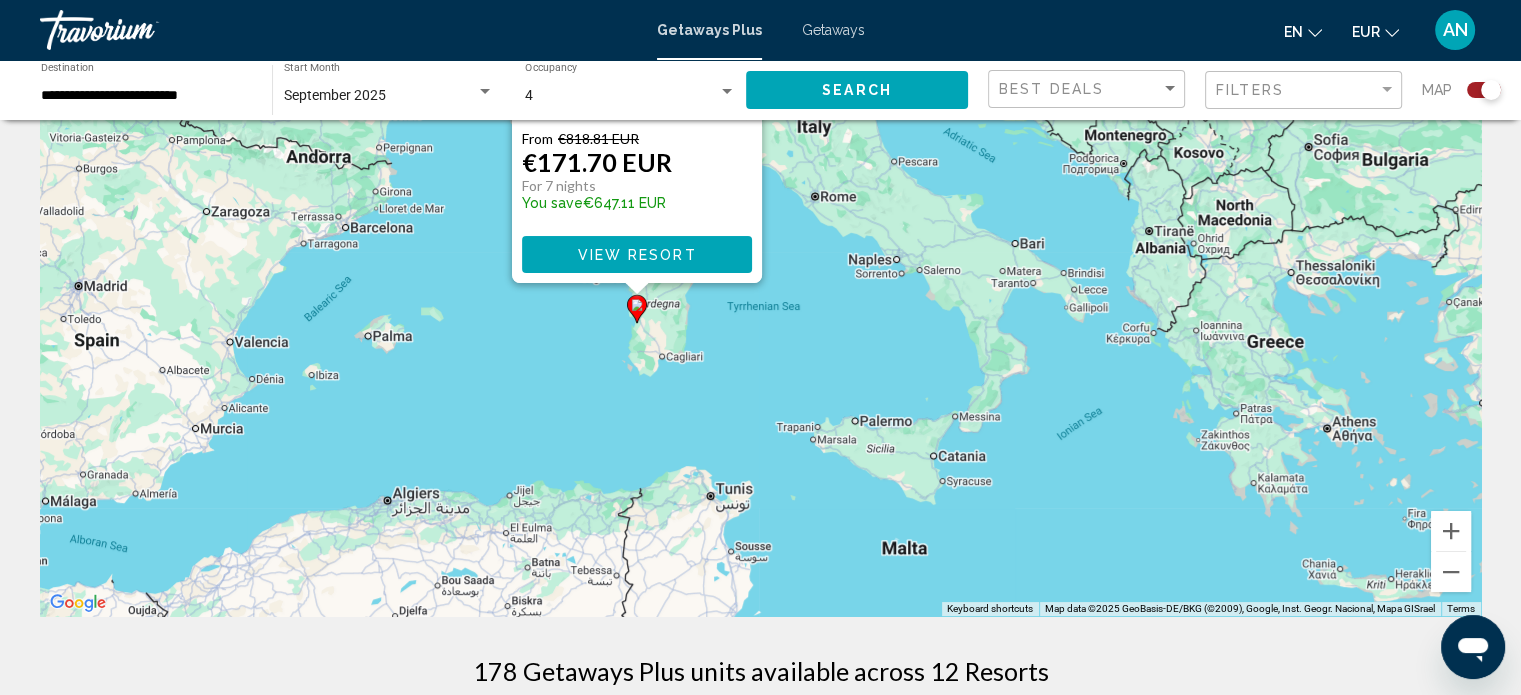 click on "[CITY], [STATE], [STATE_ABBR], [POSTAL_CODE], [COUNTRY]" at bounding box center (760, 316) 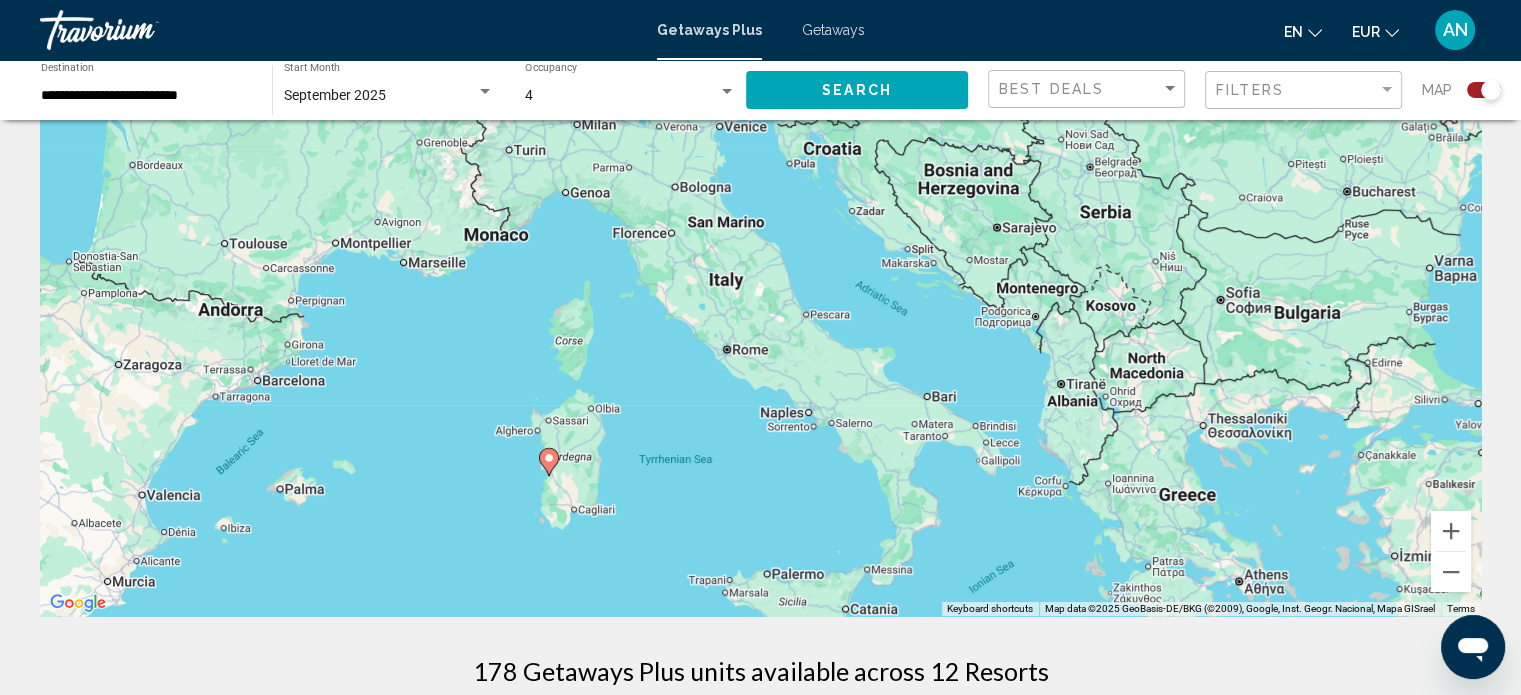 drag, startPoint x: 1041, startPoint y: 364, endPoint x: 953, endPoint y: 519, distance: 178.2386 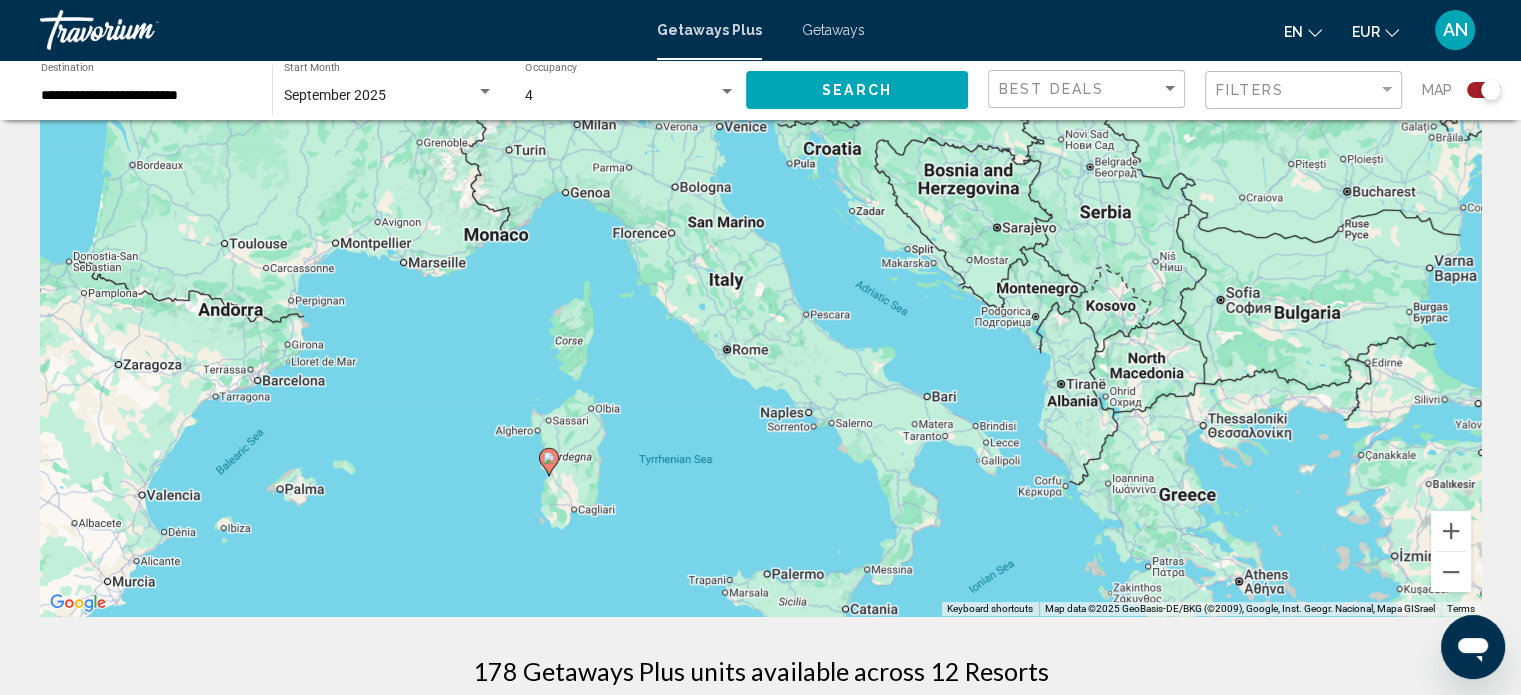 click on "To activate drag with keyboard, press Alt + Enter. Once in keyboard drag state, use the arrow keys to move the marker. To complete the drag, press the Enter key. To cancel, press Escape." at bounding box center [760, 316] 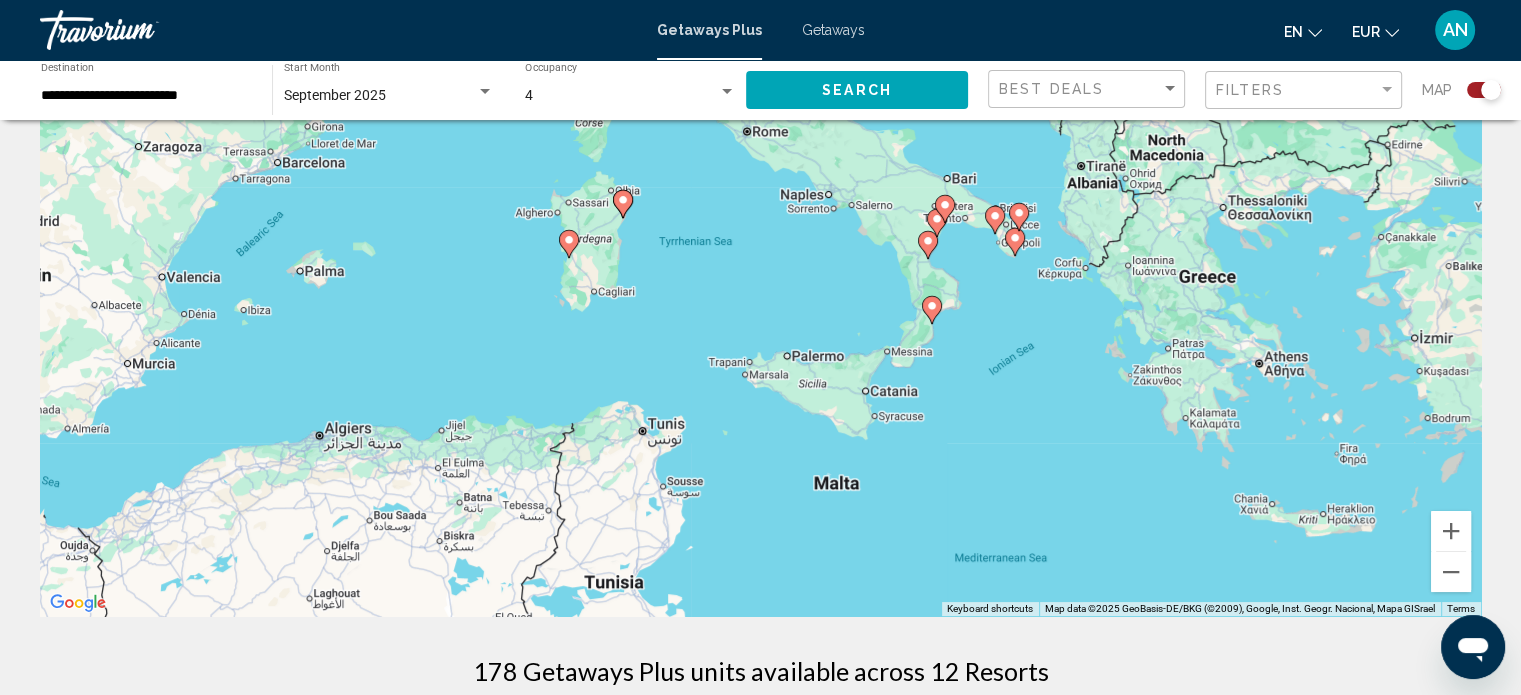 drag, startPoint x: 927, startPoint y: 447, endPoint x: 960, endPoint y: 283, distance: 167.28719 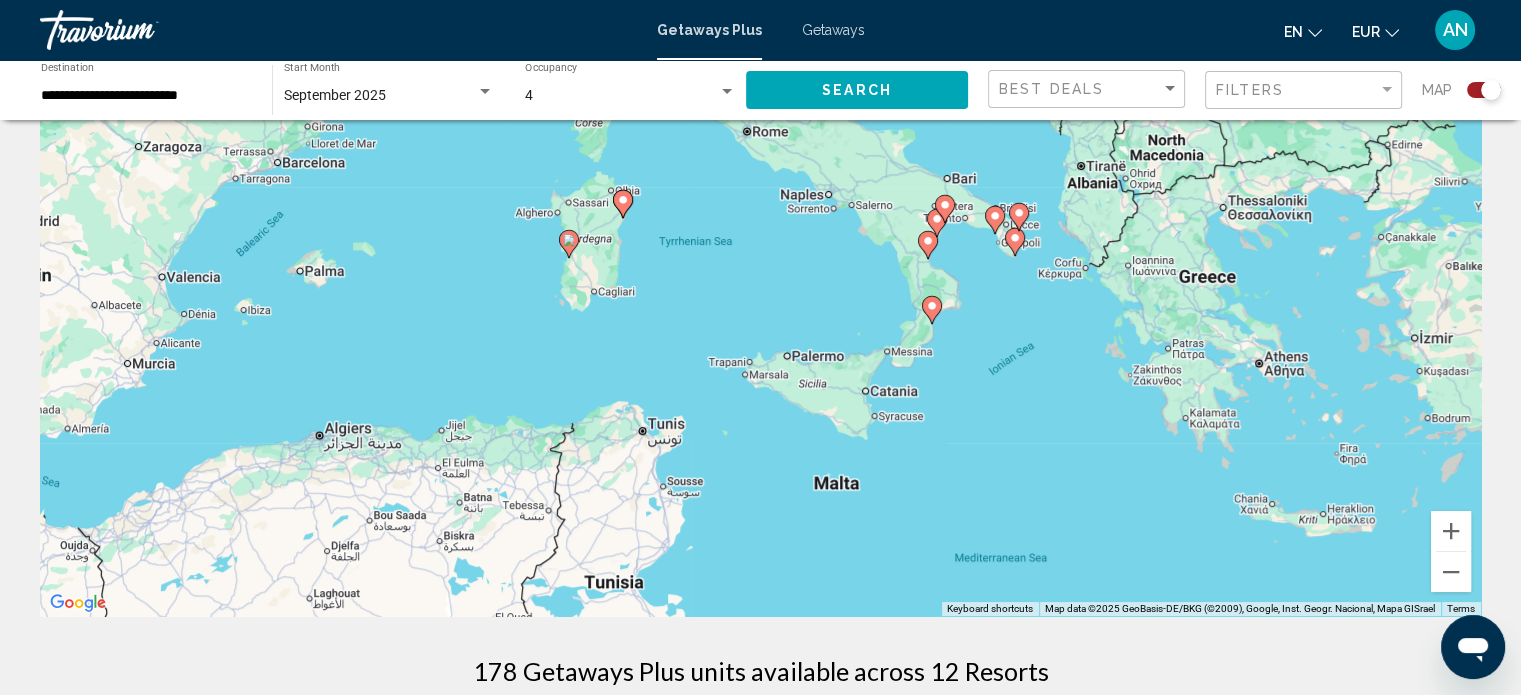 click on "To activate drag with keyboard, press Alt + Enter. Once in keyboard drag state, use the arrow keys to move the marker. To complete the drag, press the Enter key. To cancel, press Escape." at bounding box center [760, 316] 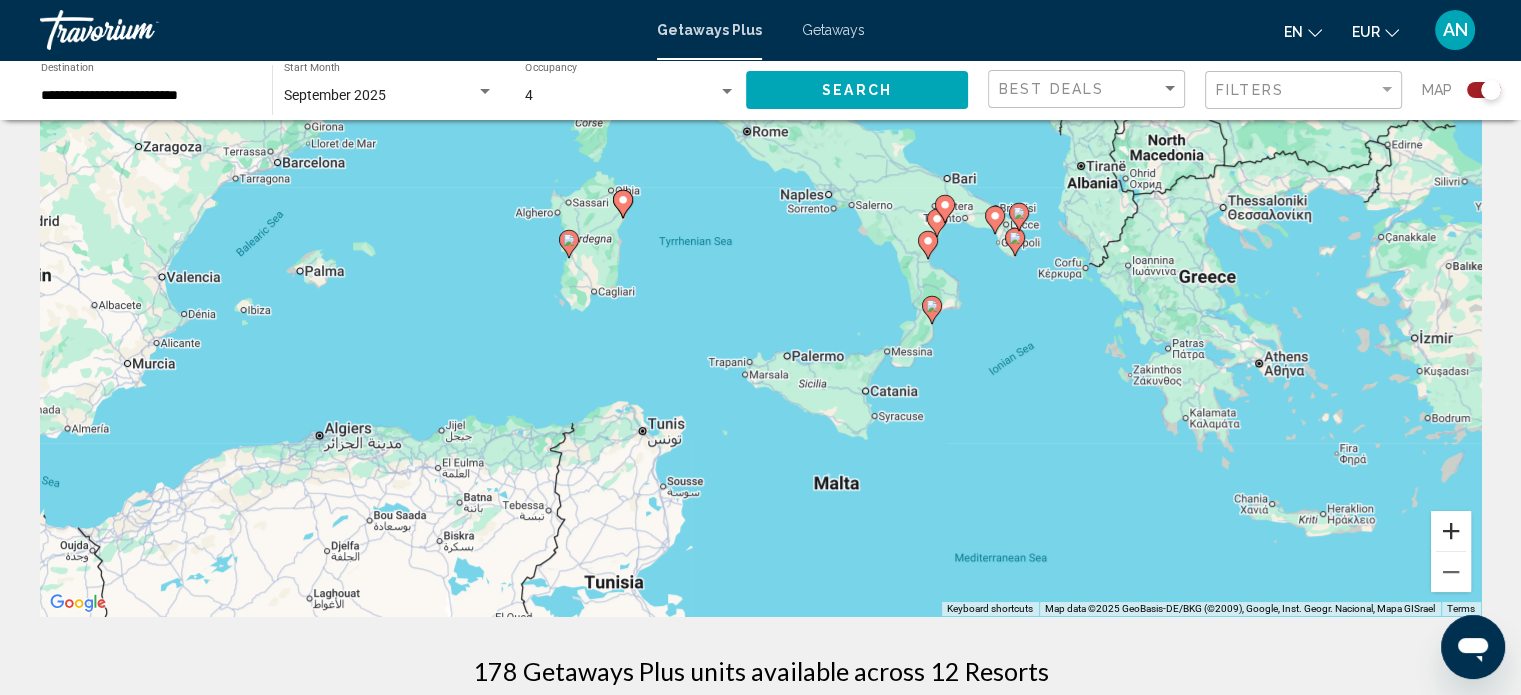 click at bounding box center (1451, 531) 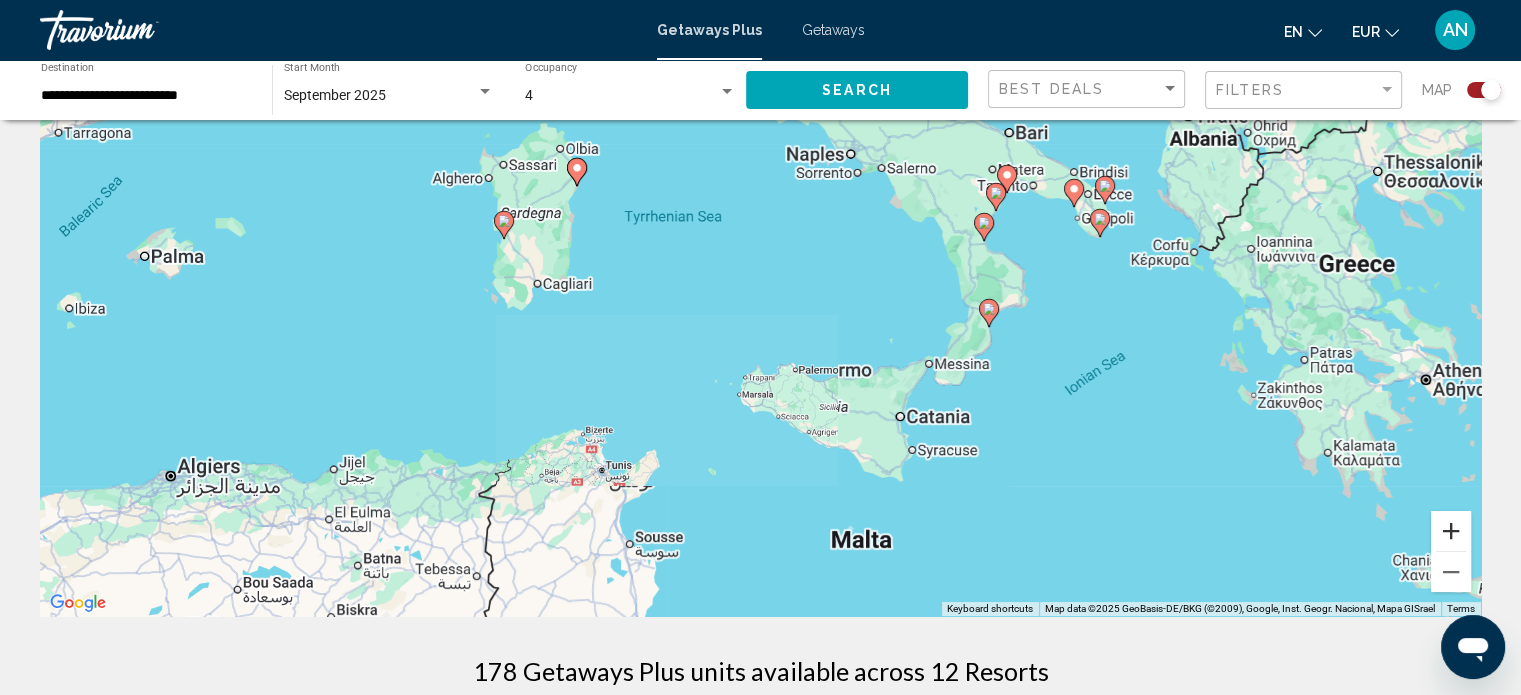 click at bounding box center [1451, 531] 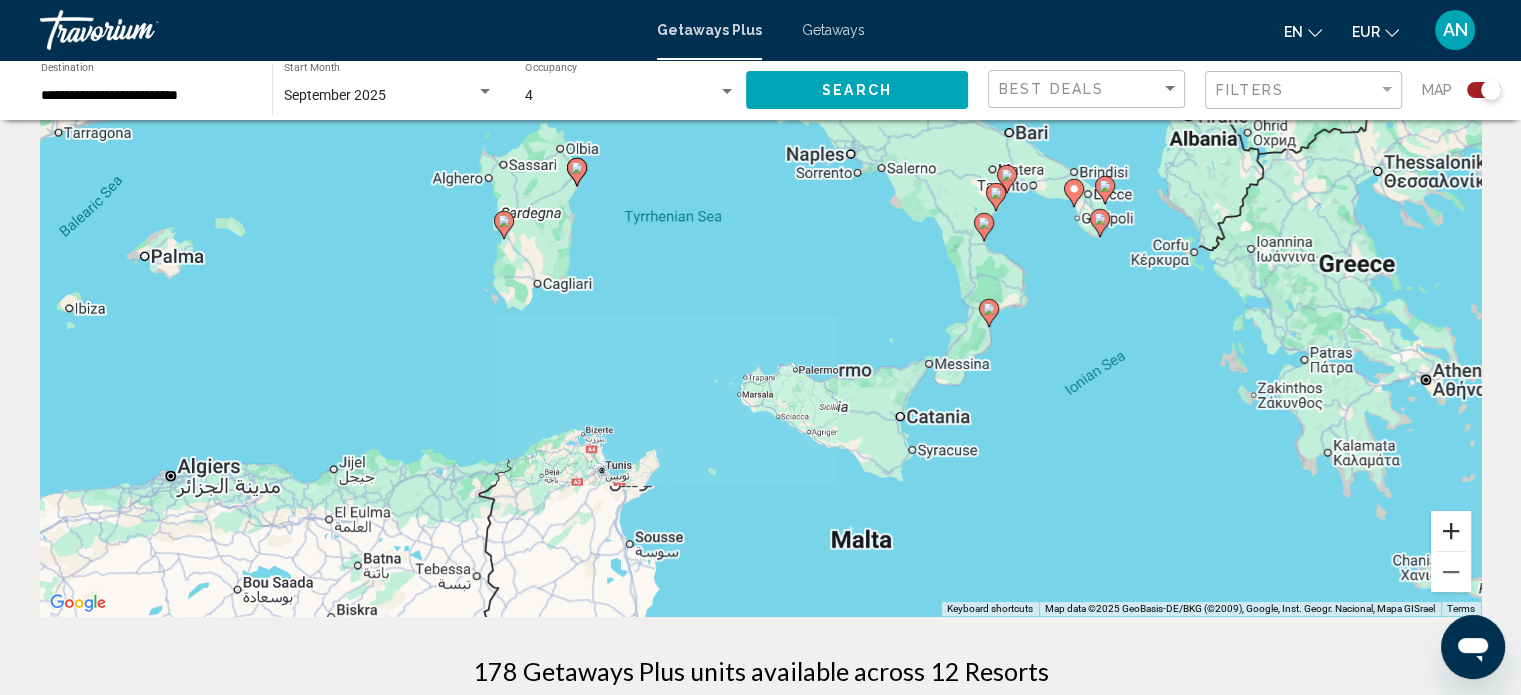 click at bounding box center [1451, 531] 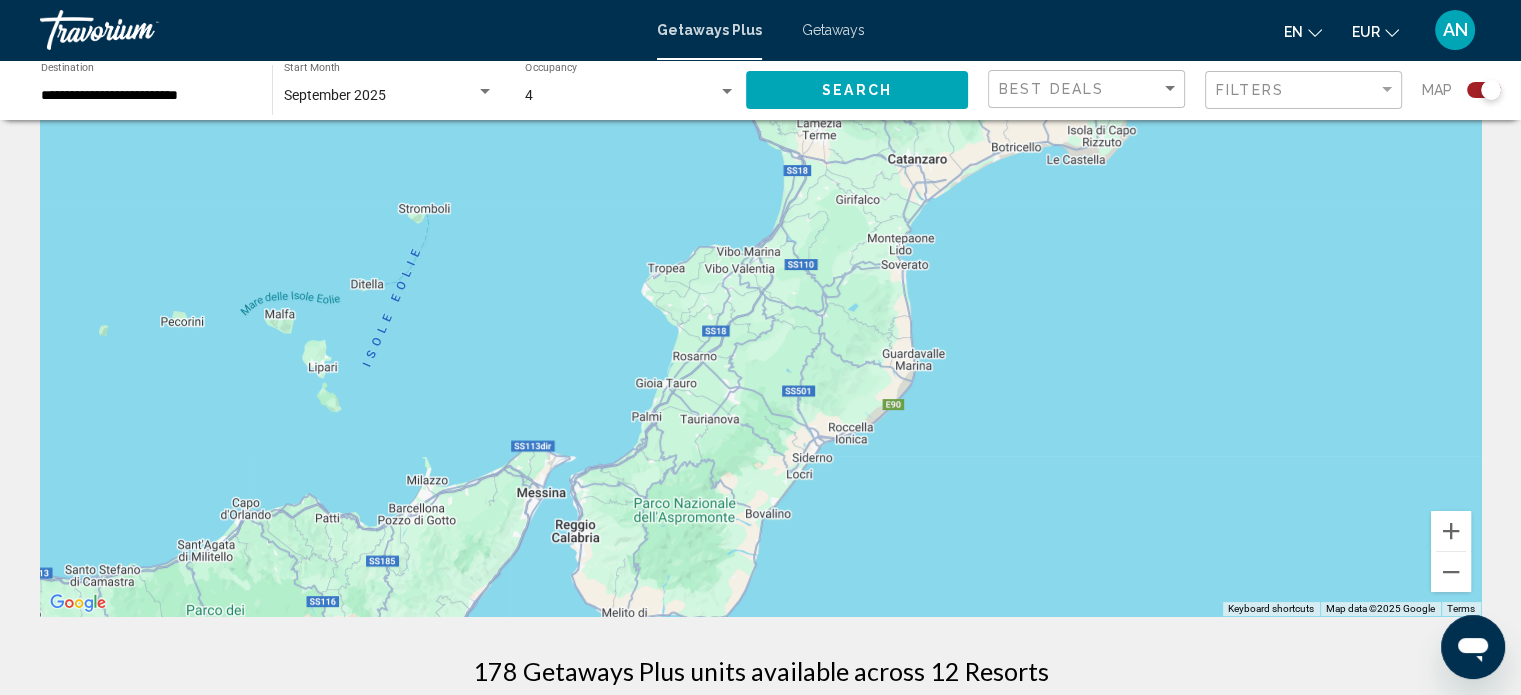 drag, startPoint x: 1390, startPoint y: 323, endPoint x: 88, endPoint y: 251, distance: 1303.9893 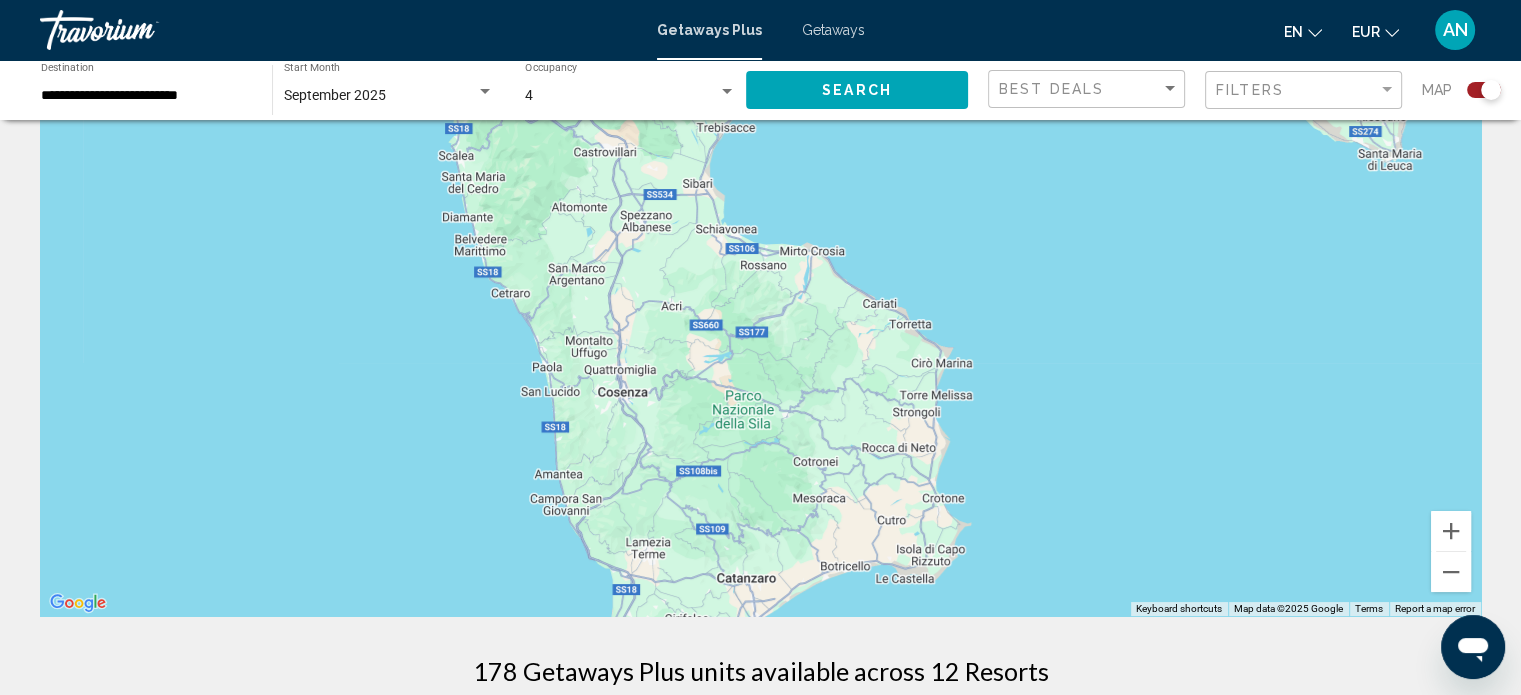 drag, startPoint x: 945, startPoint y: 363, endPoint x: 851, endPoint y: 742, distance: 390.48303 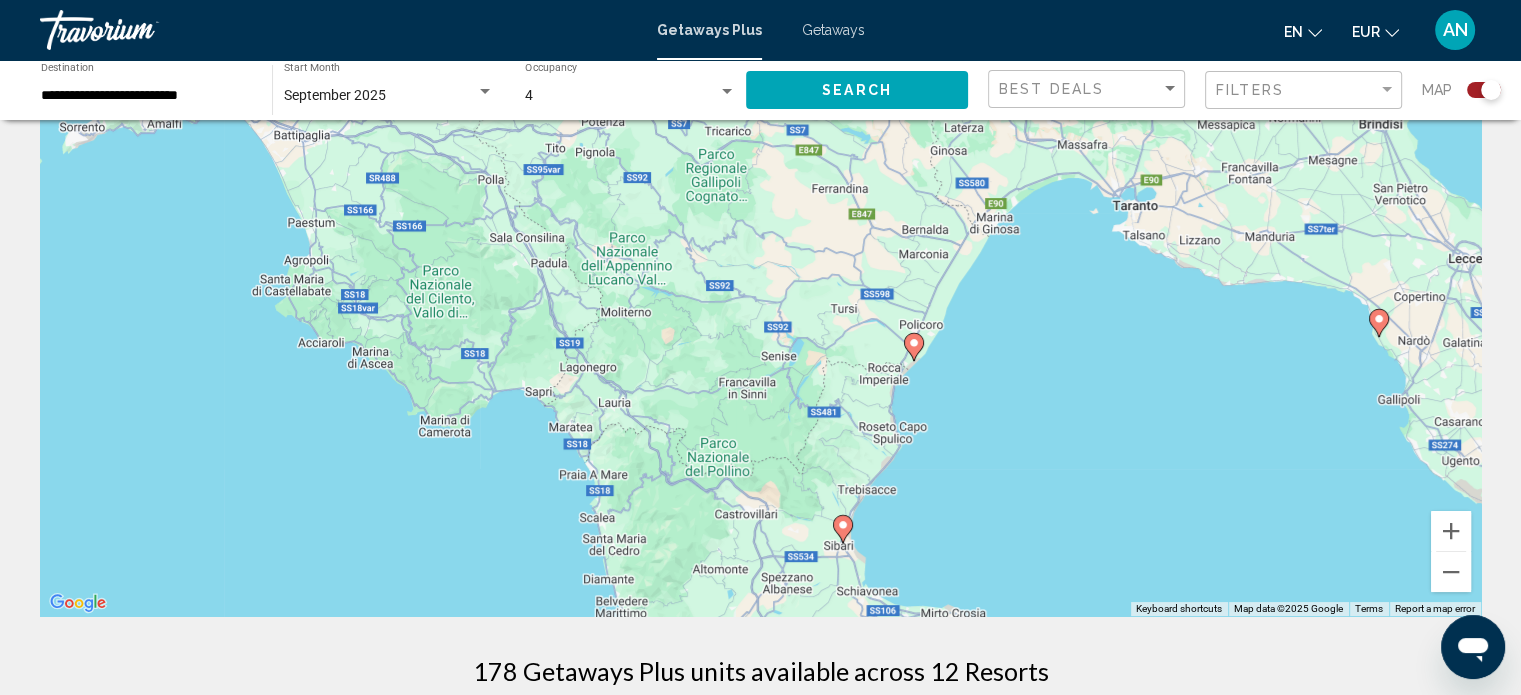 drag, startPoint x: 896, startPoint y: 294, endPoint x: 1041, endPoint y: 665, distance: 398.329 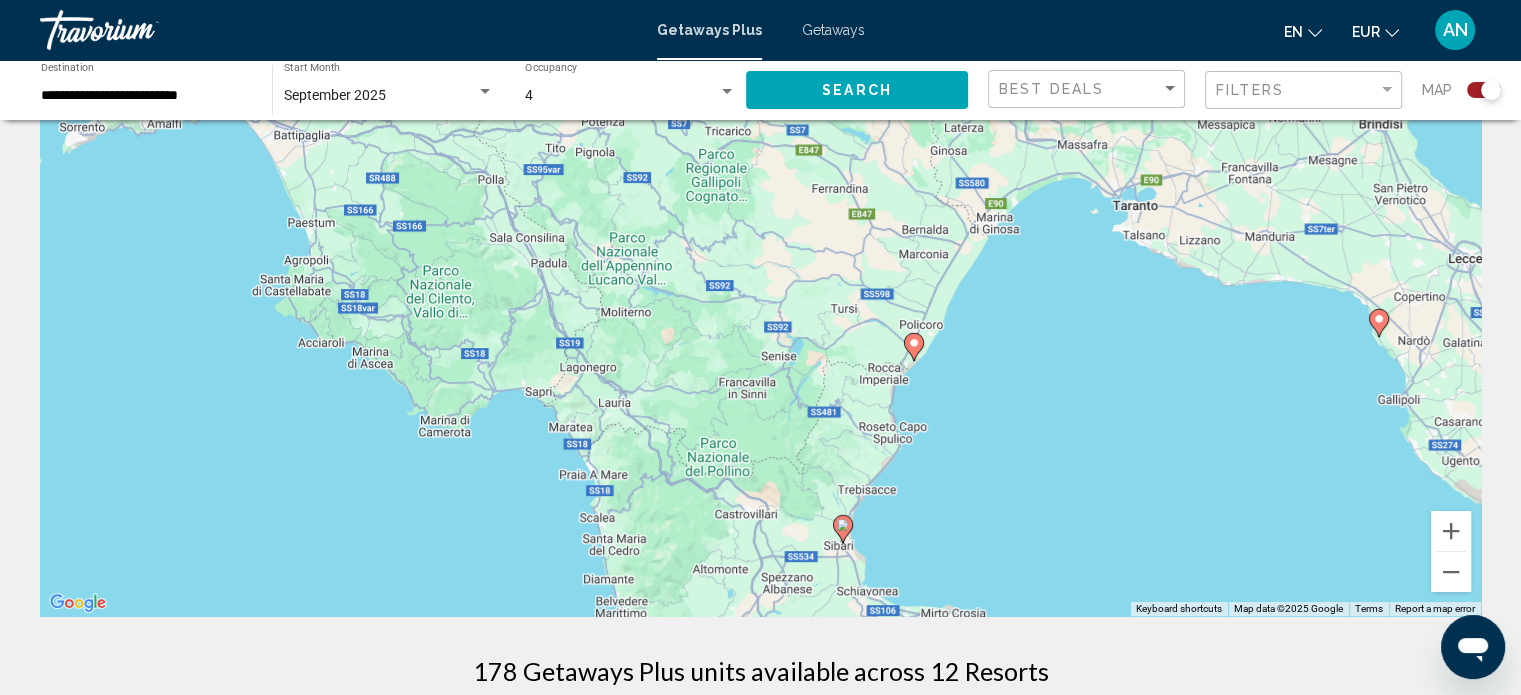 click on "← Move left → Move right ↑ Move up ↓ Move down + Zoom in - Zoom out Home Jump left by 75% End Jump right by 75% Page Up Jump up by 75% Page Down Jump down by 75% To activate drag with keyboard, press Alt + Enter. Once in keyboard drag state, use the arrow keys to move the marker. To complete the drag, press the Enter key. To cancel, press Escape. Keyboard shortcuts Map Data Map data ©2025 Google Map data ©2025 Google 10 km  Click to toggle between metric and imperial units Terms Report a map error 178 Getaways Plus units available across 12 Resorts Save up to  79%   Horse Country Resort Congress & Spa  Resort  -  This is an adults only resort
[CITY], [STATE], [POSTAL_CODE], [COUNTRY] From €818.81 EUR €171.70 EUR For 7 nights You save  €647.11 EUR   temp  4
Pets Allowed
Fitness Center View Resort    ( 6 units )  Save up to  100%   Palace Residence I  Resort  -" at bounding box center [760, 1743] 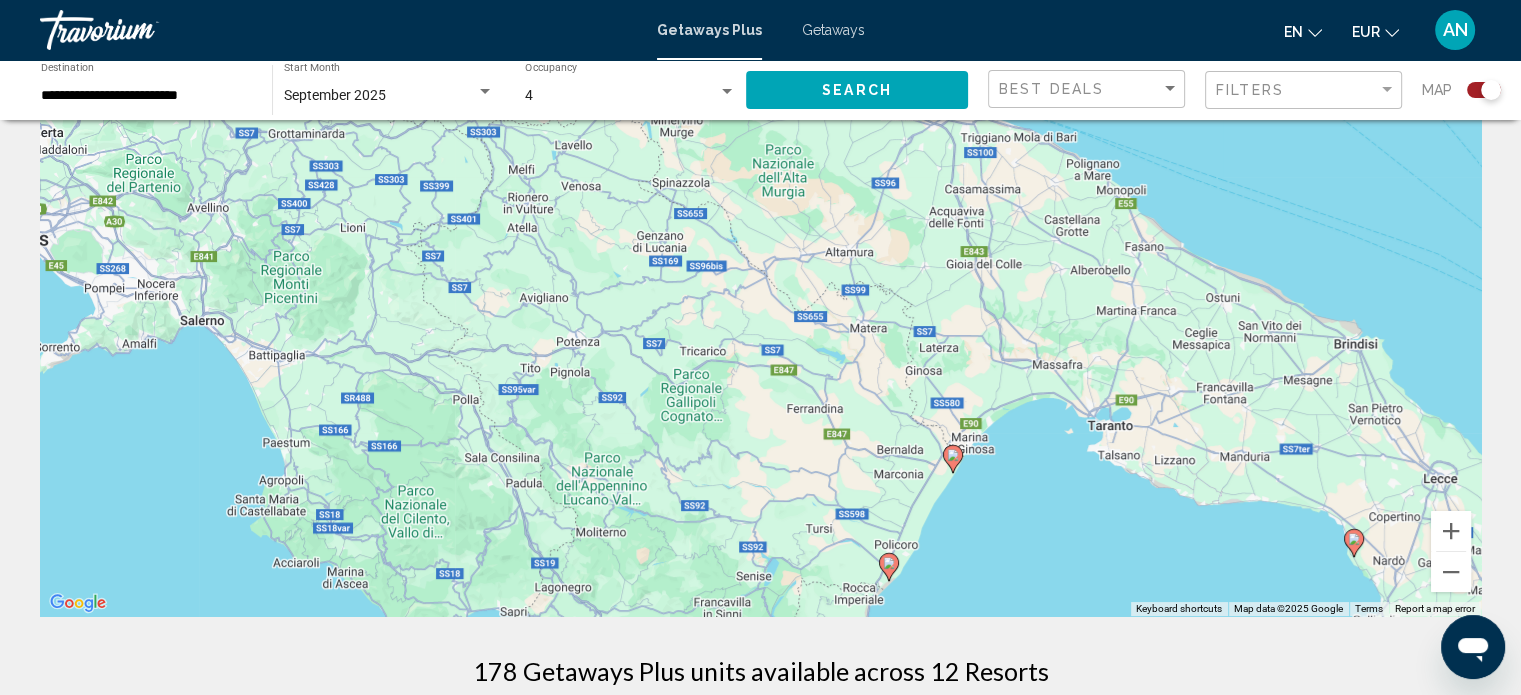 drag, startPoint x: 1089, startPoint y: 481, endPoint x: 1064, endPoint y: 703, distance: 223.40323 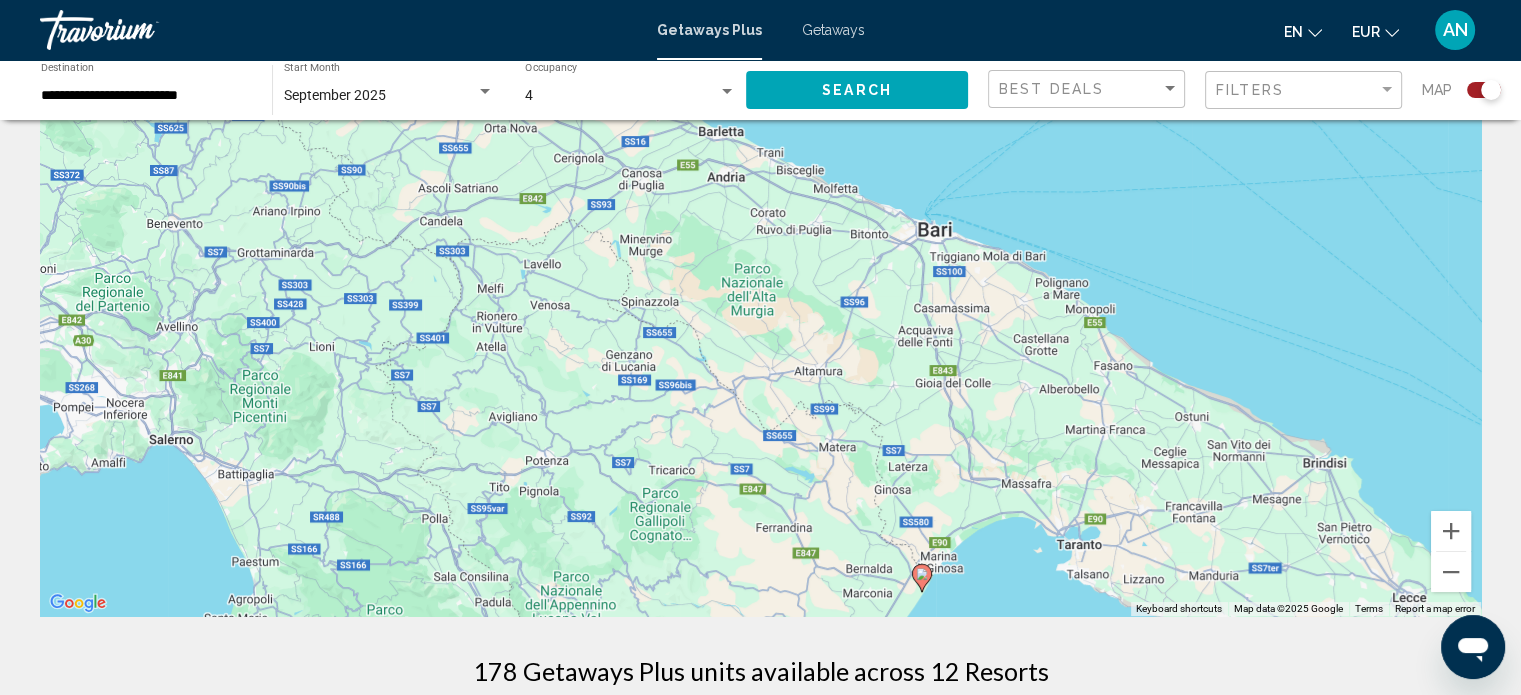 drag, startPoint x: 1049, startPoint y: 487, endPoint x: 1015, endPoint y: 632, distance: 148.93288 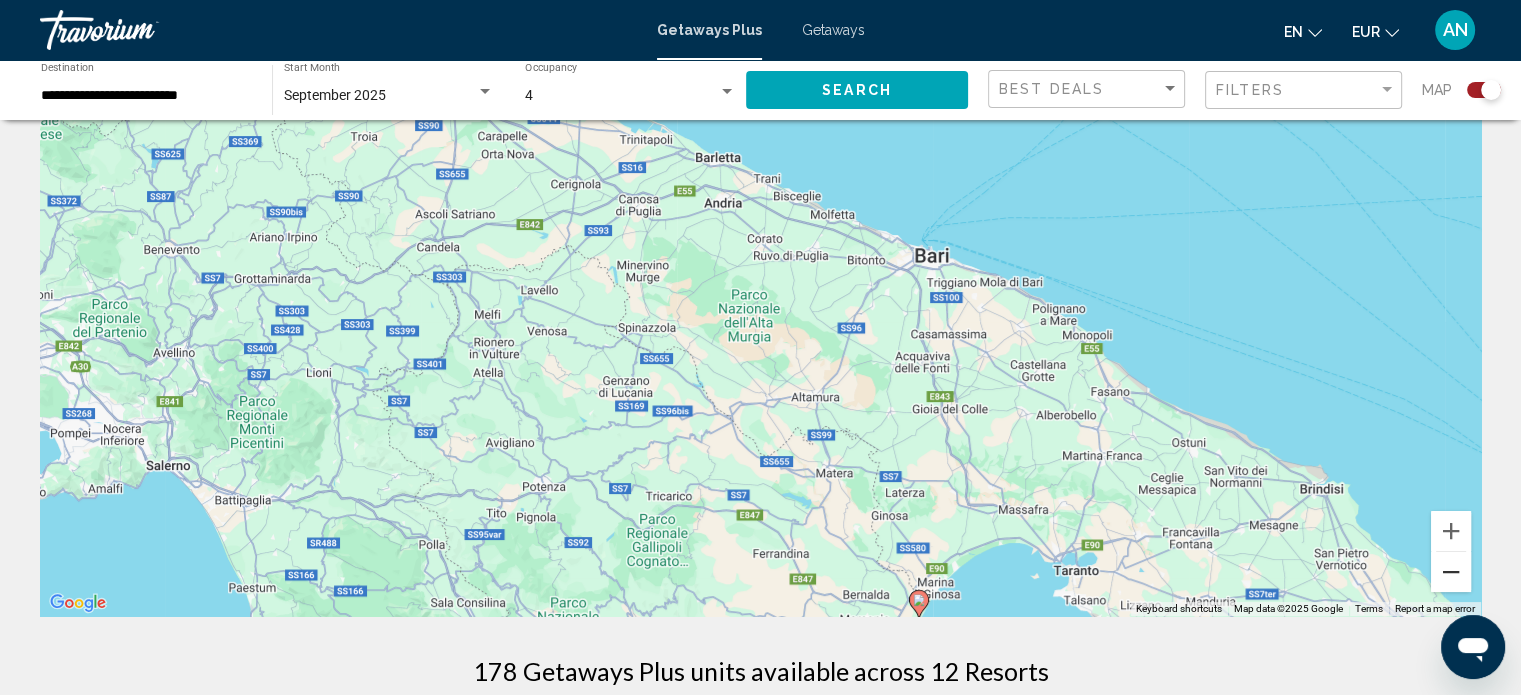 click at bounding box center (1451, 572) 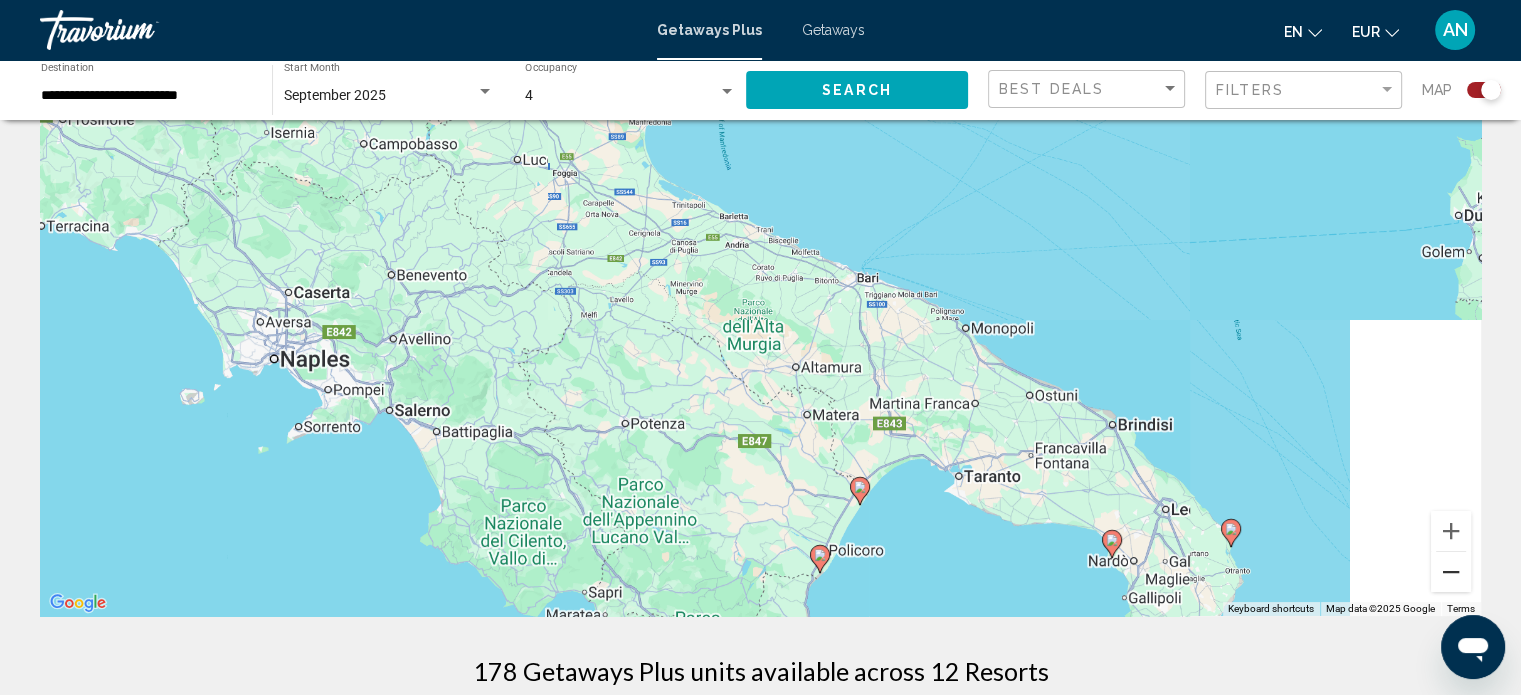 click at bounding box center [1451, 572] 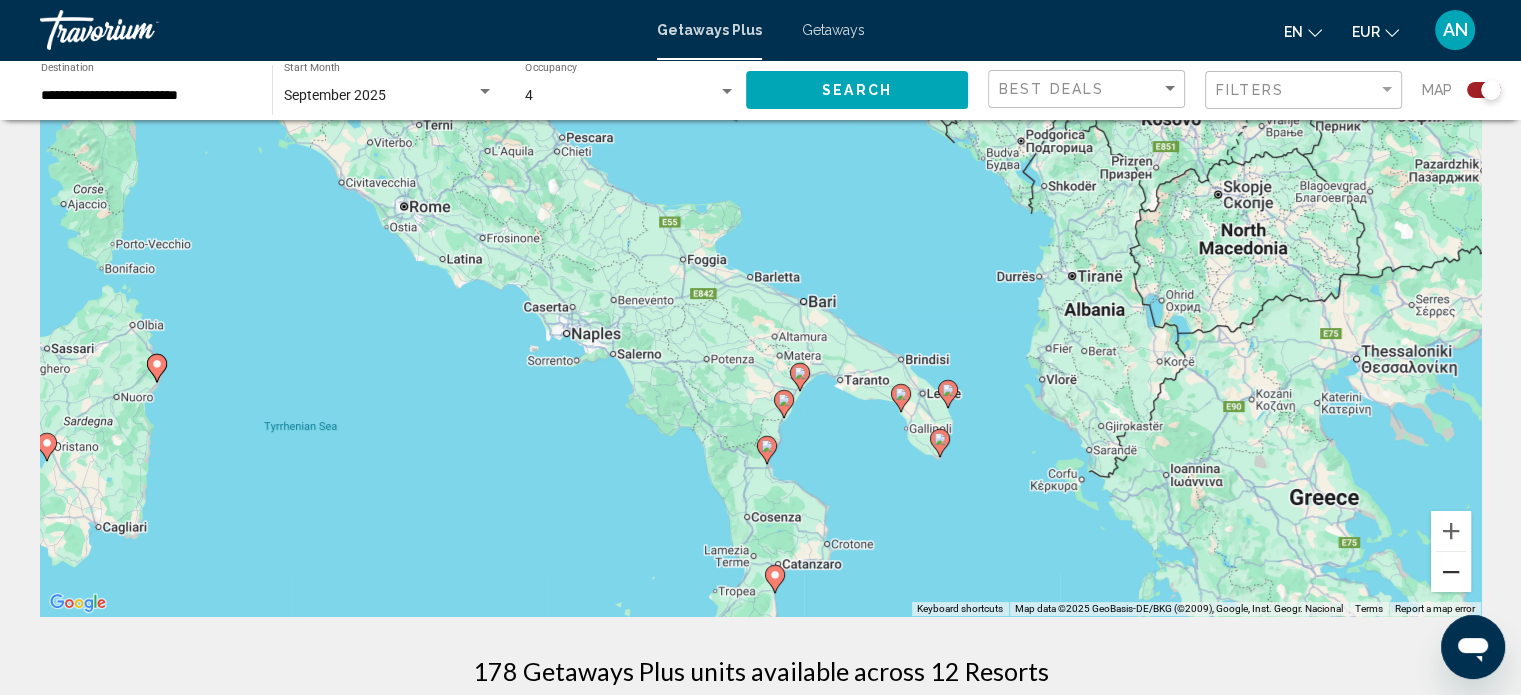 click at bounding box center (1451, 572) 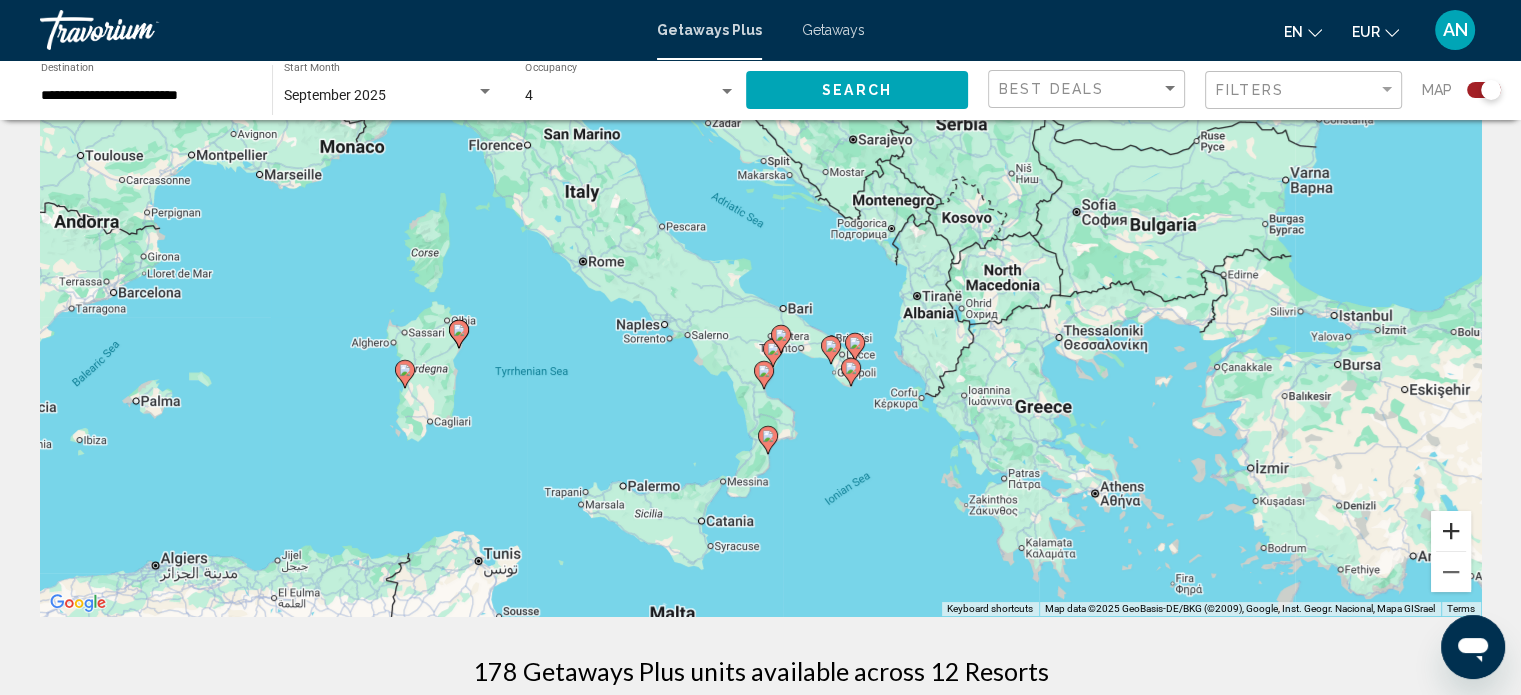 click at bounding box center [1451, 531] 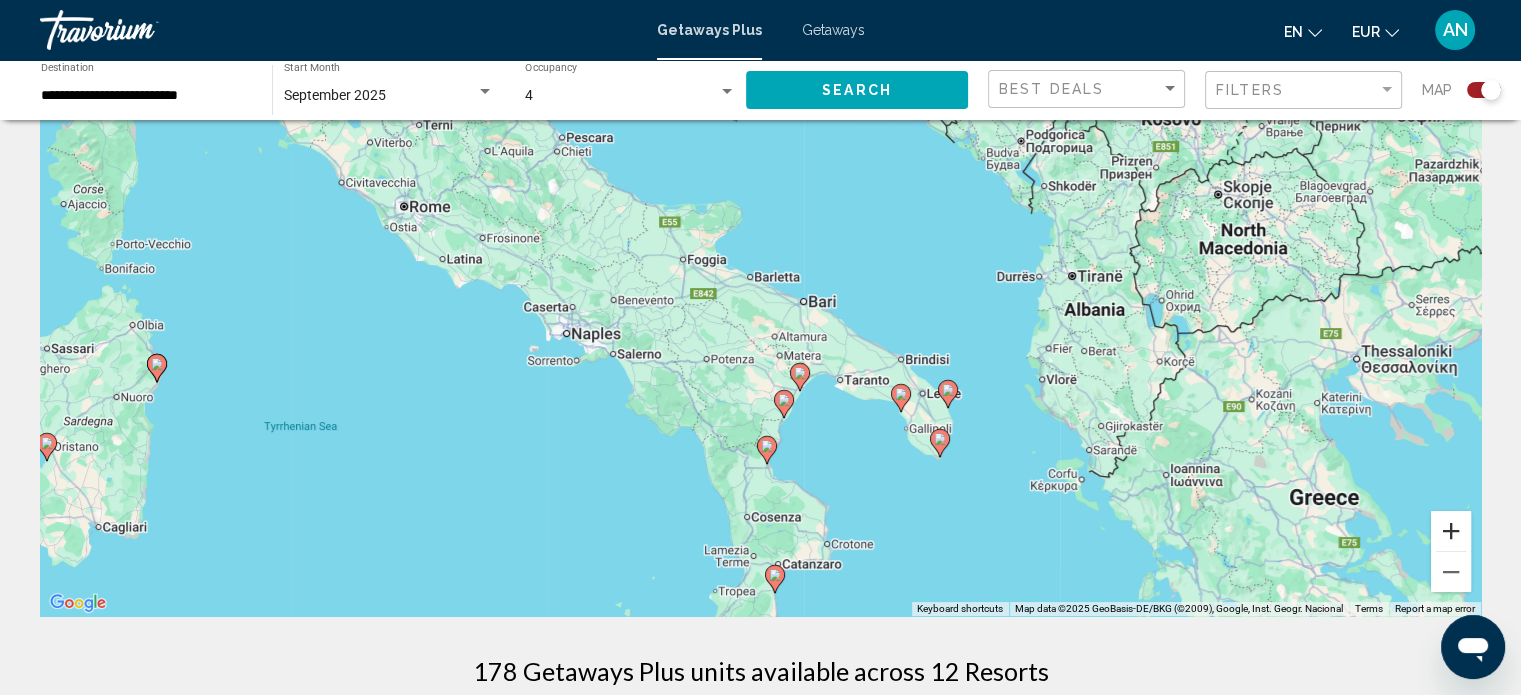 click at bounding box center [1451, 531] 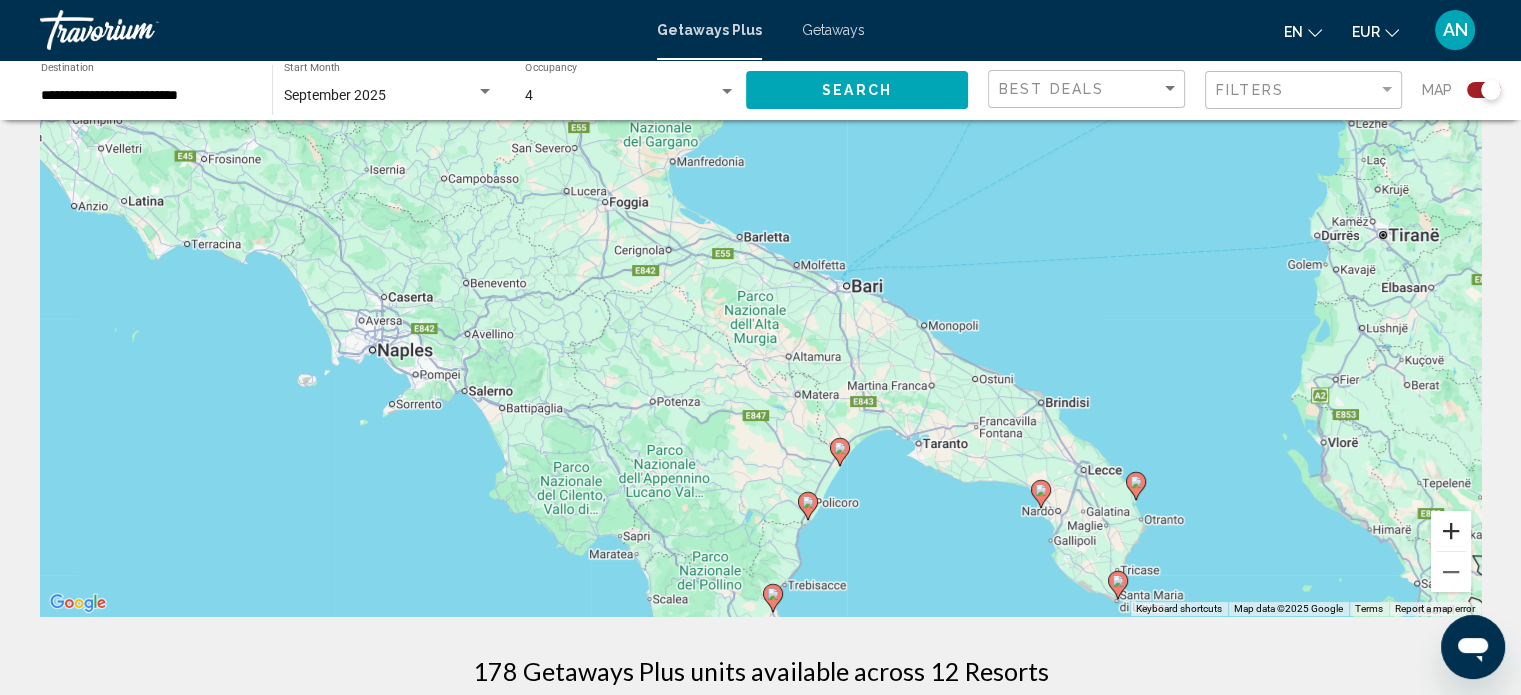 click at bounding box center [1451, 531] 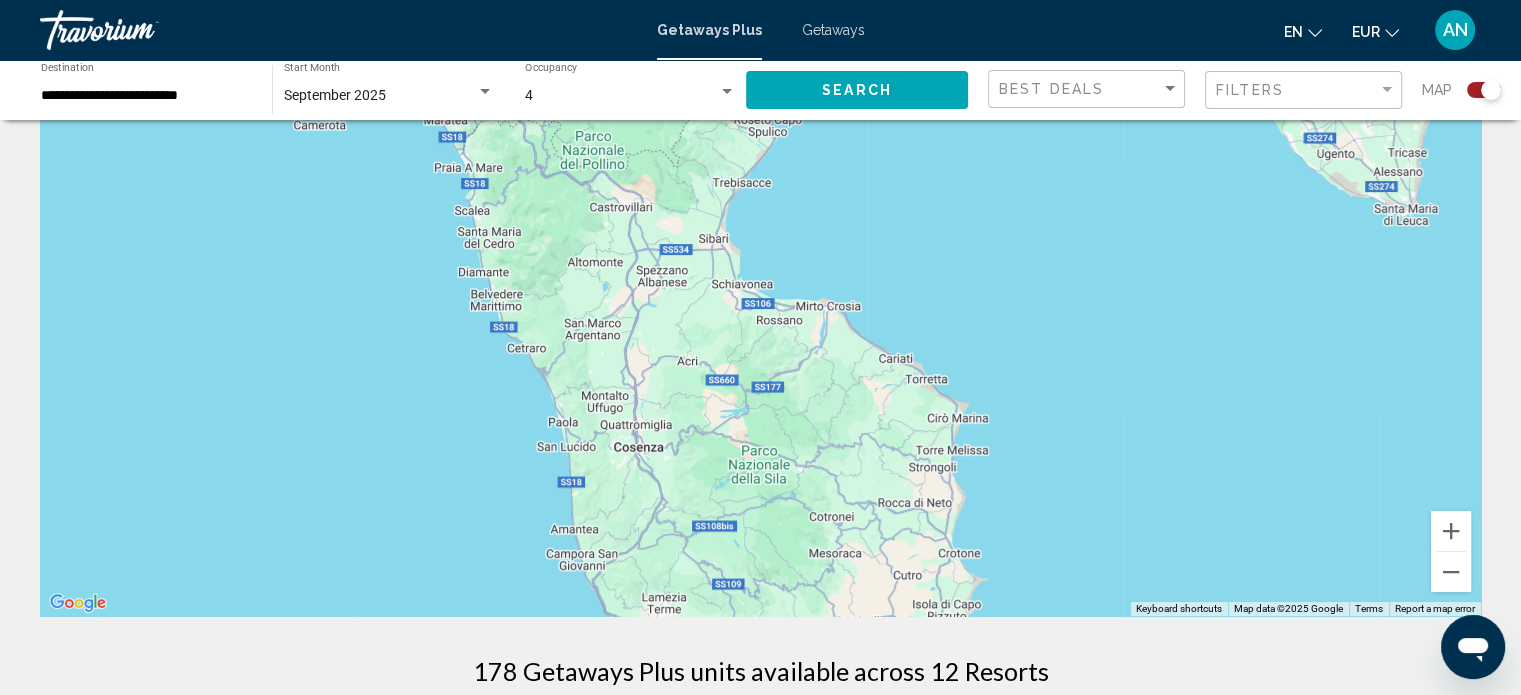 drag, startPoint x: 1007, startPoint y: 555, endPoint x: 944, endPoint y: -121, distance: 678.9293 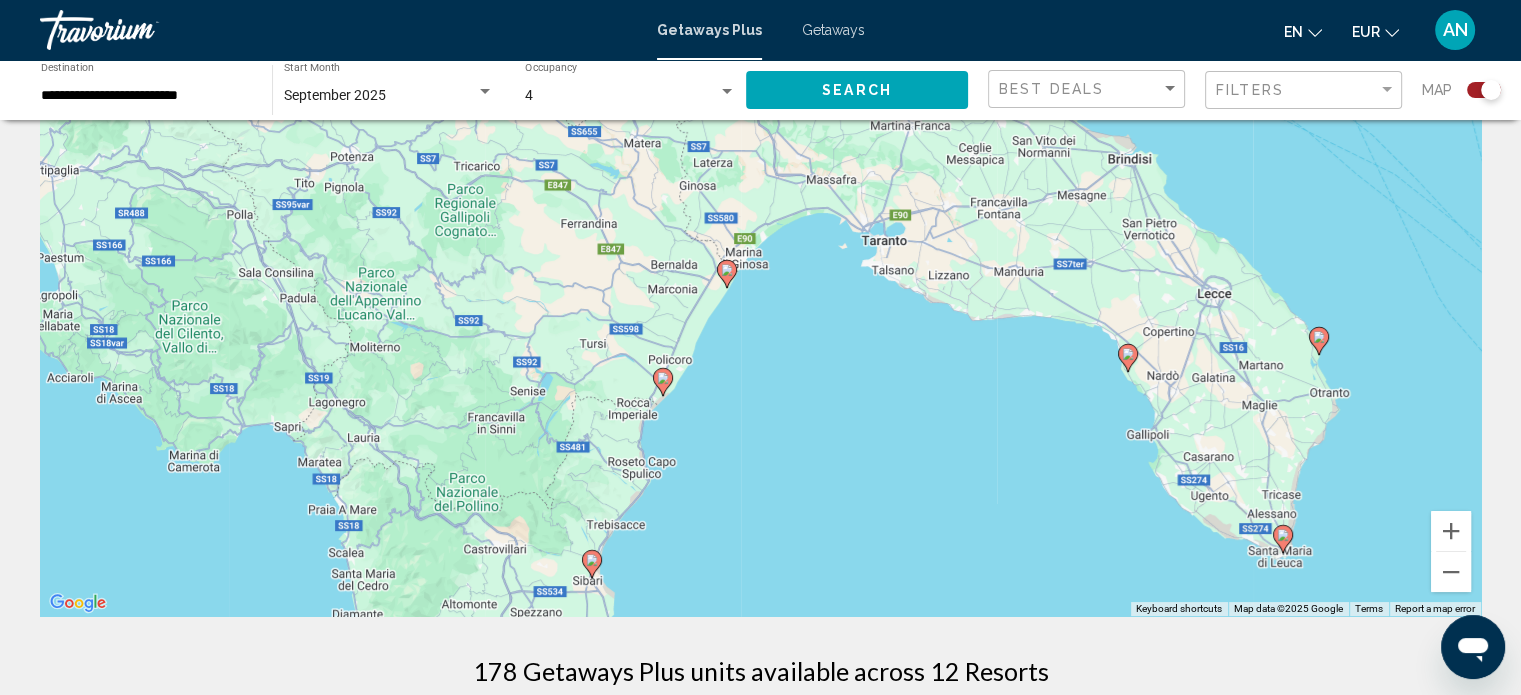 drag, startPoint x: 1098, startPoint y: 402, endPoint x: 968, endPoint y: 742, distance: 364.0055 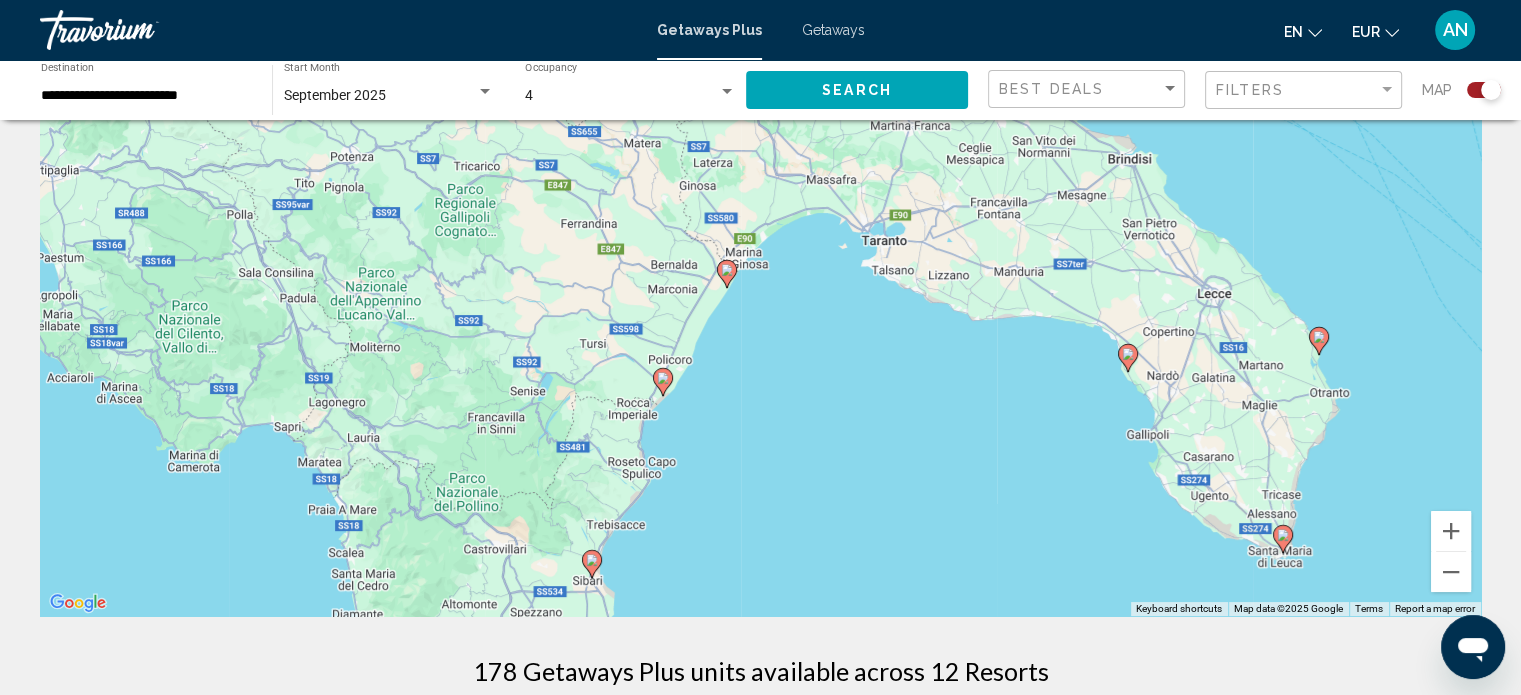 click 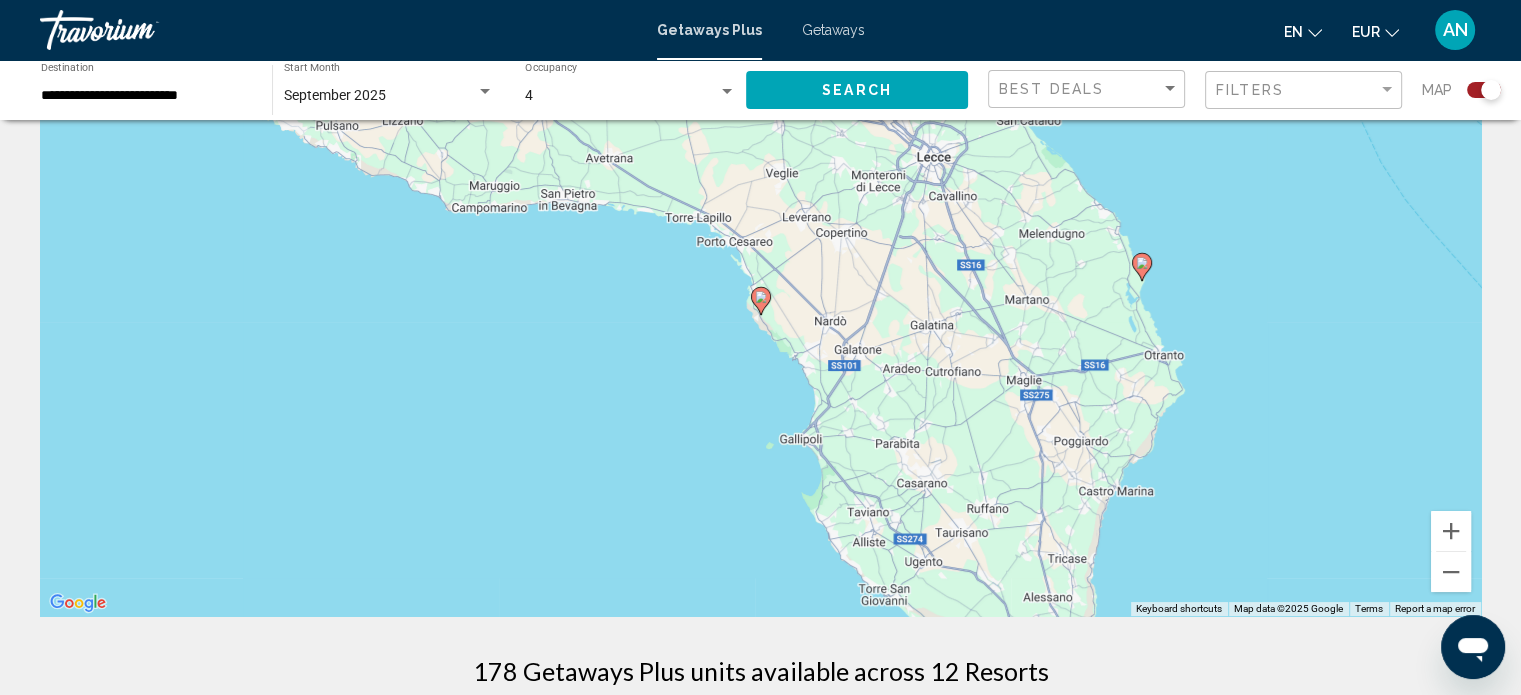 click 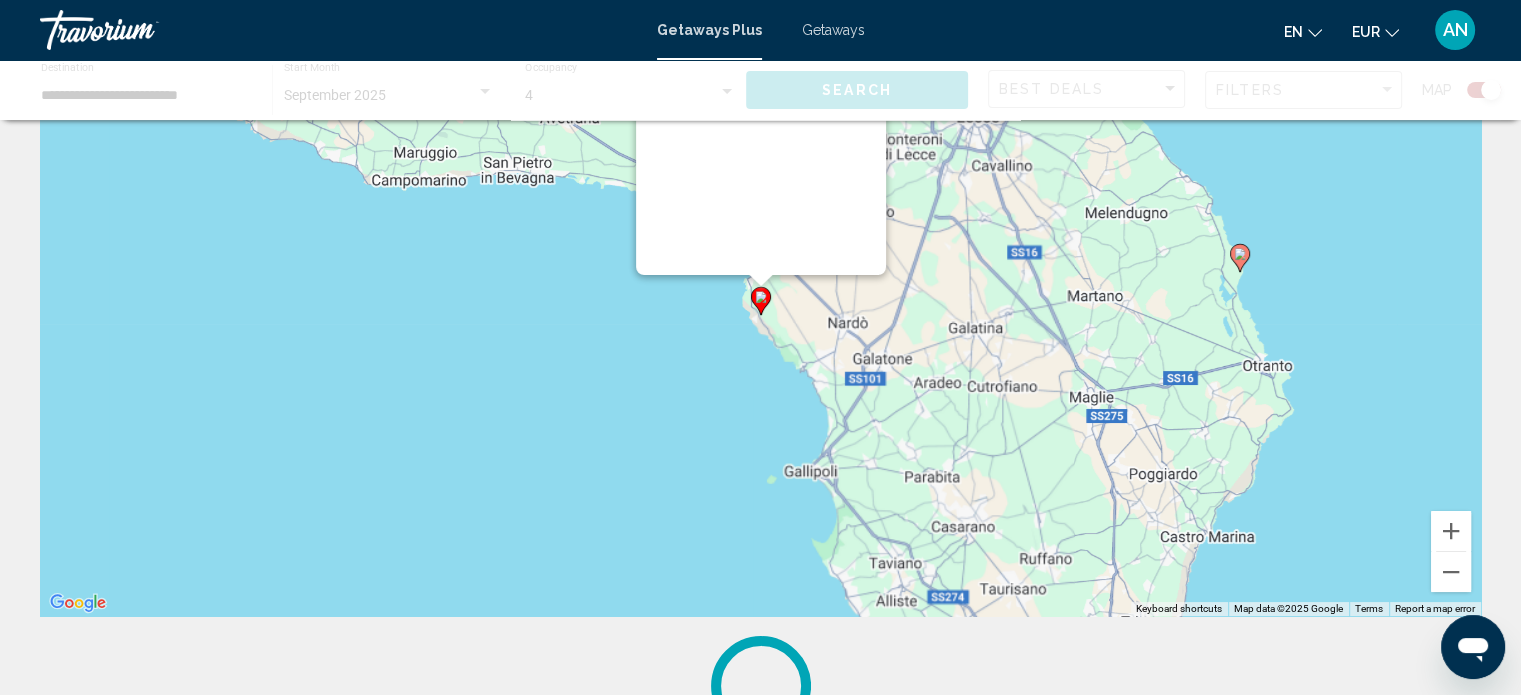 scroll, scrollTop: 0, scrollLeft: 0, axis: both 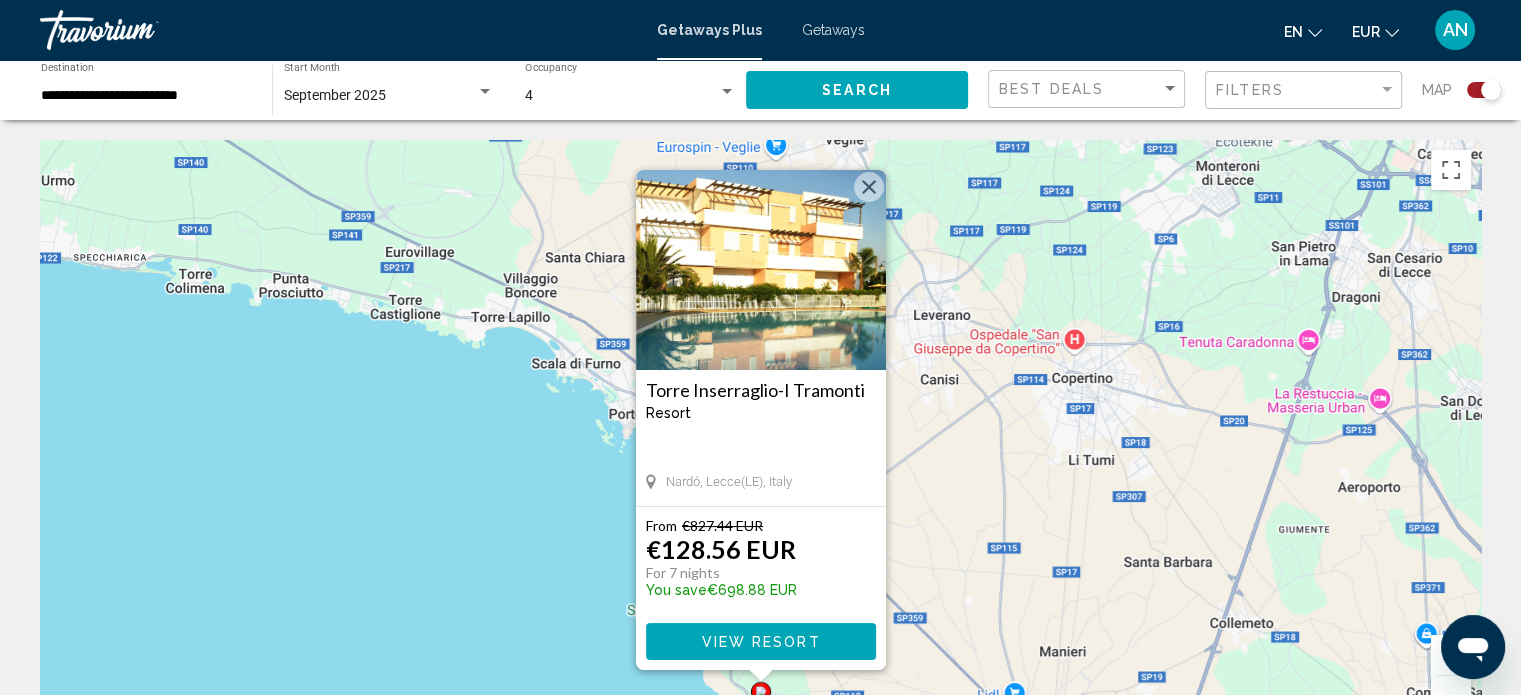 click at bounding box center [869, 187] 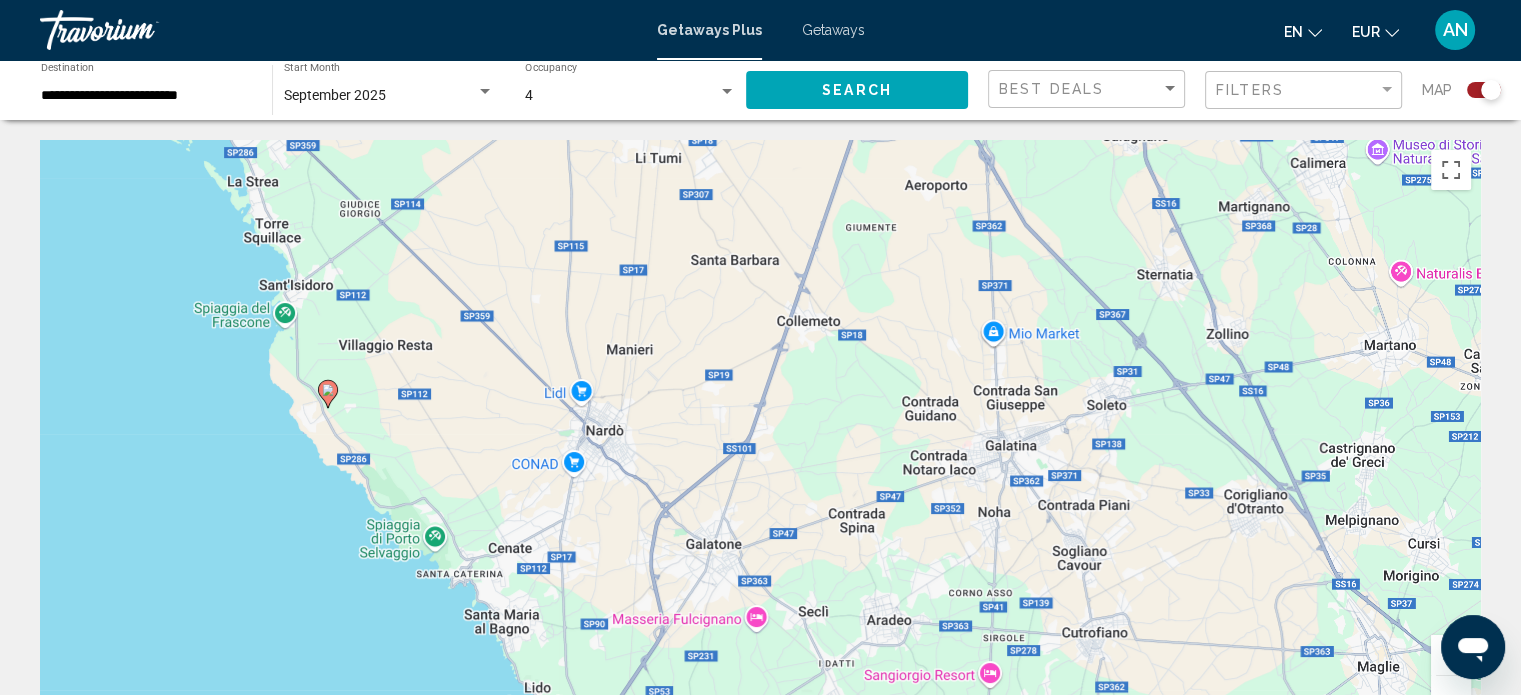 drag, startPoint x: 1132, startPoint y: 523, endPoint x: 380, endPoint y: 147, distance: 840.76154 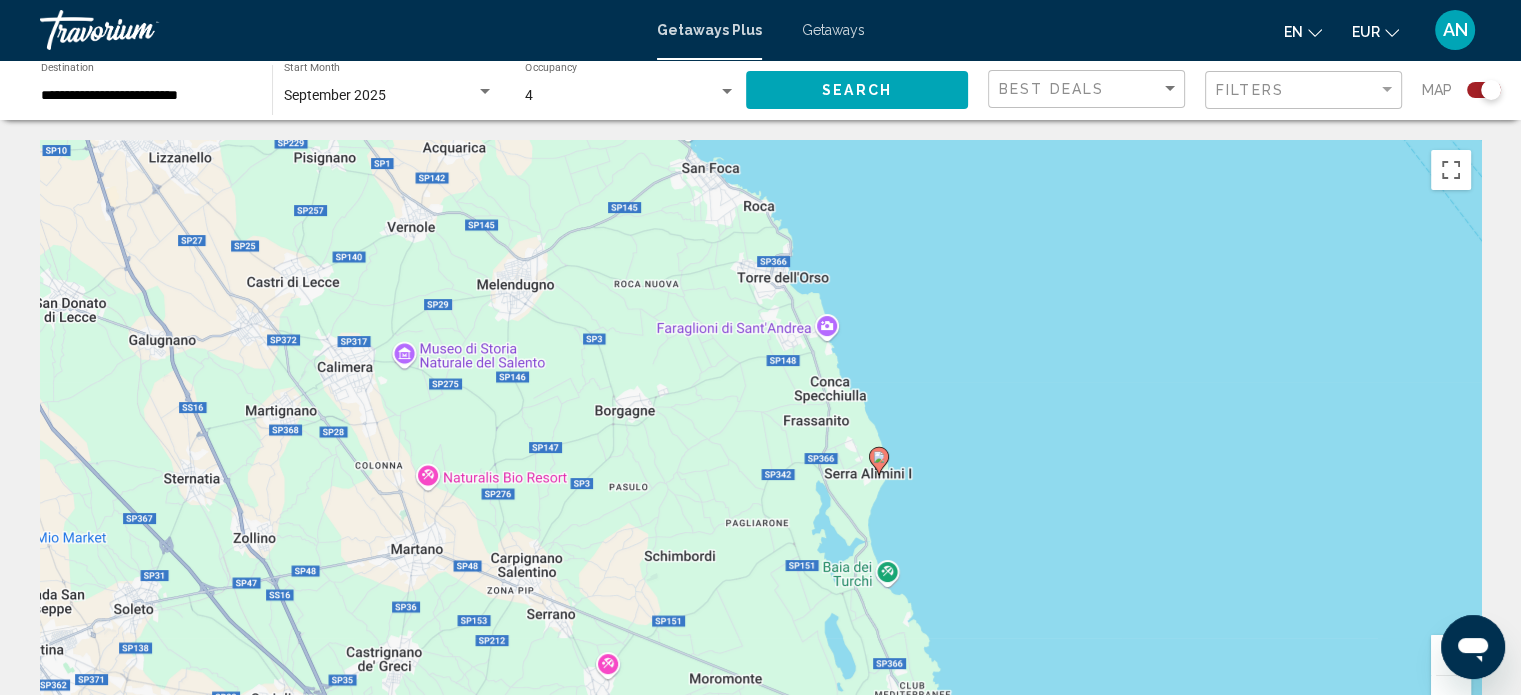drag, startPoint x: 1291, startPoint y: 432, endPoint x: 783, endPoint y: 742, distance: 595.1168 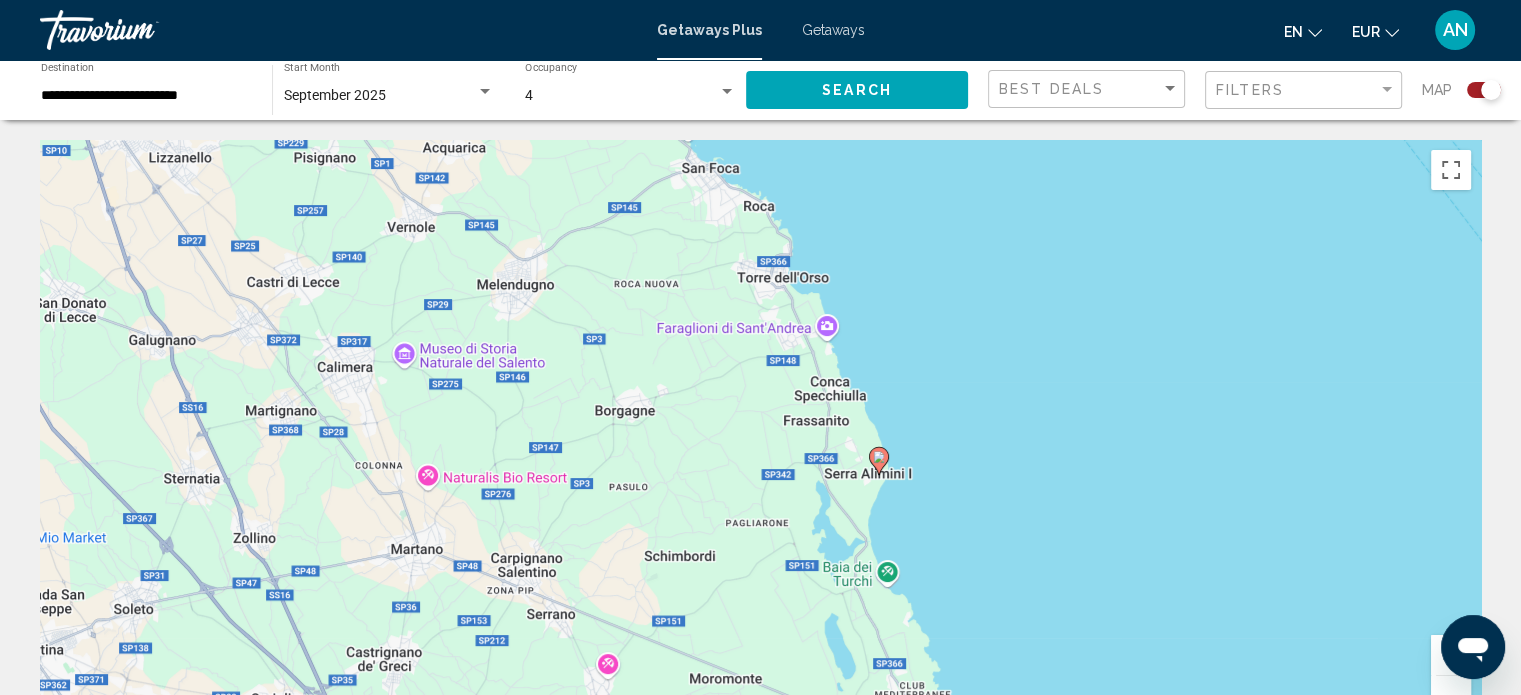 click 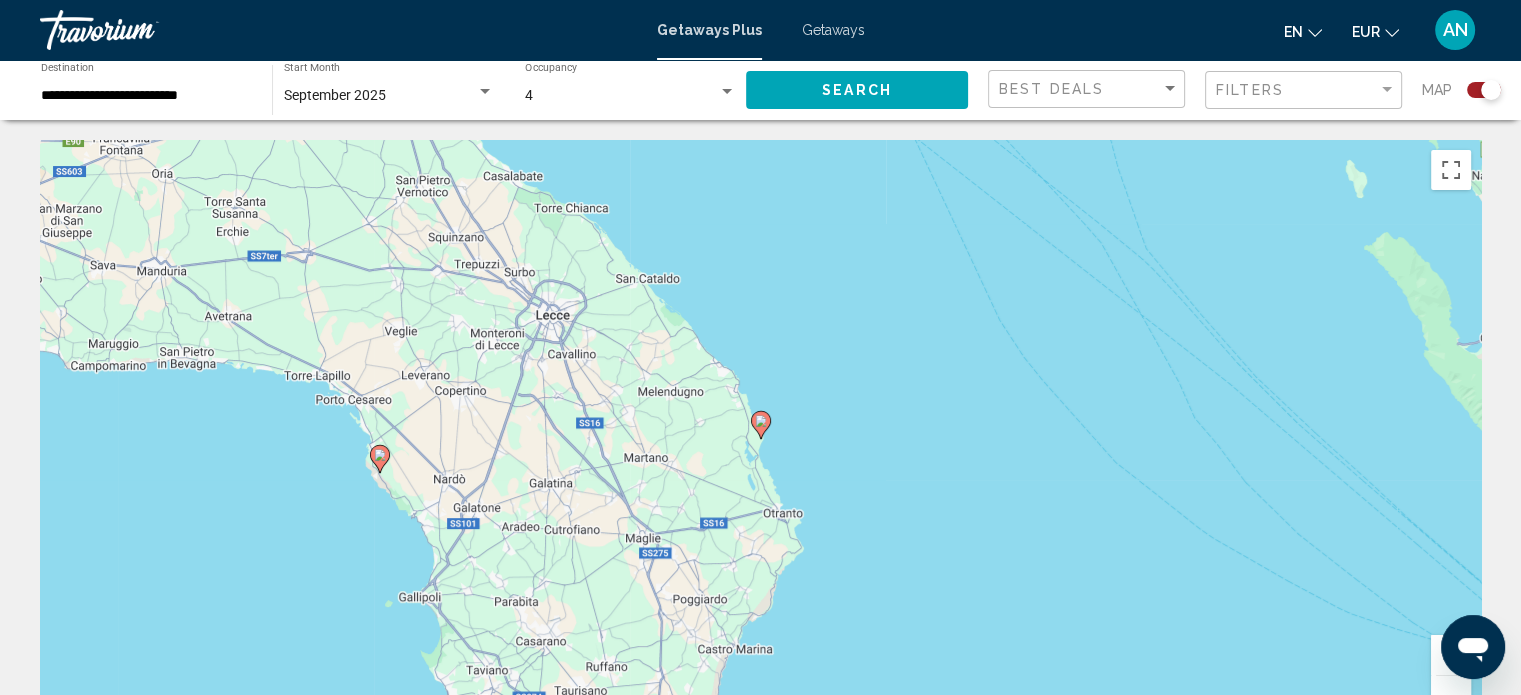 click 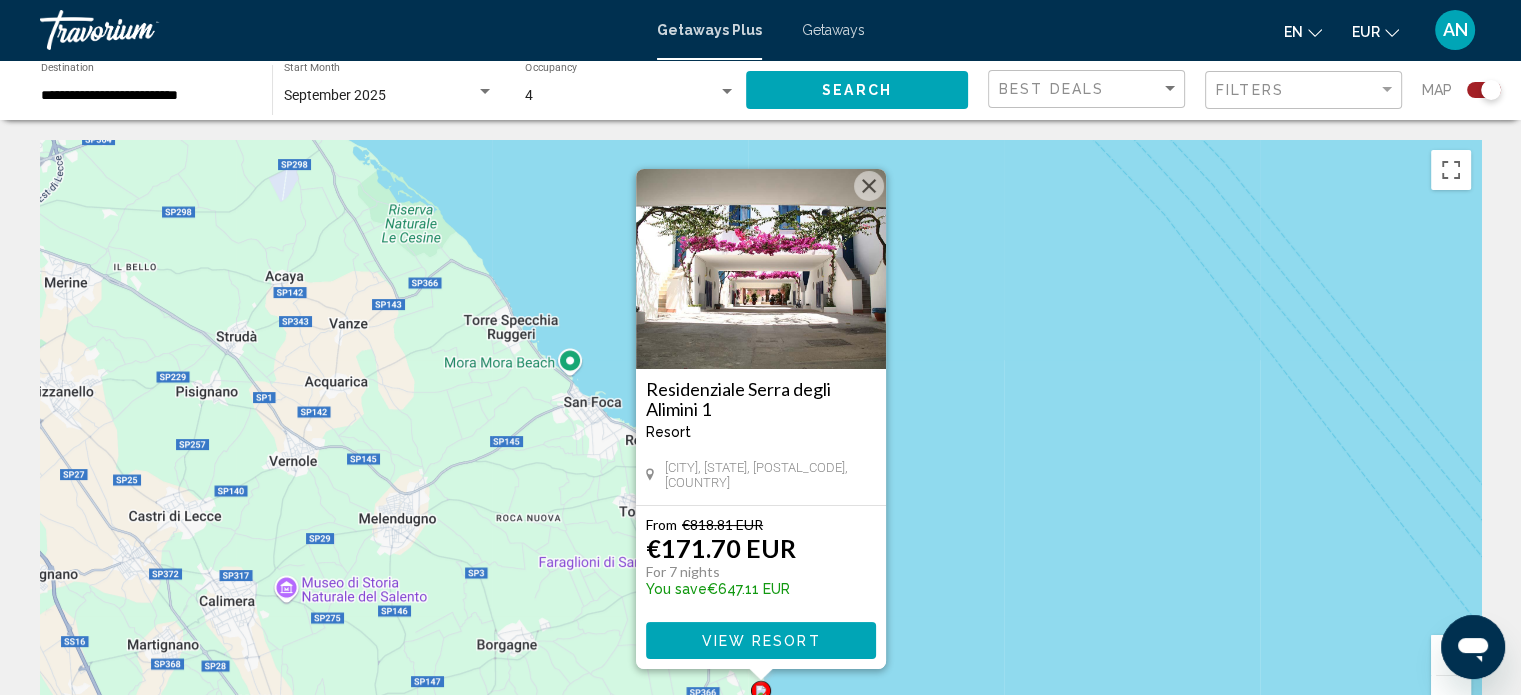 click on "Residenziale Serra degli Alimini 1" at bounding box center [761, 399] 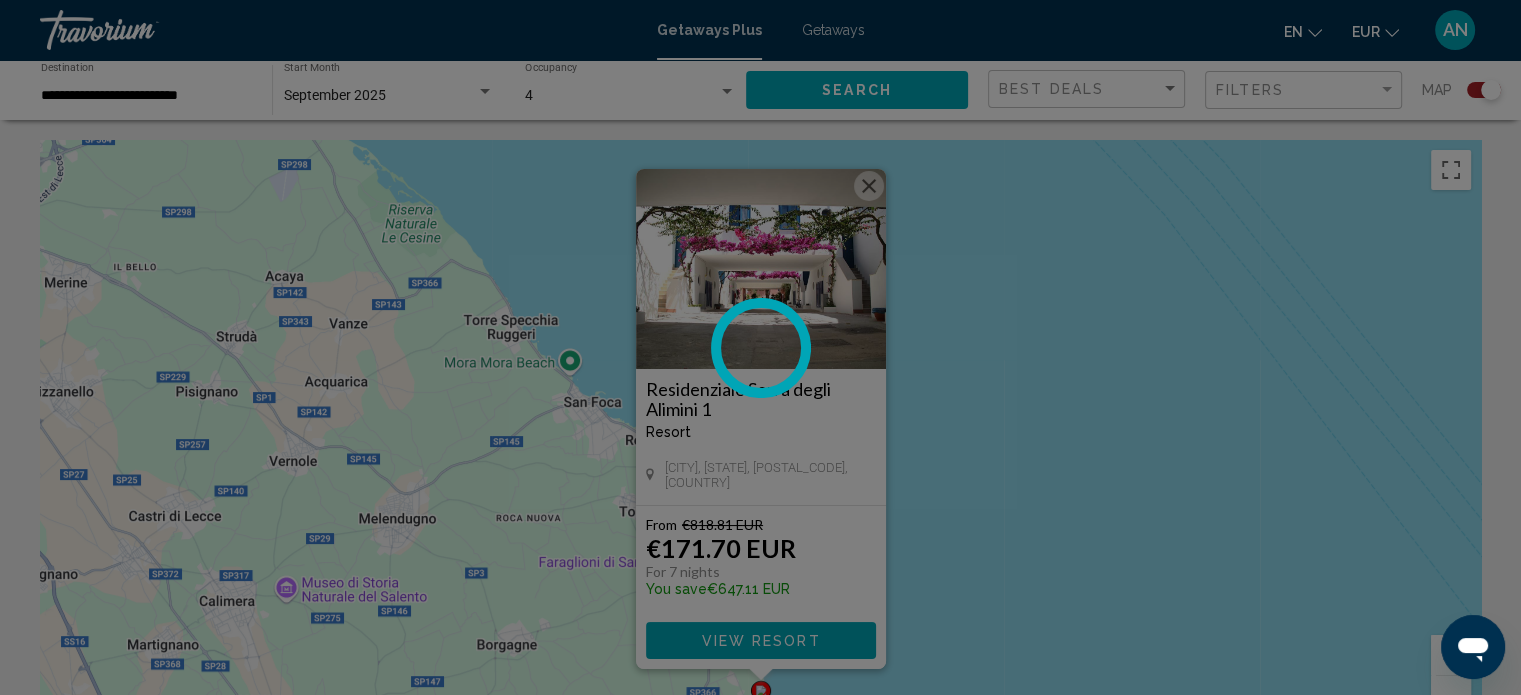 scroll, scrollTop: 12, scrollLeft: 0, axis: vertical 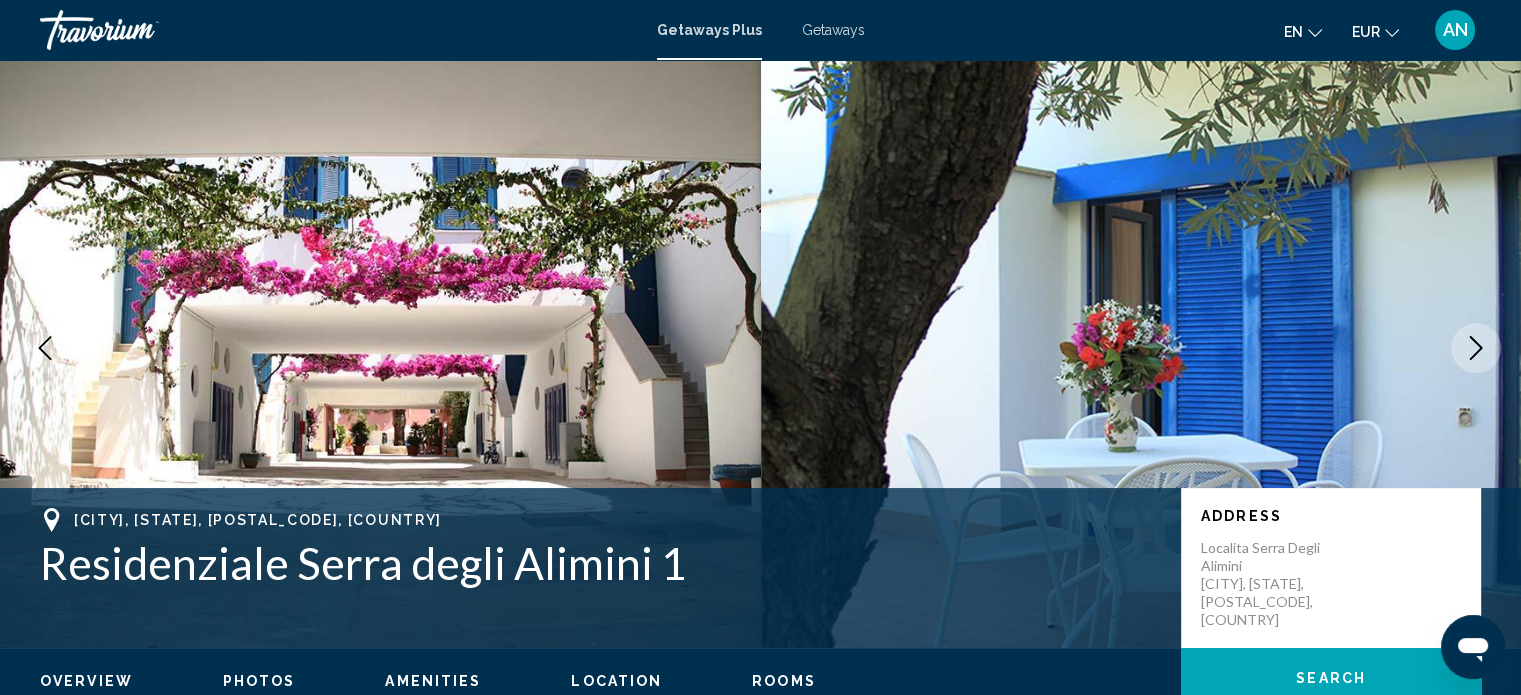 click 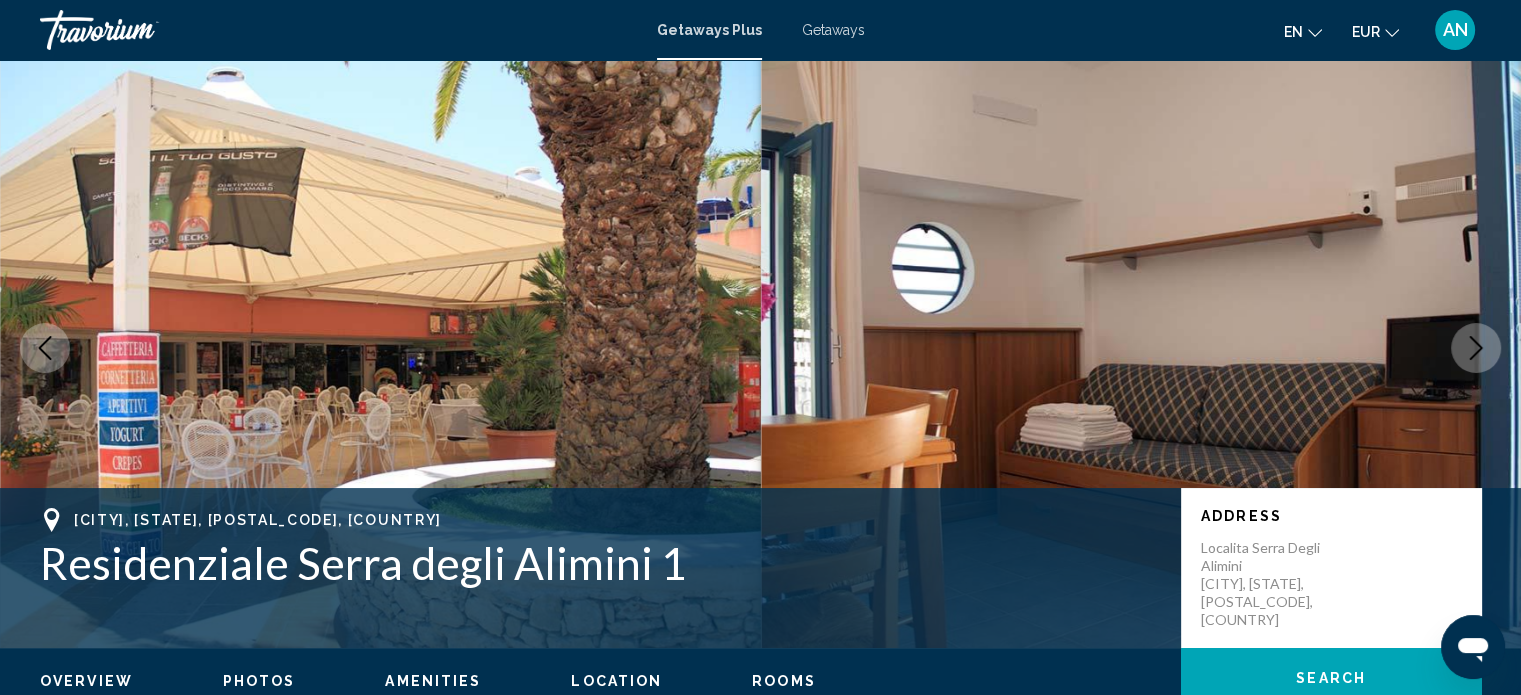 click 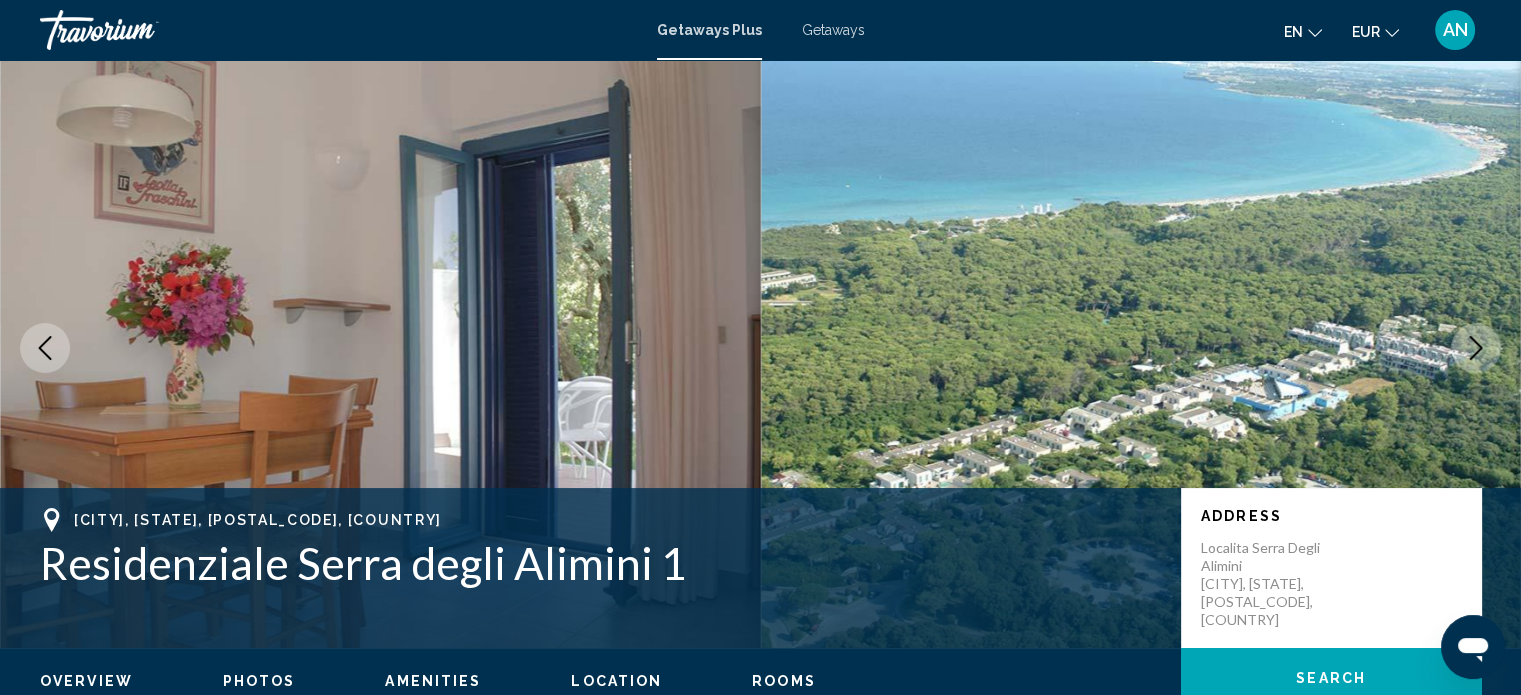 click 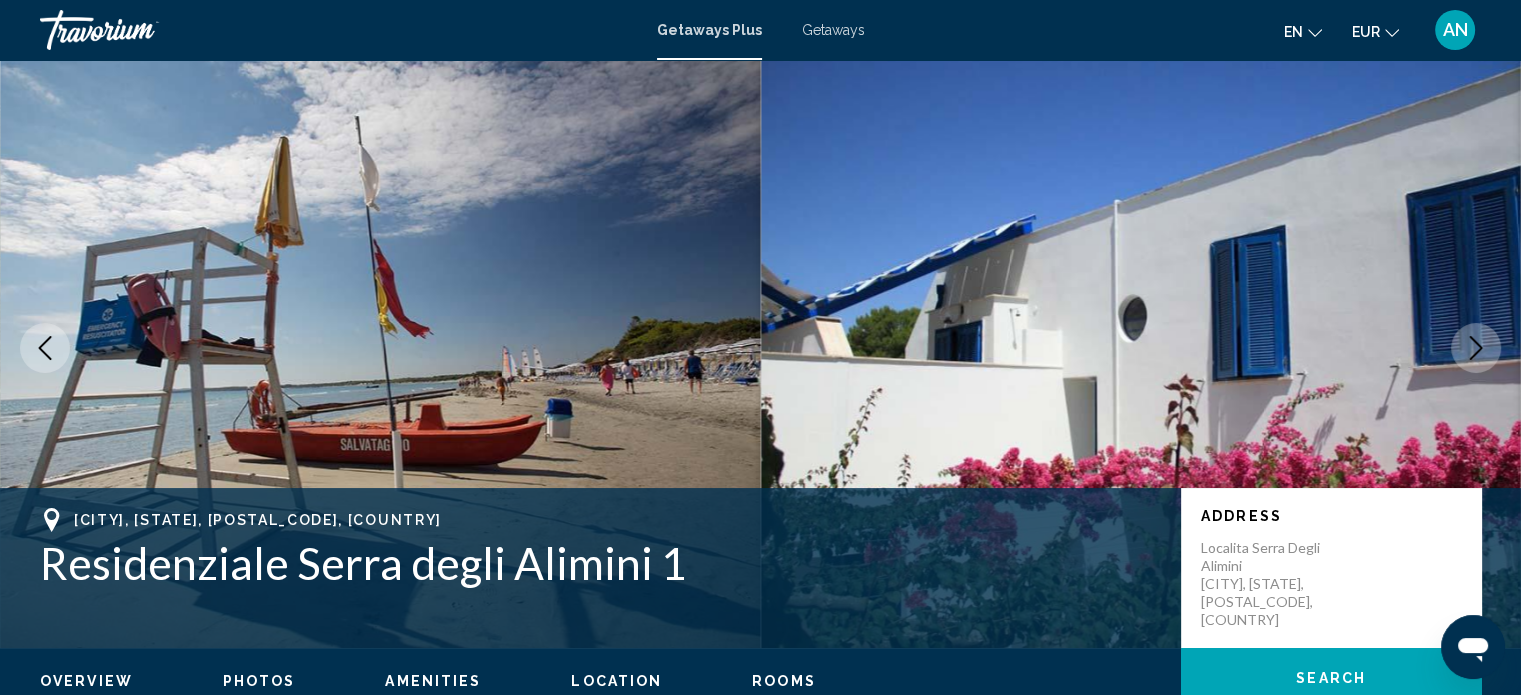 click 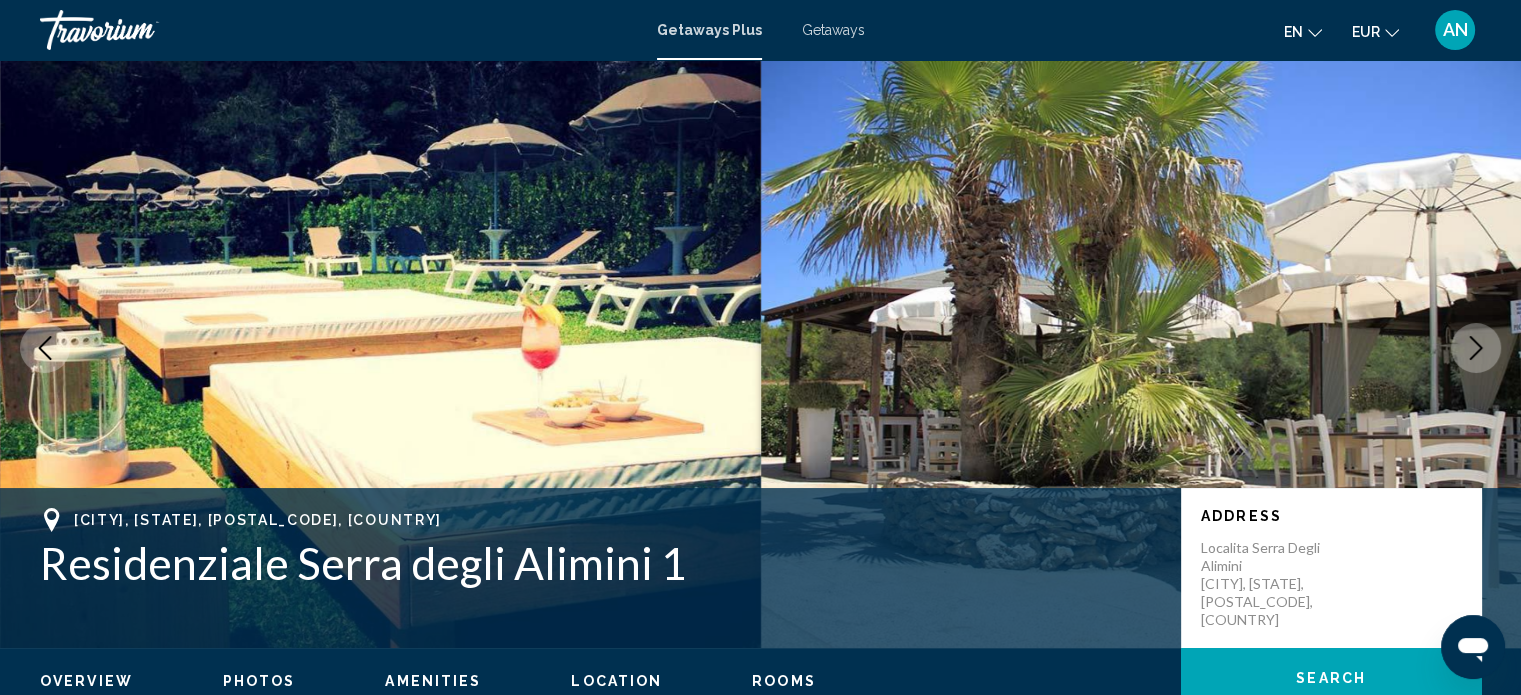 click 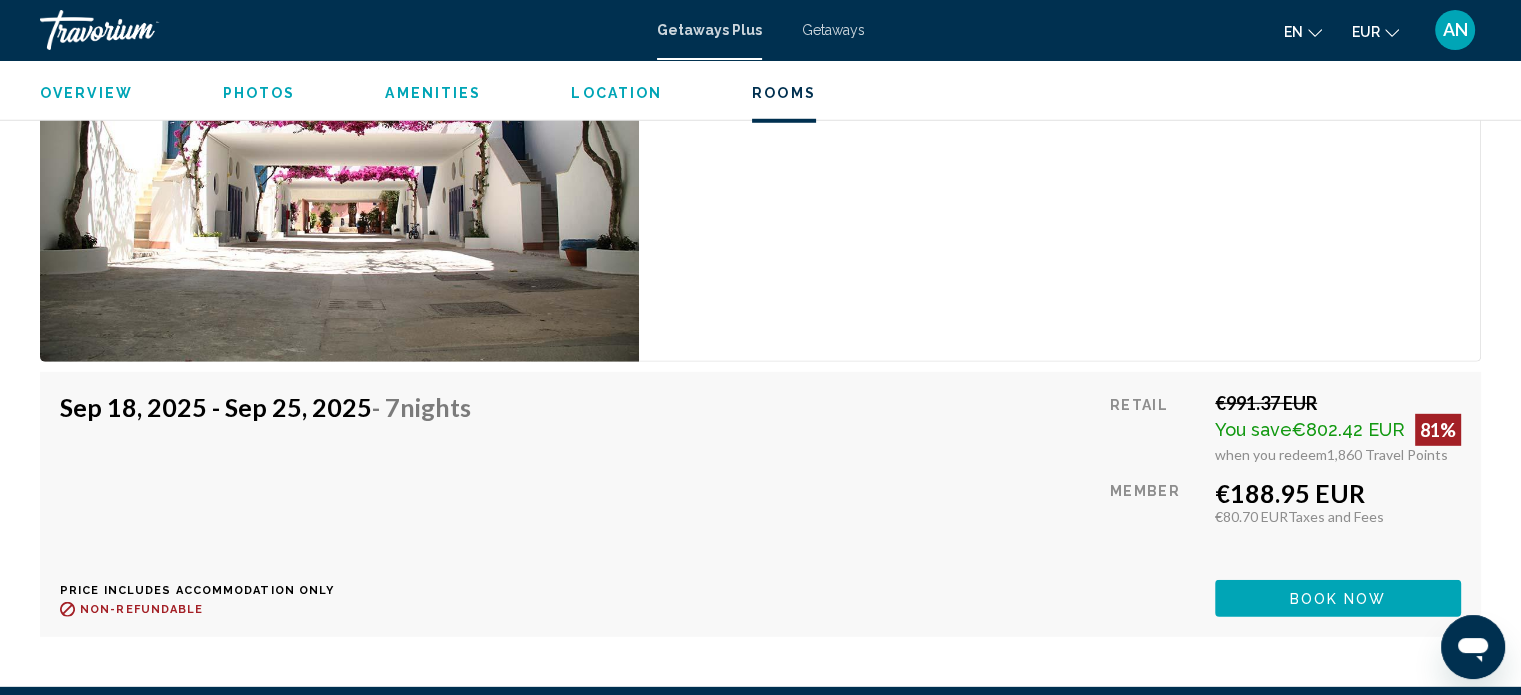 scroll, scrollTop: 5749, scrollLeft: 0, axis: vertical 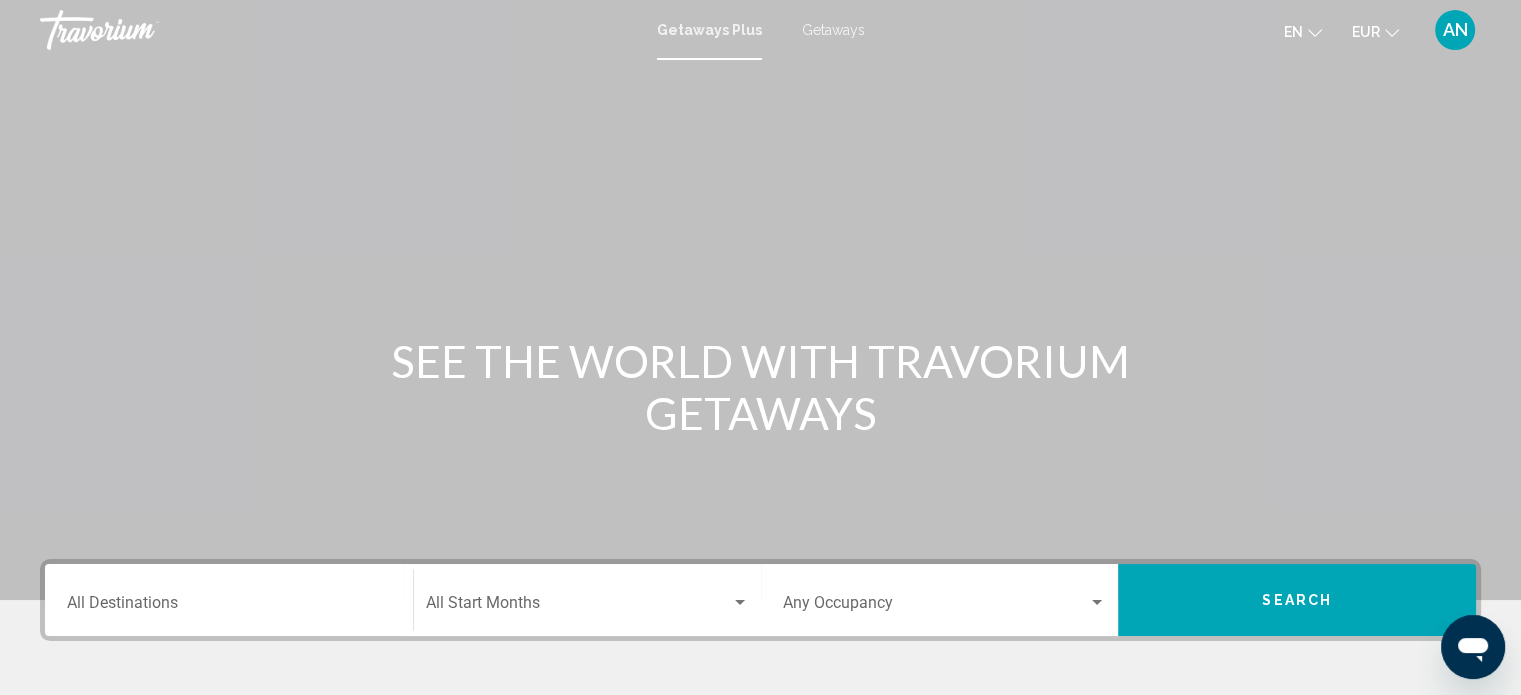 click on "Destination All Destinations" at bounding box center (229, 600) 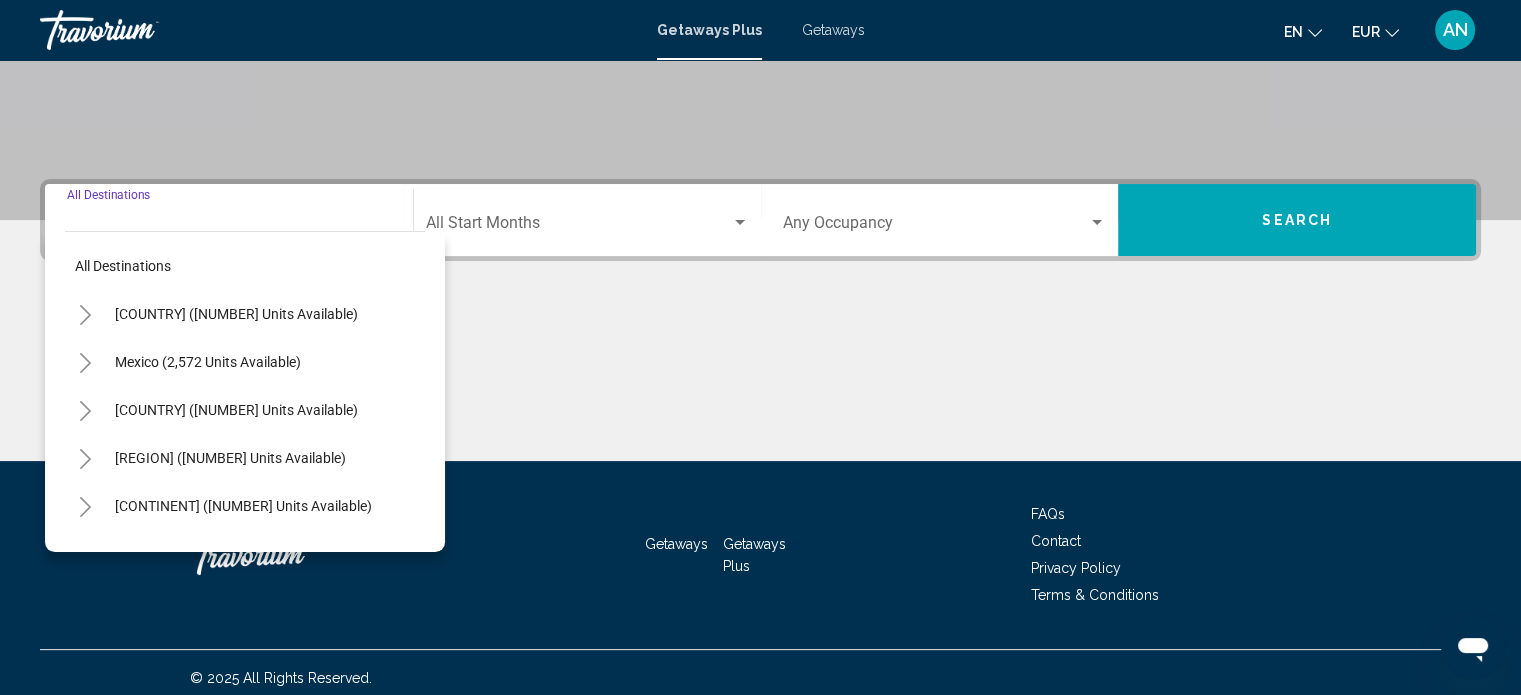 scroll, scrollTop: 390, scrollLeft: 0, axis: vertical 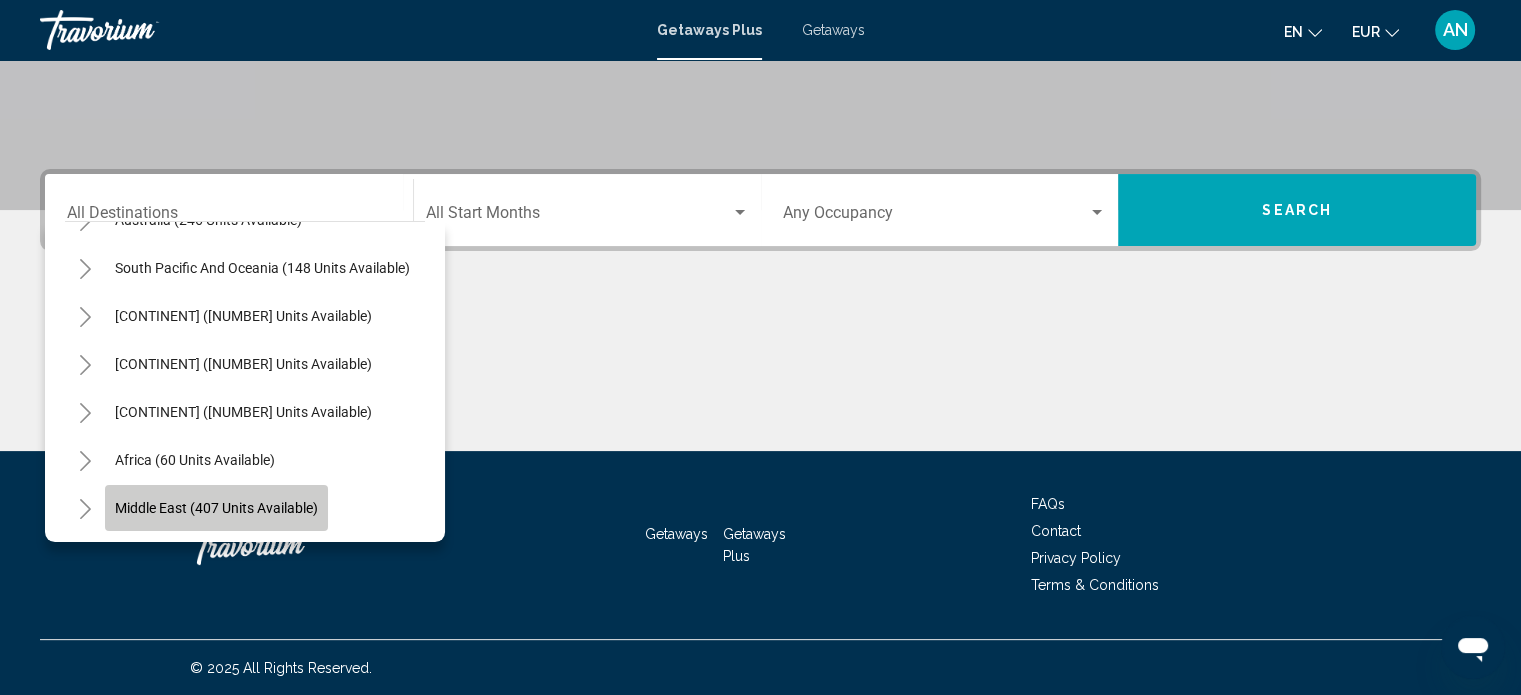 click on "Middle East (407 units available)" 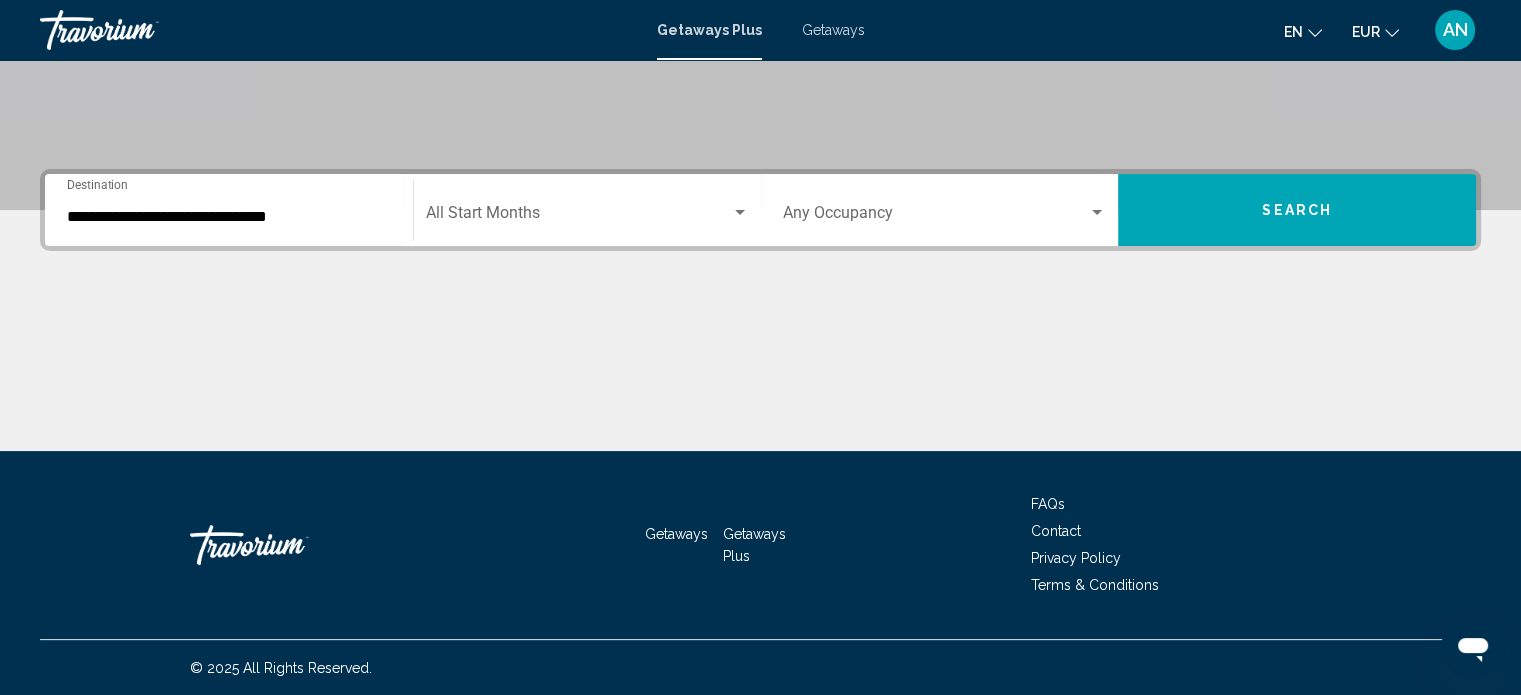 click on "Start Month All Start Months" 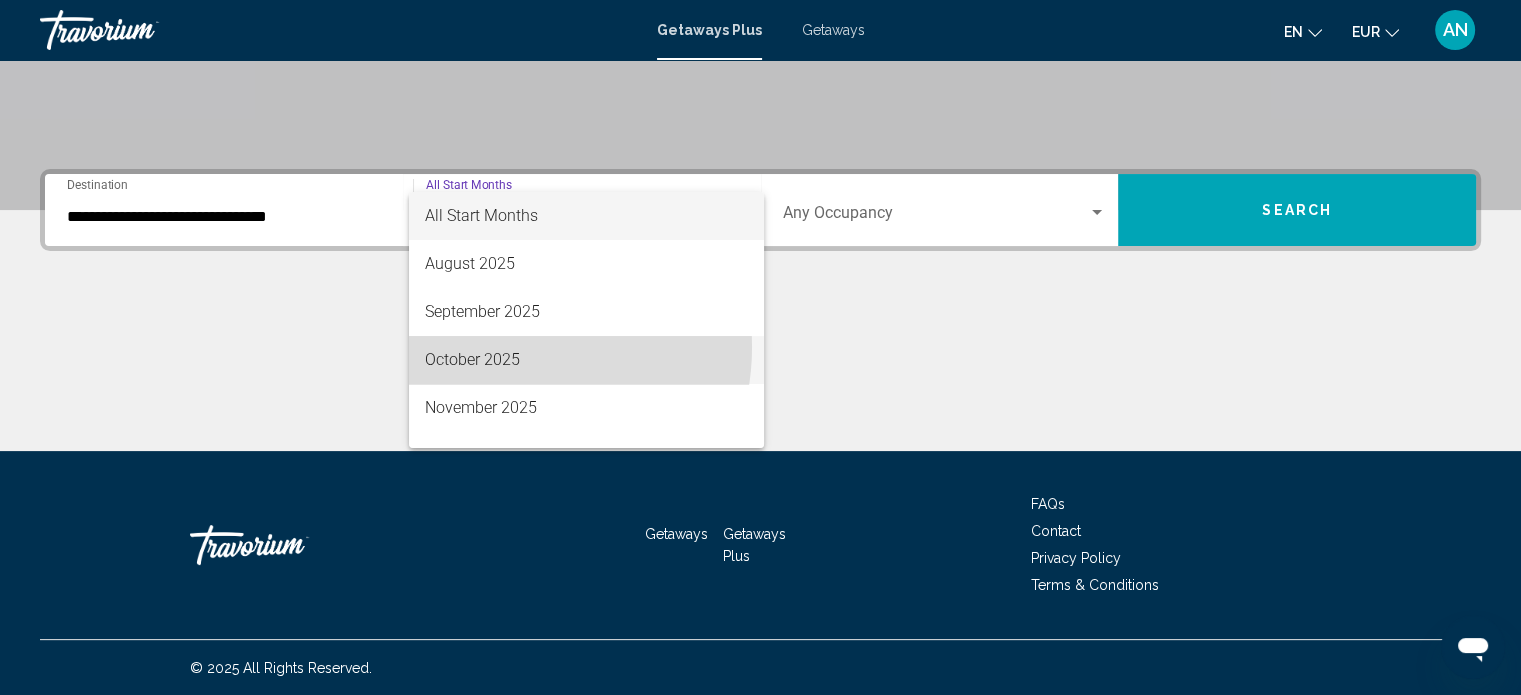 click on "October 2025" at bounding box center [586, 360] 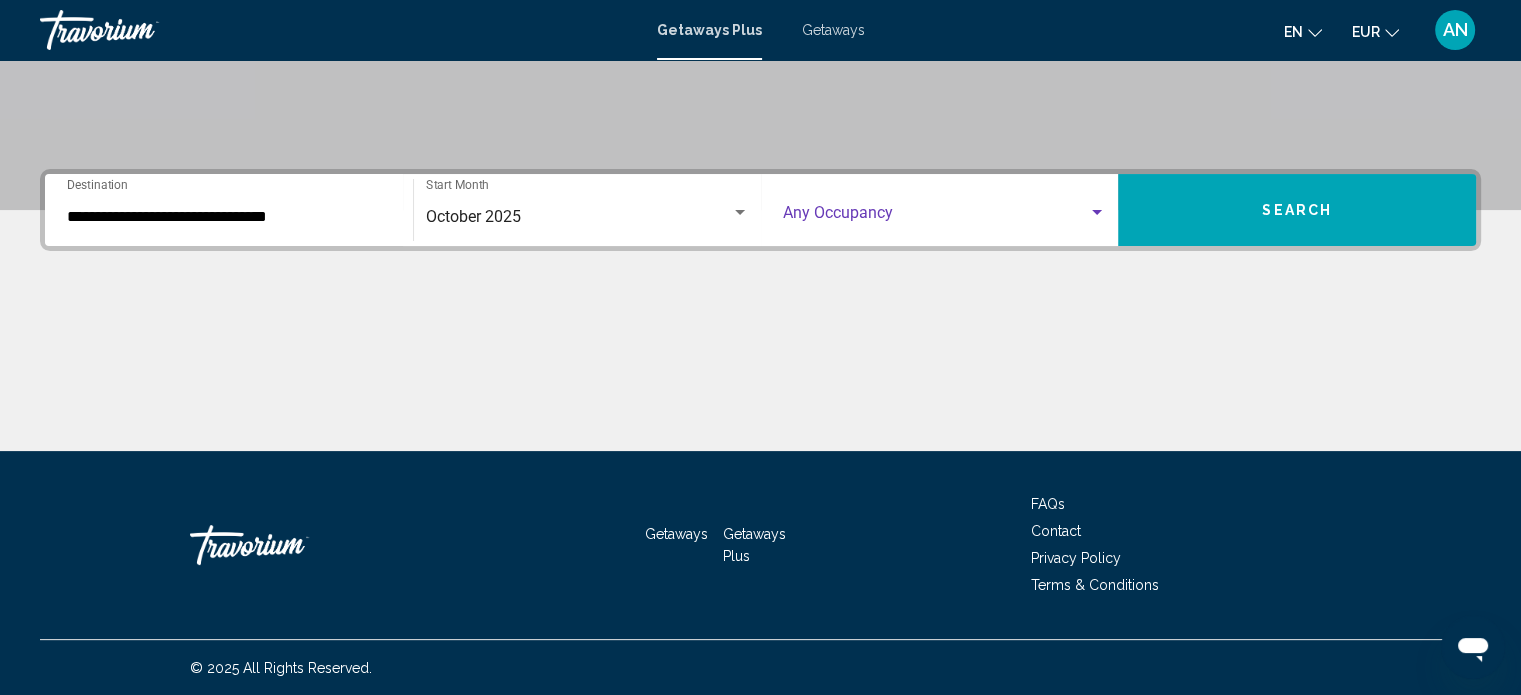 click at bounding box center [936, 217] 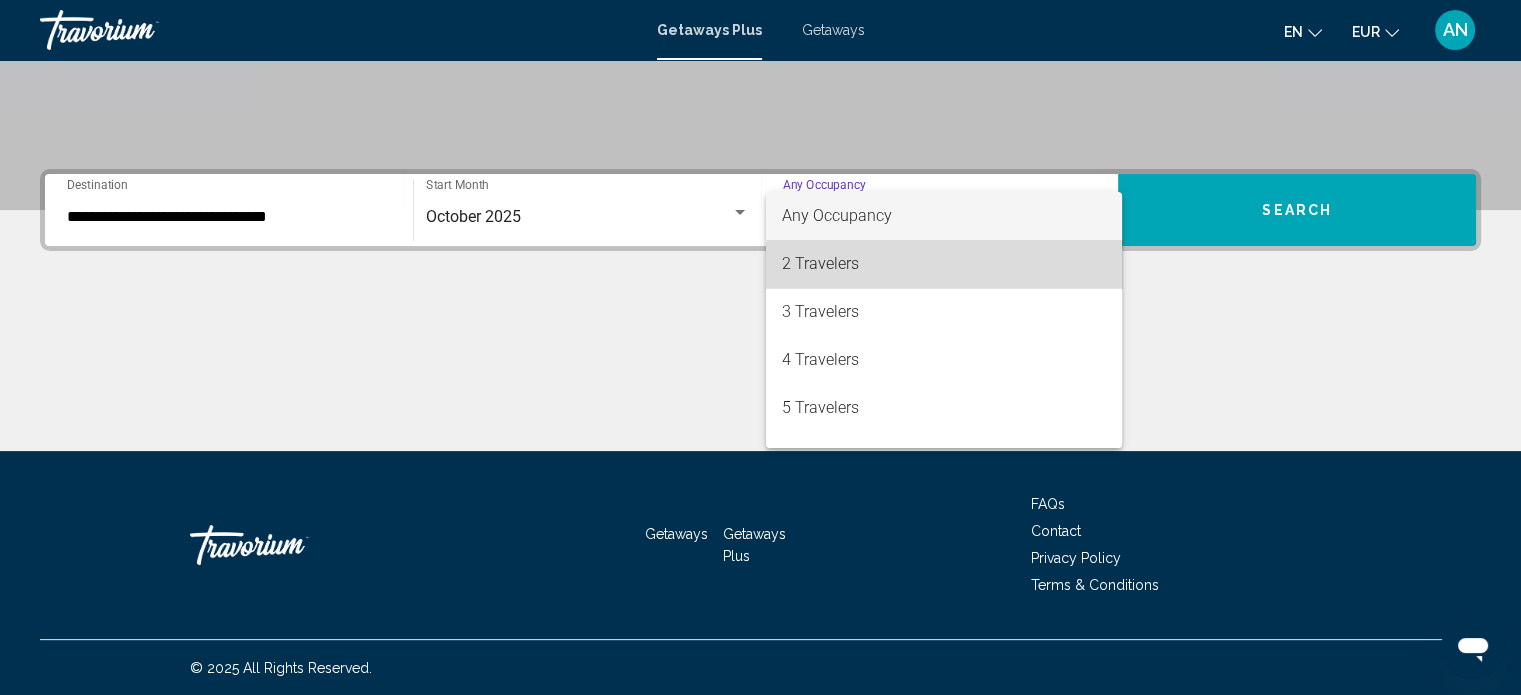 click on "2 Travelers" at bounding box center [944, 264] 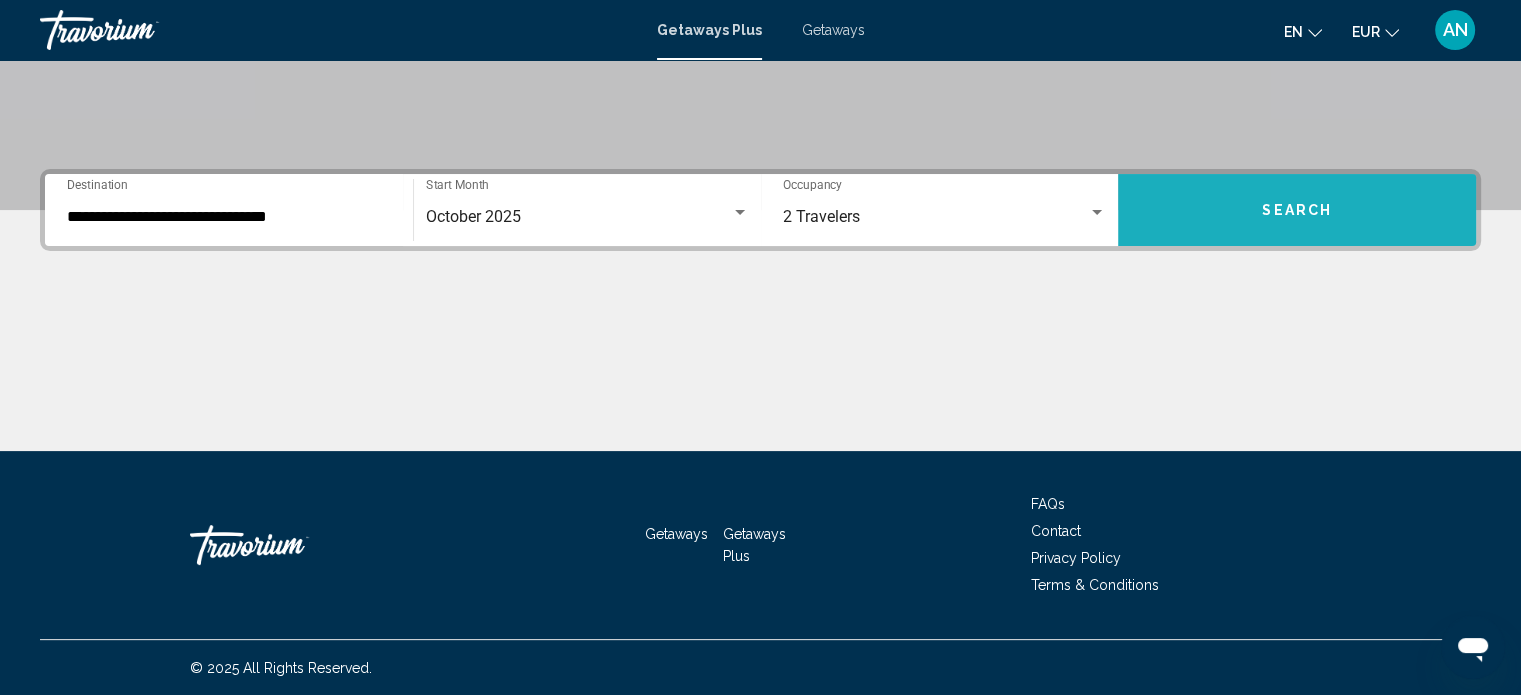 click on "Search" at bounding box center (1297, 211) 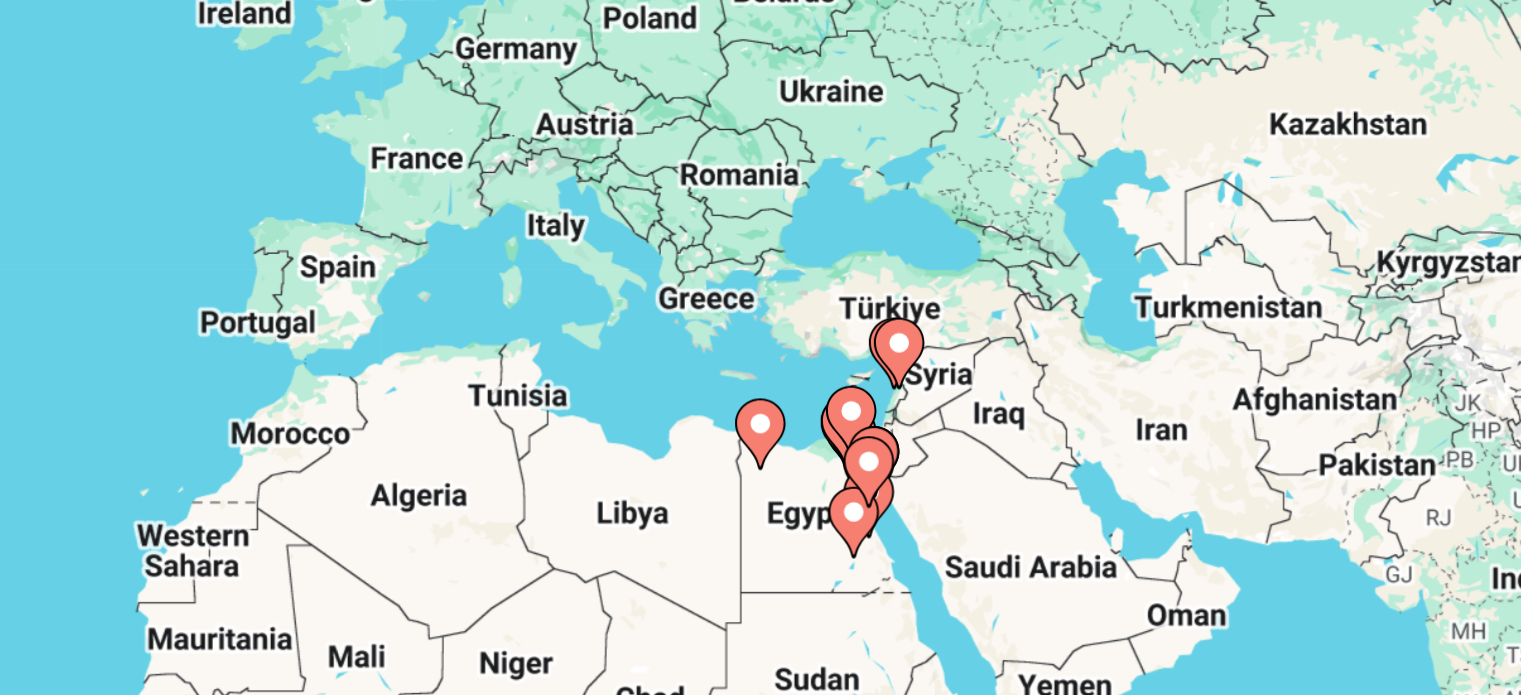 drag, startPoint x: 1045, startPoint y: 404, endPoint x: 920, endPoint y: 419, distance: 125.89678 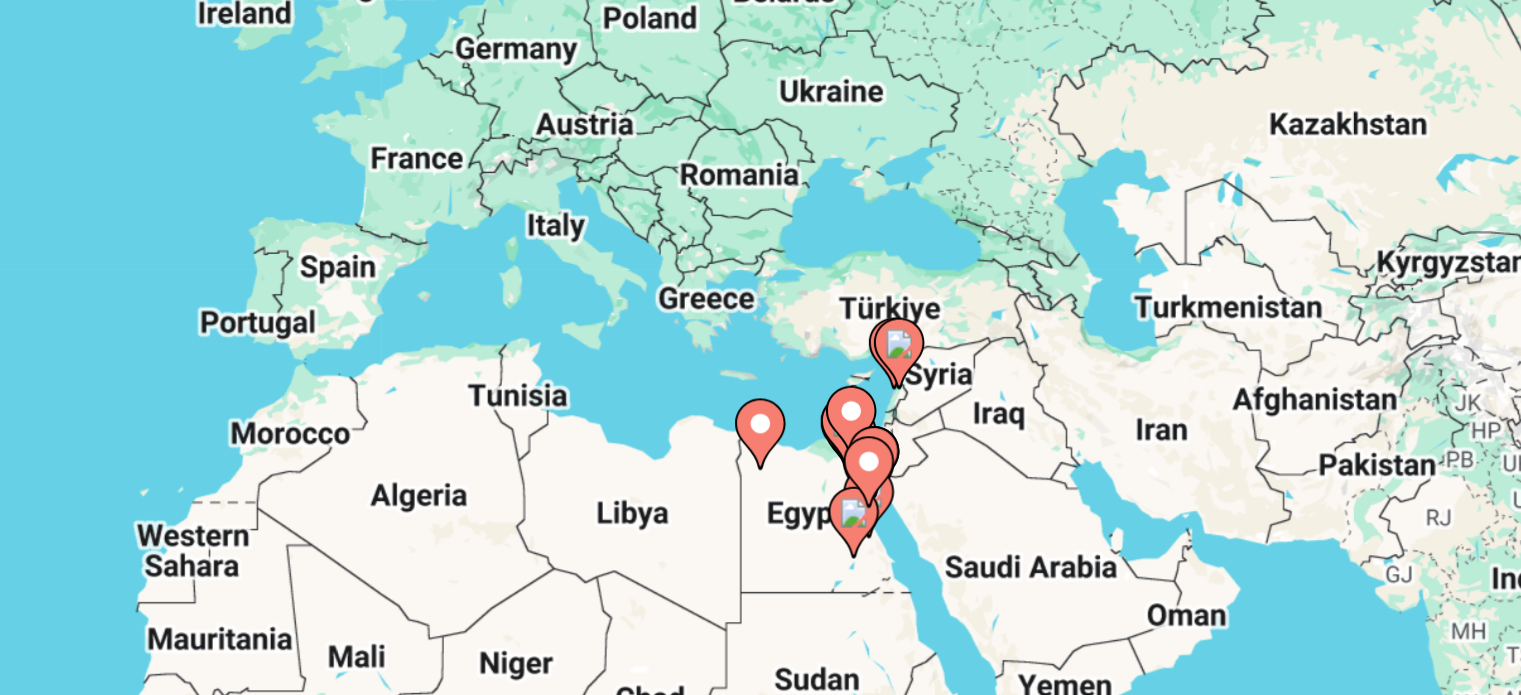 click on "To activate drag with keyboard, press Alt + Enter. Once in keyboard drag state, use the arrow keys to move the marker. To complete the drag, press the Enter key. To cancel, press Escape." at bounding box center [760, 440] 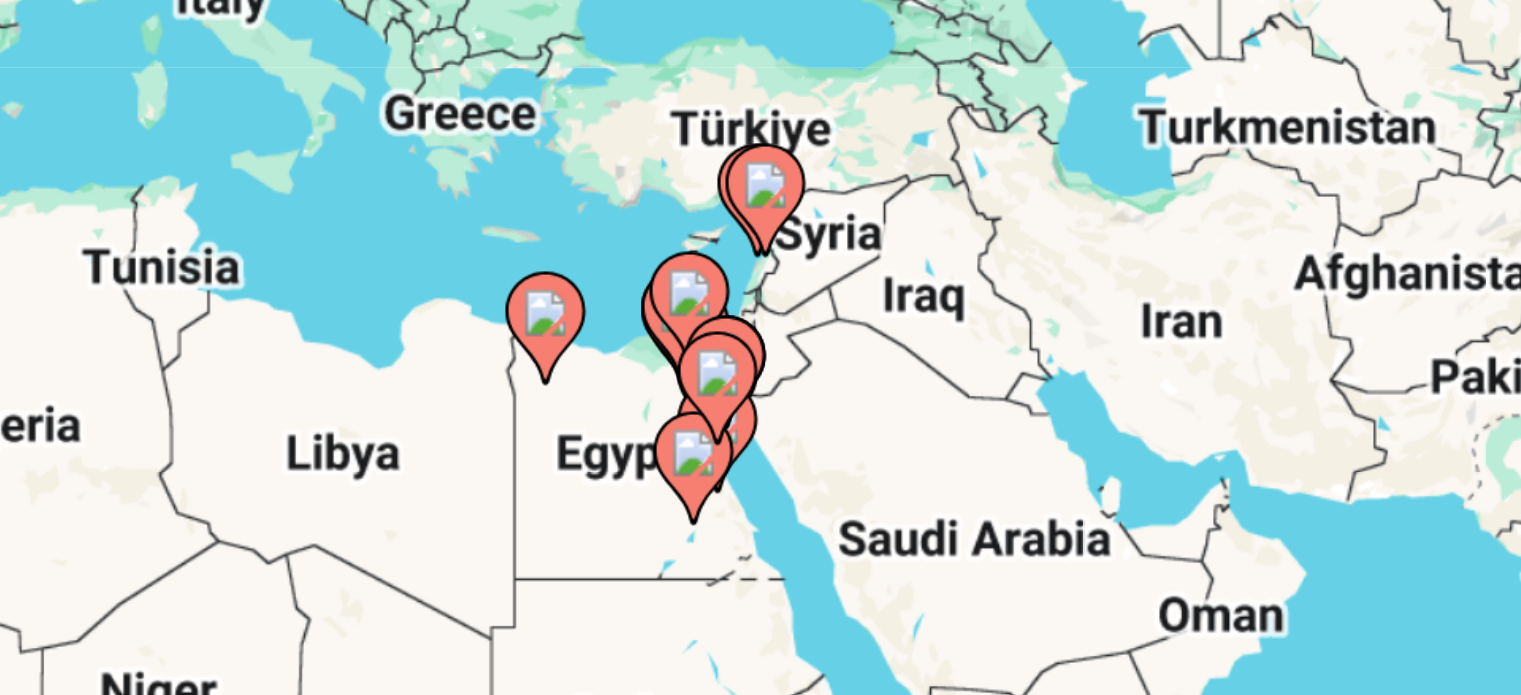 drag, startPoint x: 984, startPoint y: 423, endPoint x: 911, endPoint y: 384, distance: 82.764725 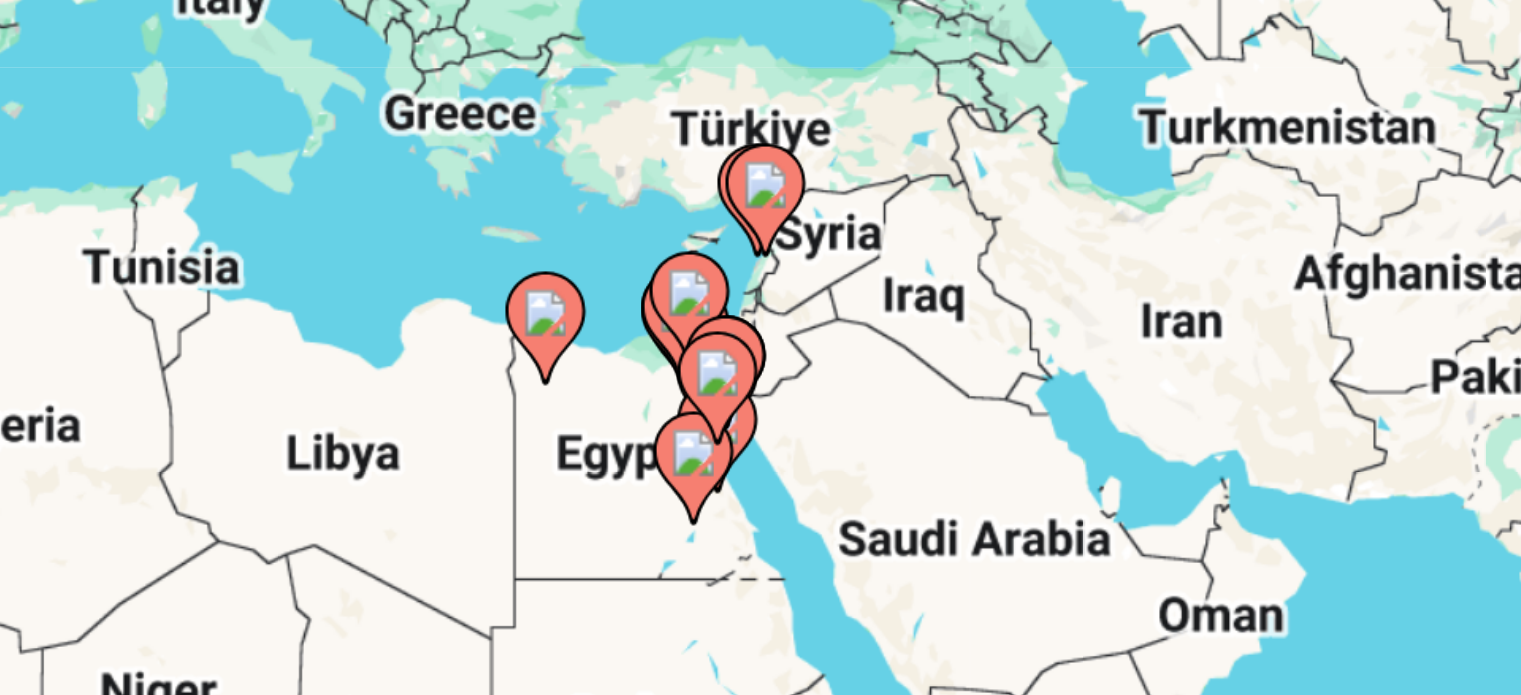 click on "To activate drag with keyboard, press Alt + Enter. Once in keyboard drag state, use the arrow keys to move the marker. To complete the drag, press the Enter key. To cancel, press Escape." at bounding box center [760, 440] 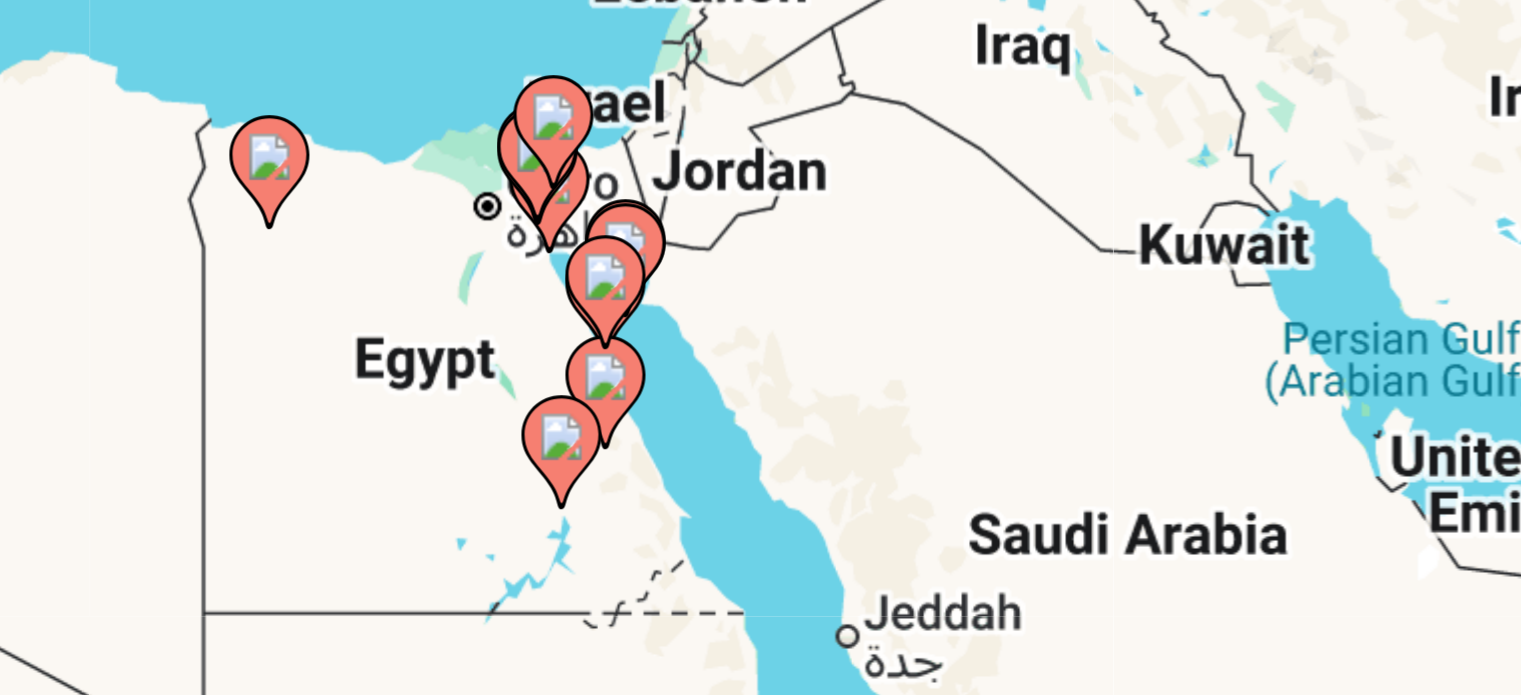 drag, startPoint x: 853, startPoint y: 420, endPoint x: 1001, endPoint y: 428, distance: 148.21606 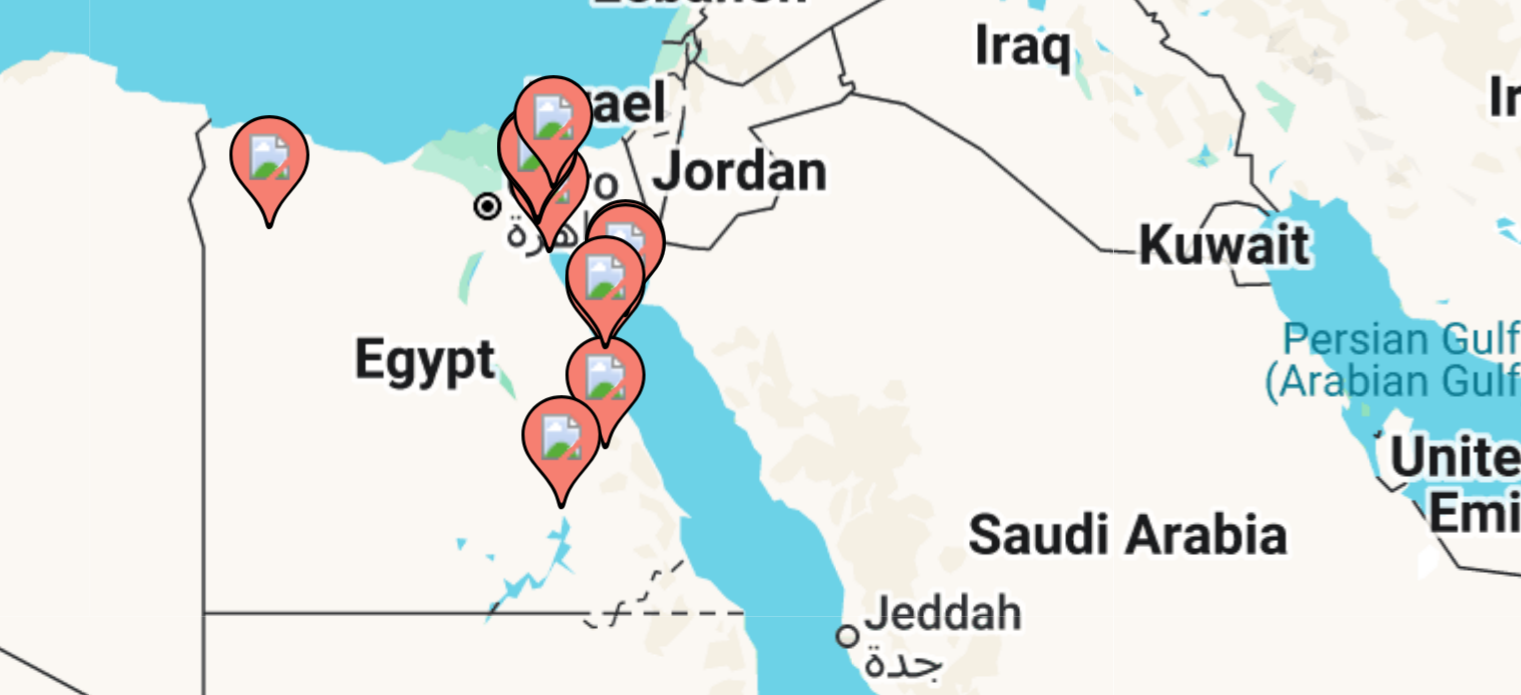 click on "To activate drag with keyboard, press Alt + Enter. Once in keyboard drag state, use the arrow keys to move the marker. To complete the drag, press the Enter key. To cancel, press Escape." at bounding box center [760, 440] 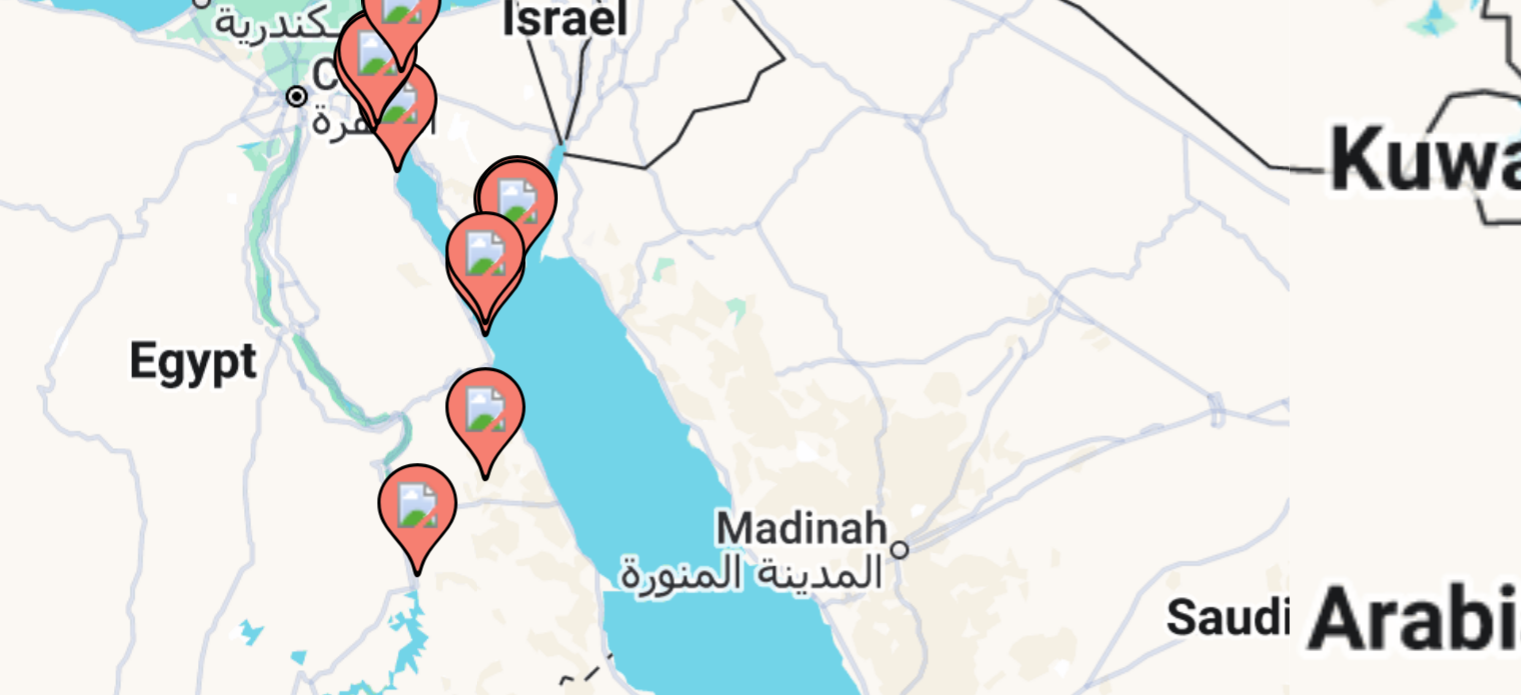 click on "To activate drag with keyboard, press Alt + Enter. Once in keyboard drag state, use the arrow keys to move the marker. To complete the drag, press the Enter key. To cancel, press Escape." at bounding box center [760, 440] 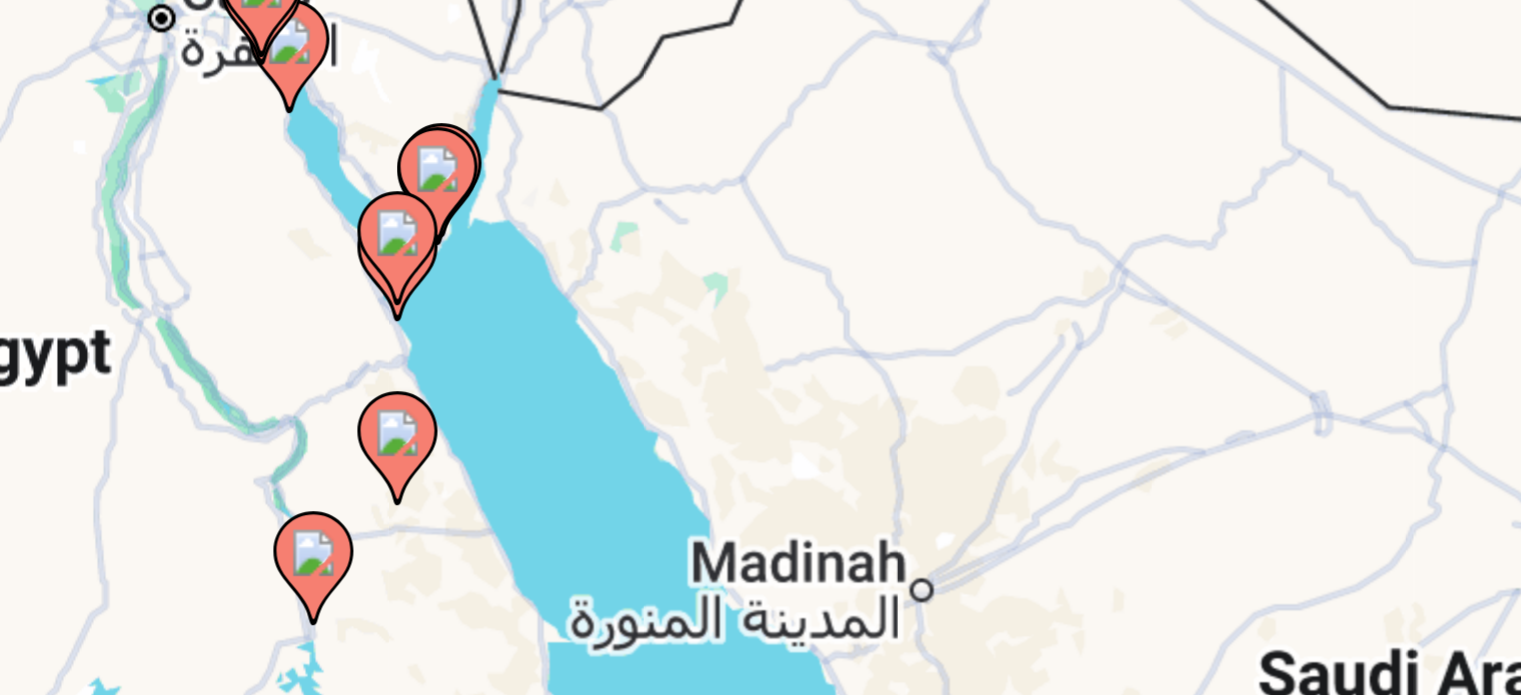 click on "To activate drag with keyboard, press Alt + Enter. Once in keyboard drag state, use the arrow keys to move the marker. To complete the drag, press the Enter key. To cancel, press Escape." at bounding box center [760, 440] 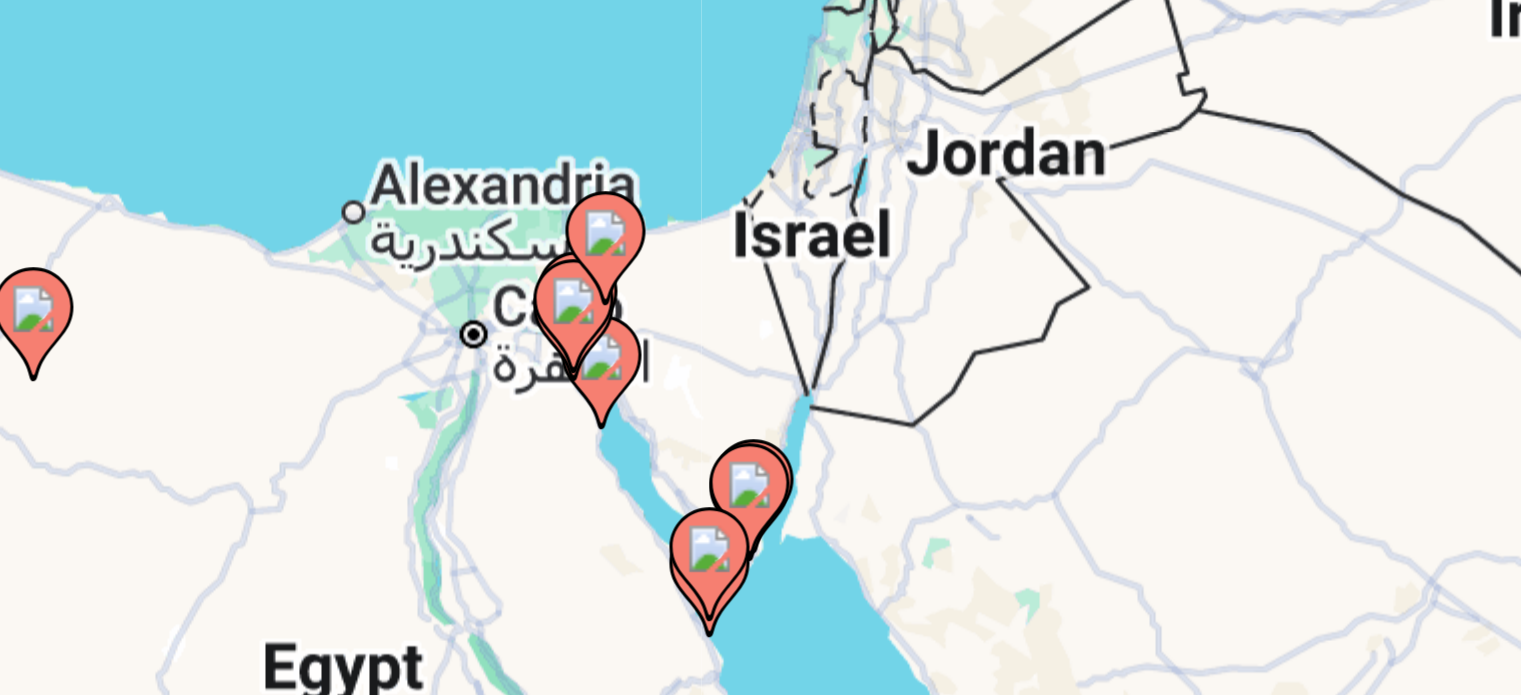 drag, startPoint x: 892, startPoint y: 397, endPoint x: 972, endPoint y: 479, distance: 114.56003 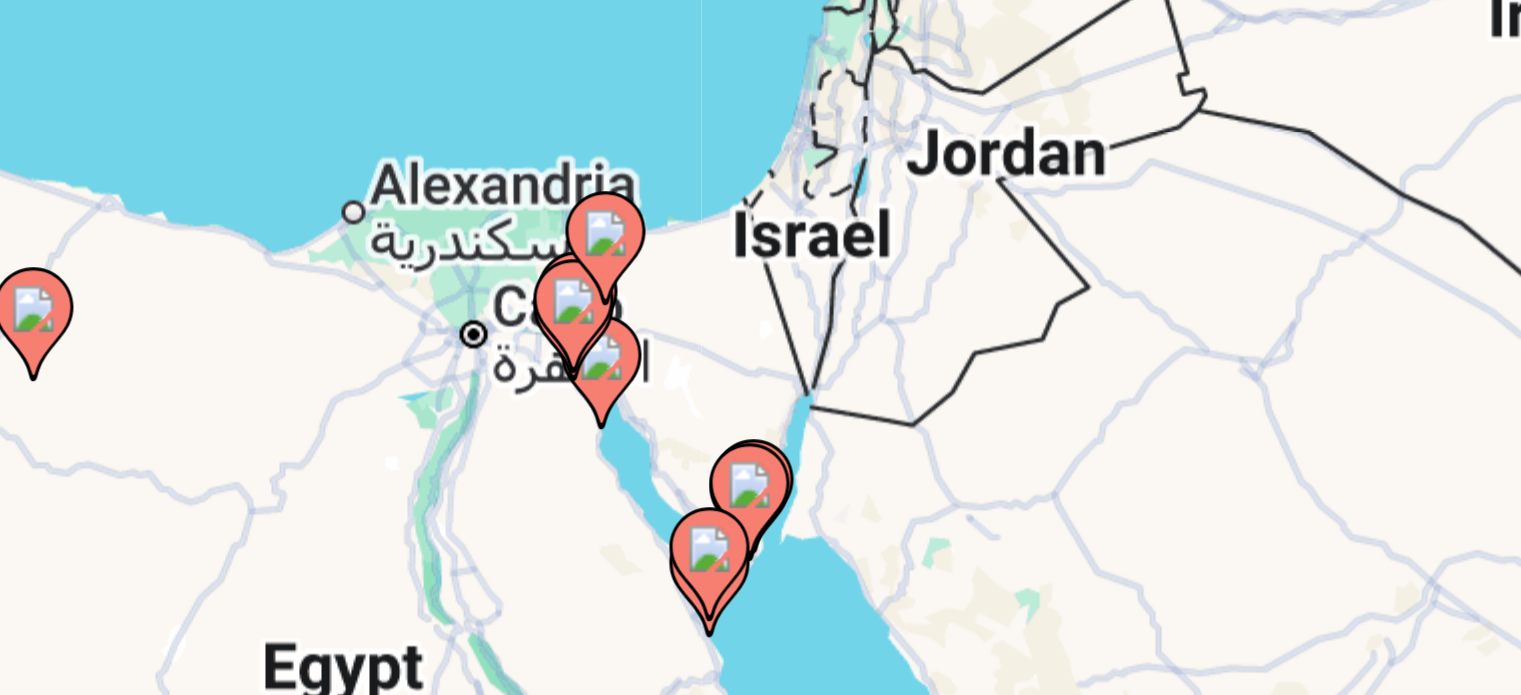 click on "To activate drag with keyboard, press Alt + Enter. Once in keyboard drag state, use the arrow keys to move the marker. To complete the drag, press the Enter key. To cancel, press Escape." at bounding box center (760, 440) 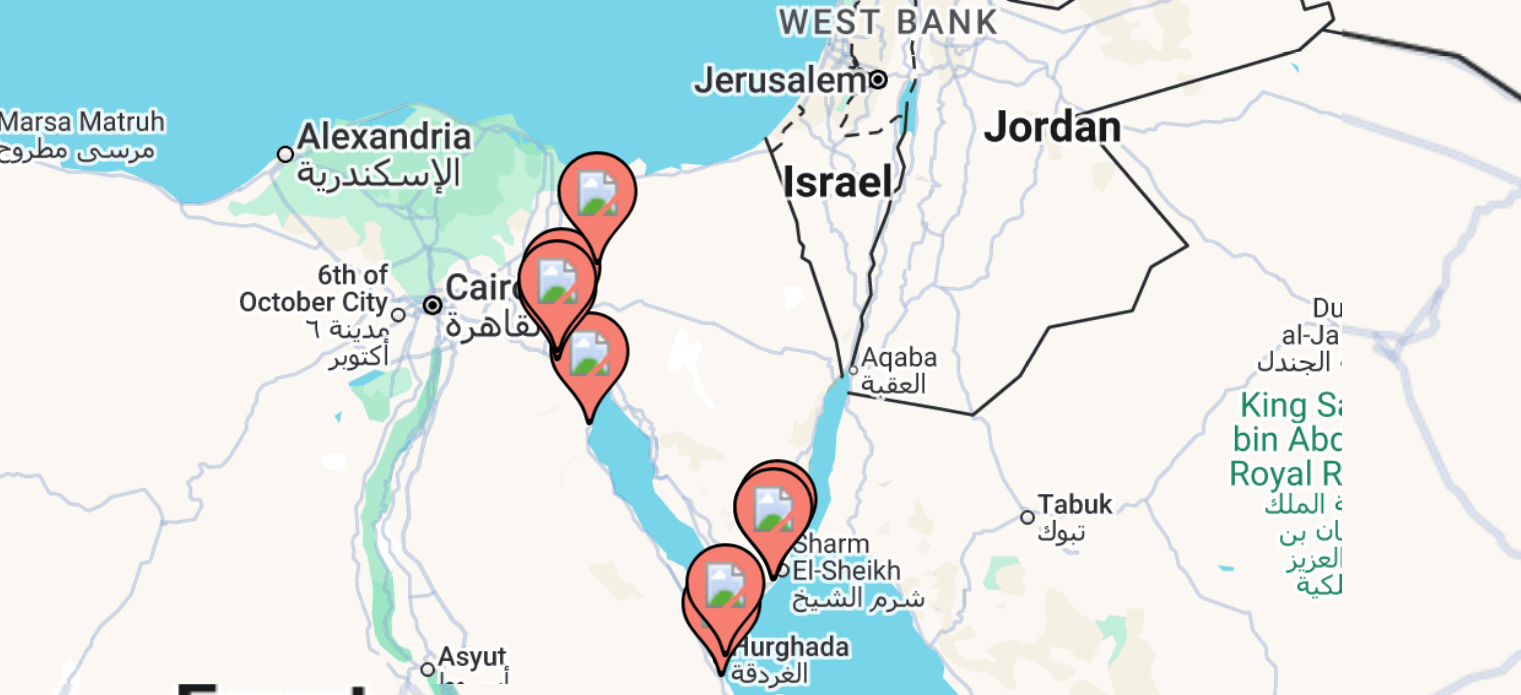 click on "To activate drag with keyboard, press Alt + Enter. Once in keyboard drag state, use the arrow keys to move the marker. To complete the drag, press the Enter key. To cancel, press Escape." at bounding box center [760, 440] 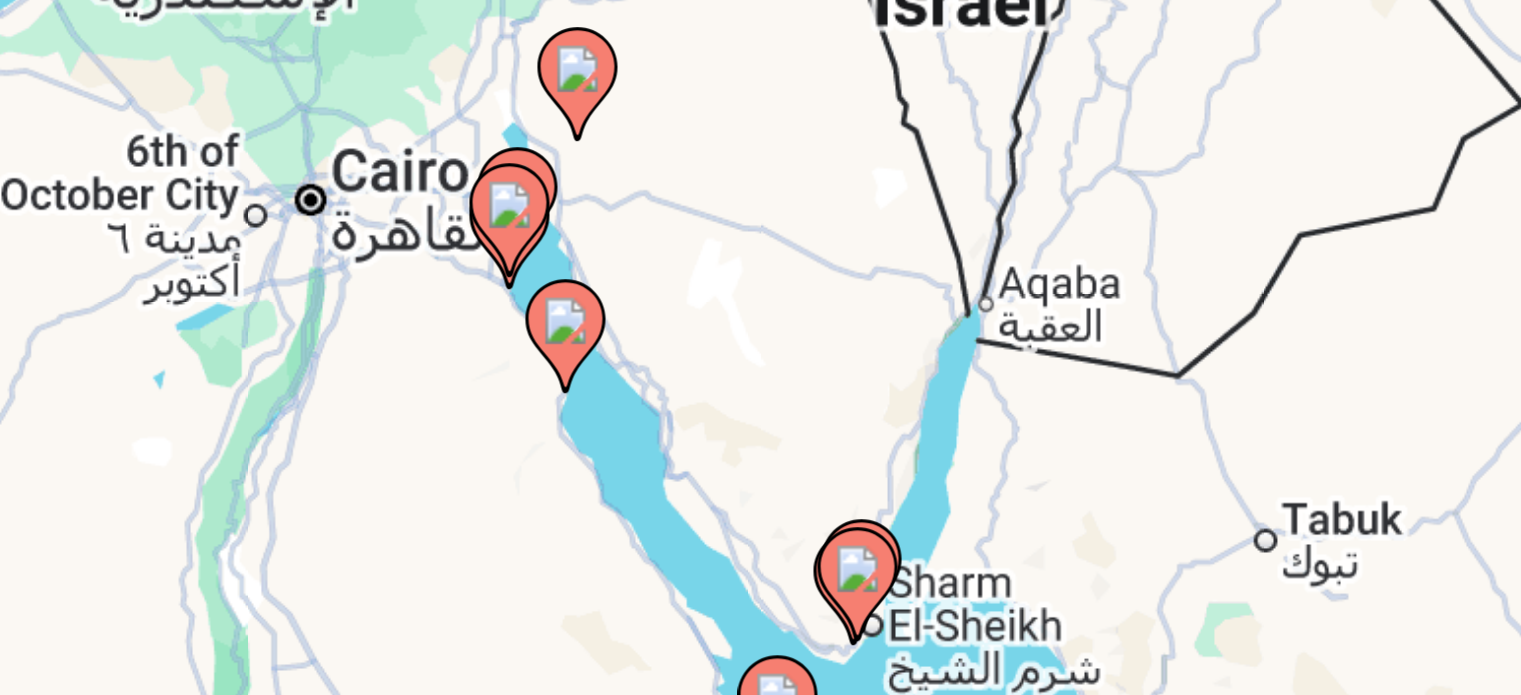 click on "To activate drag with keyboard, press Alt + Enter. Once in keyboard drag state, use the arrow keys to move the marker. To complete the drag, press the Enter key. To cancel, press Escape." at bounding box center (760, 440) 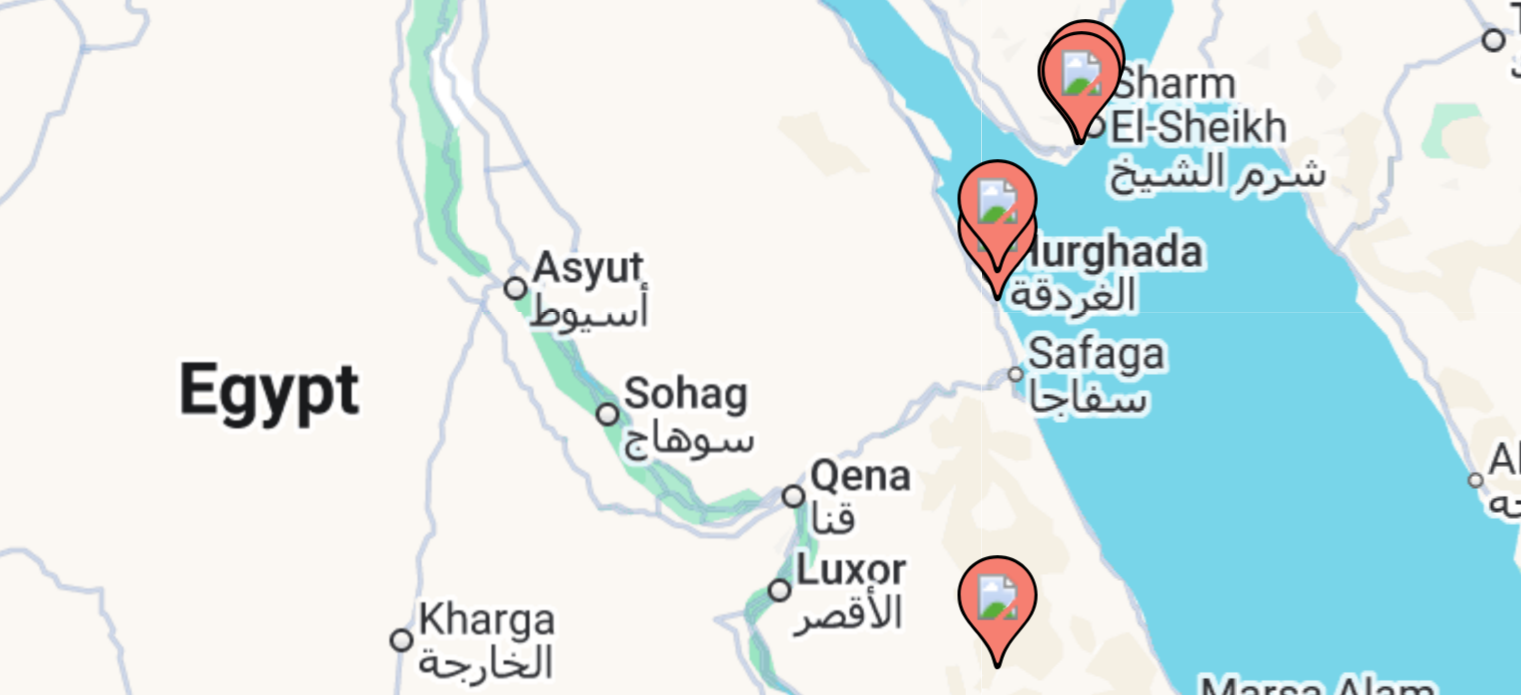 drag, startPoint x: 913, startPoint y: 443, endPoint x: 970, endPoint y: 299, distance: 154.87091 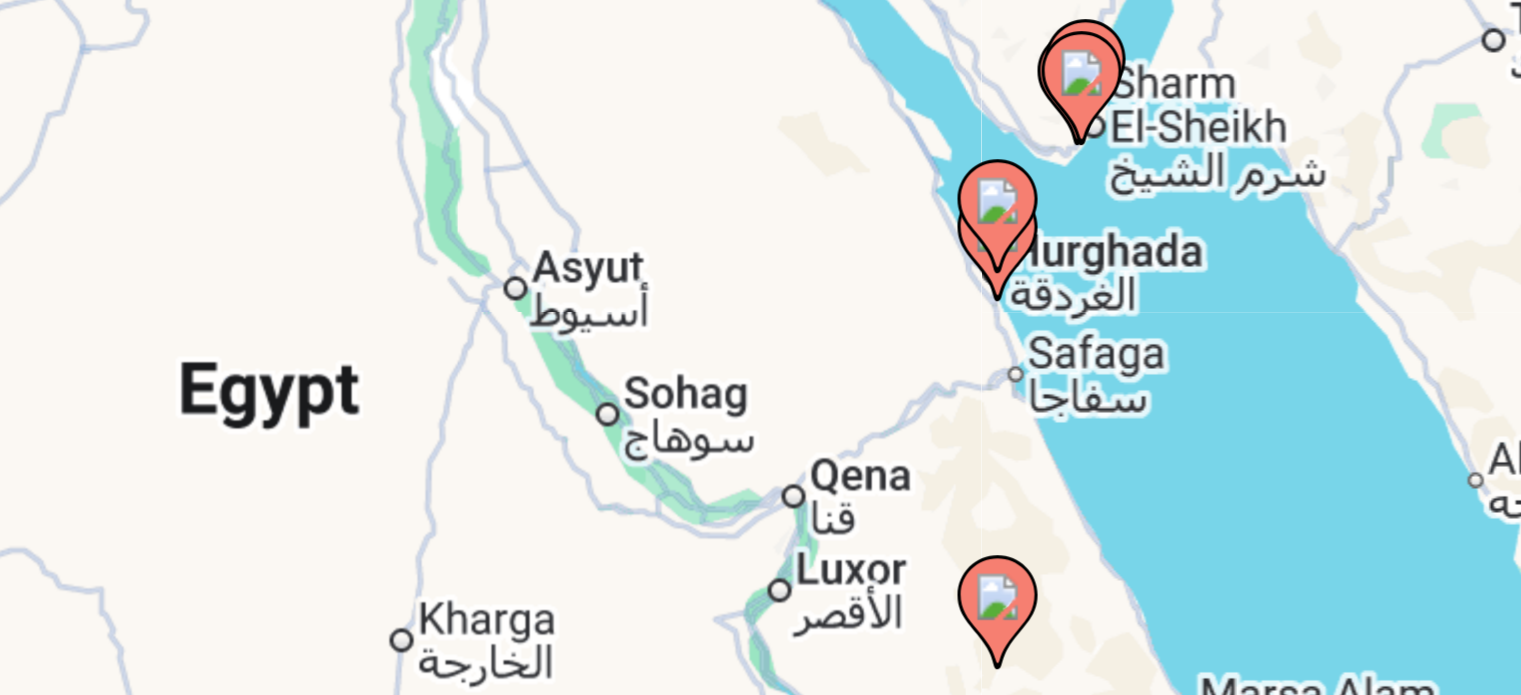 click 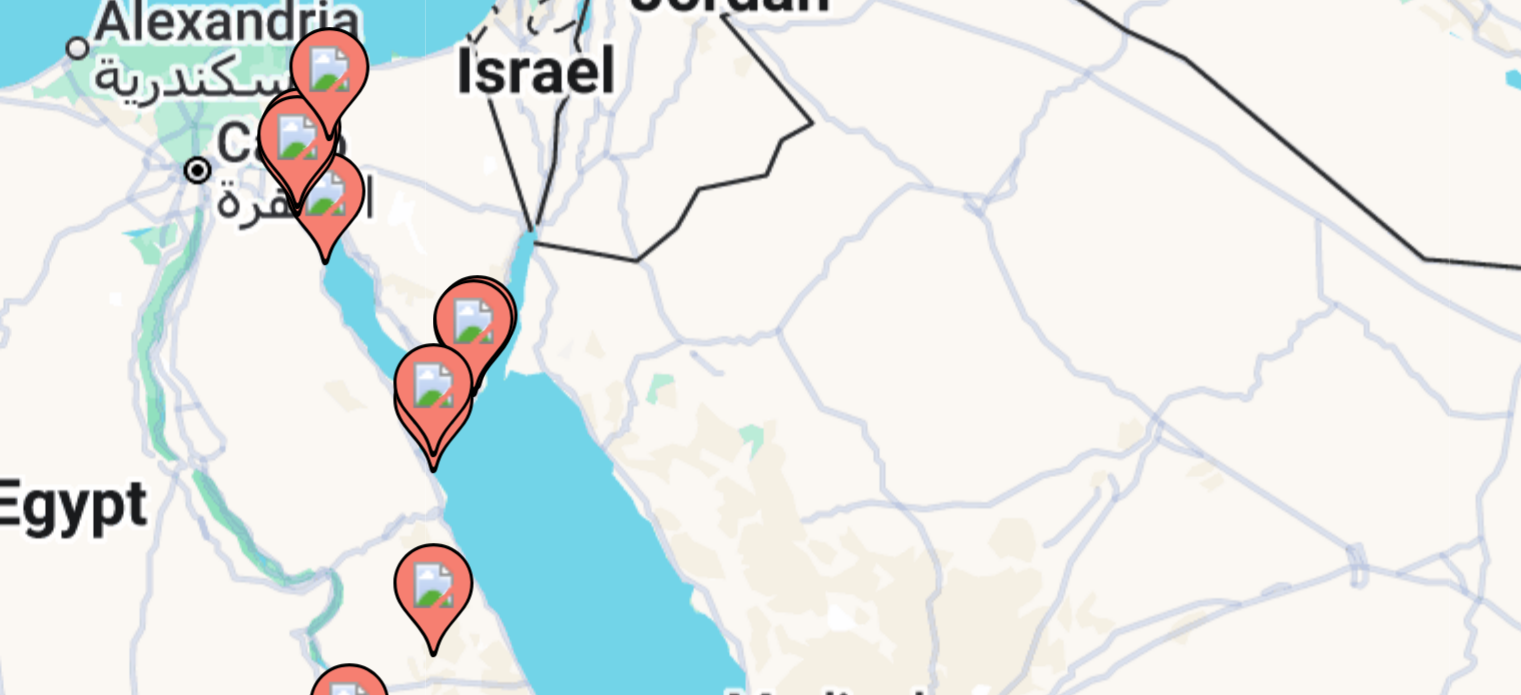 drag, startPoint x: 798, startPoint y: 454, endPoint x: 902, endPoint y: 452, distance: 104.019226 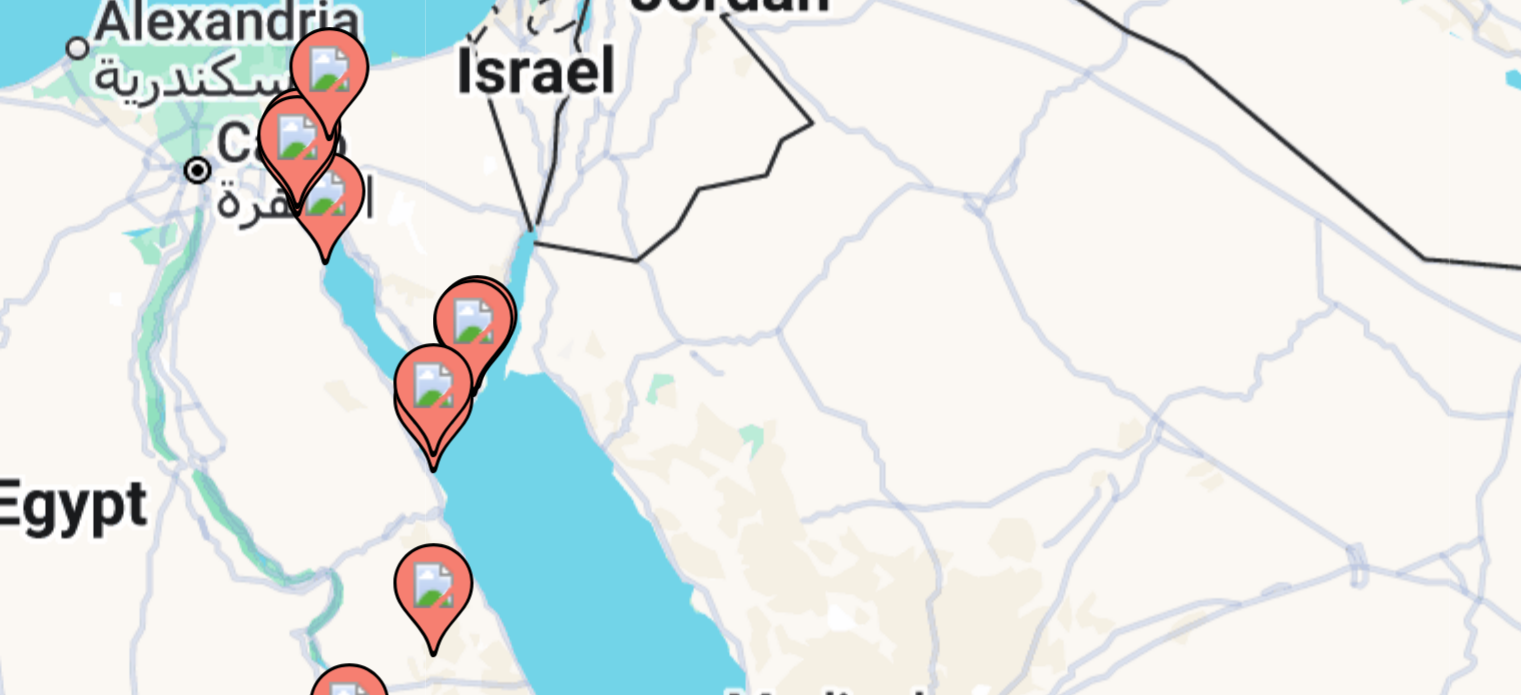 click at bounding box center [862, 424] 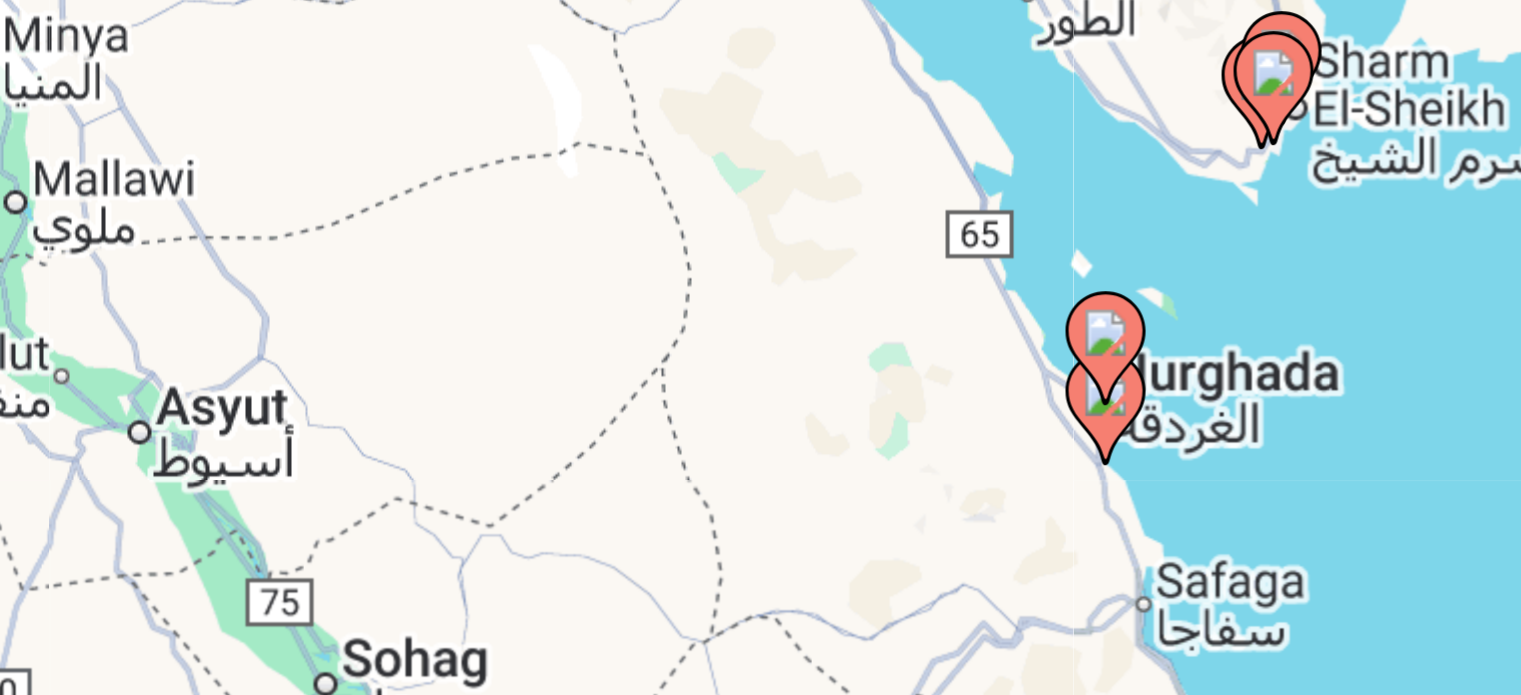 drag, startPoint x: 1054, startPoint y: 431, endPoint x: 916, endPoint y: 421, distance: 138.36185 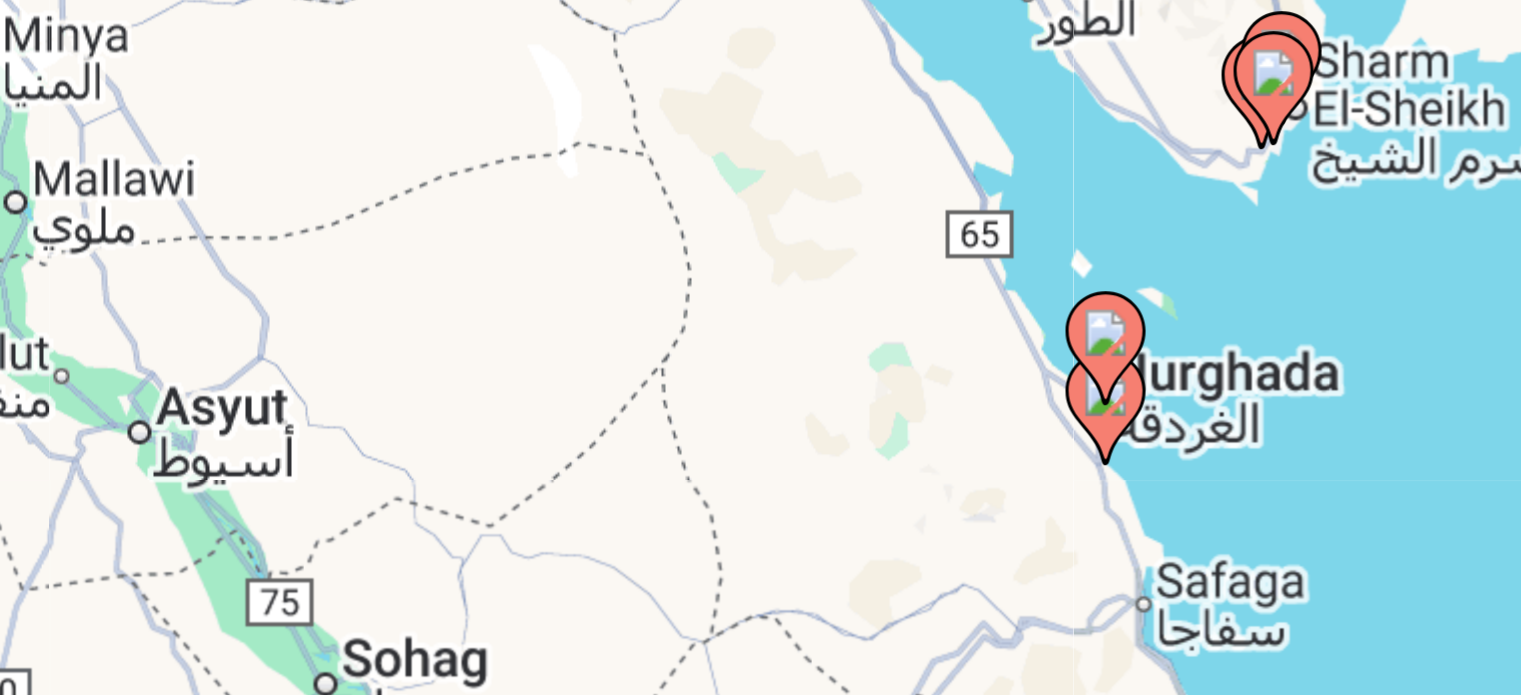 click 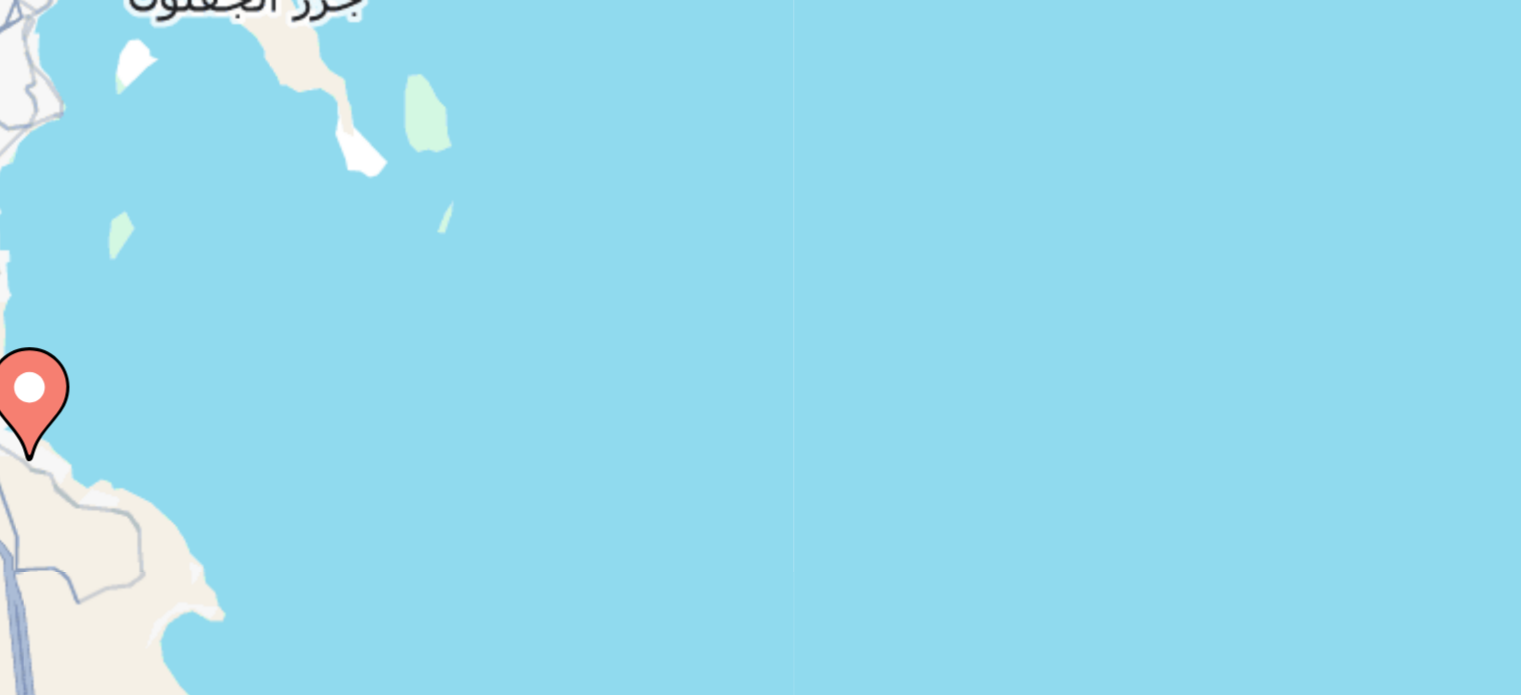 click 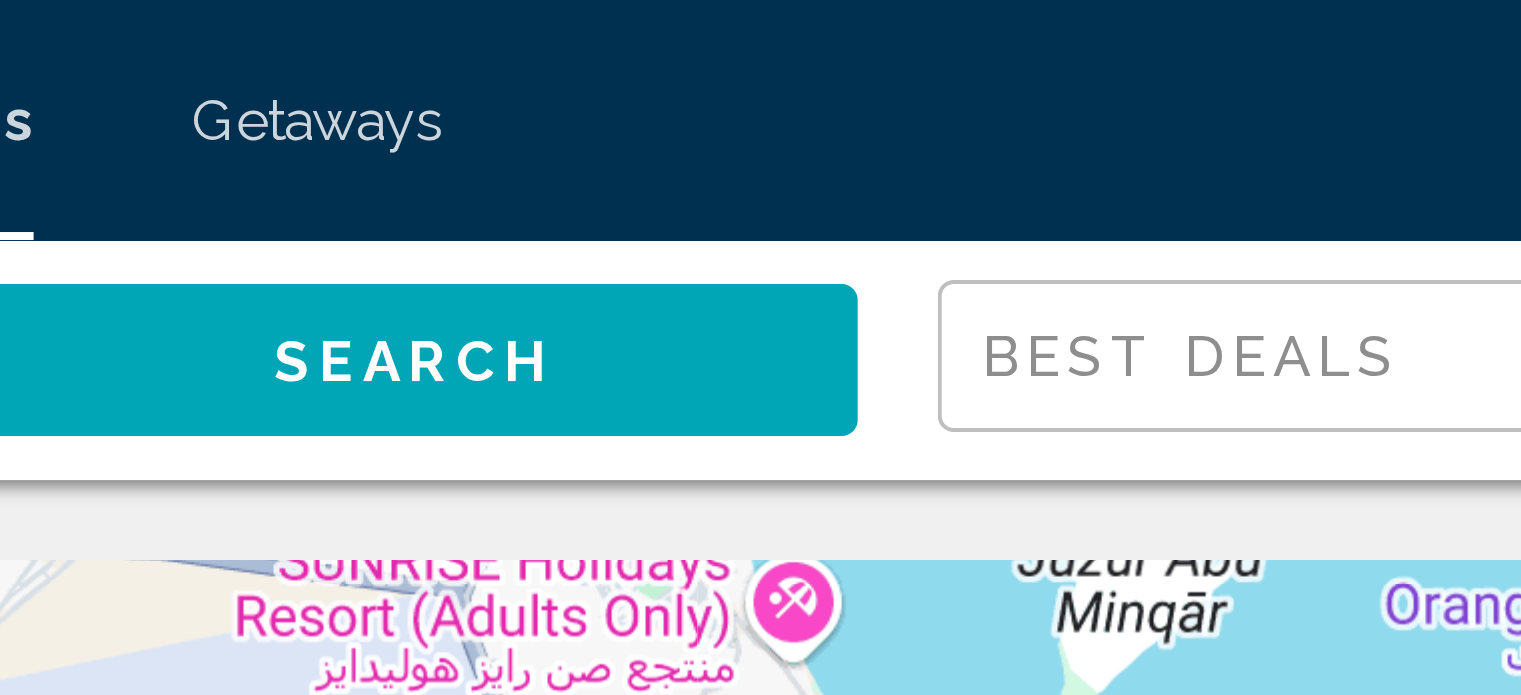 drag, startPoint x: 767, startPoint y: 418, endPoint x: 940, endPoint y: 257, distance: 236.32605 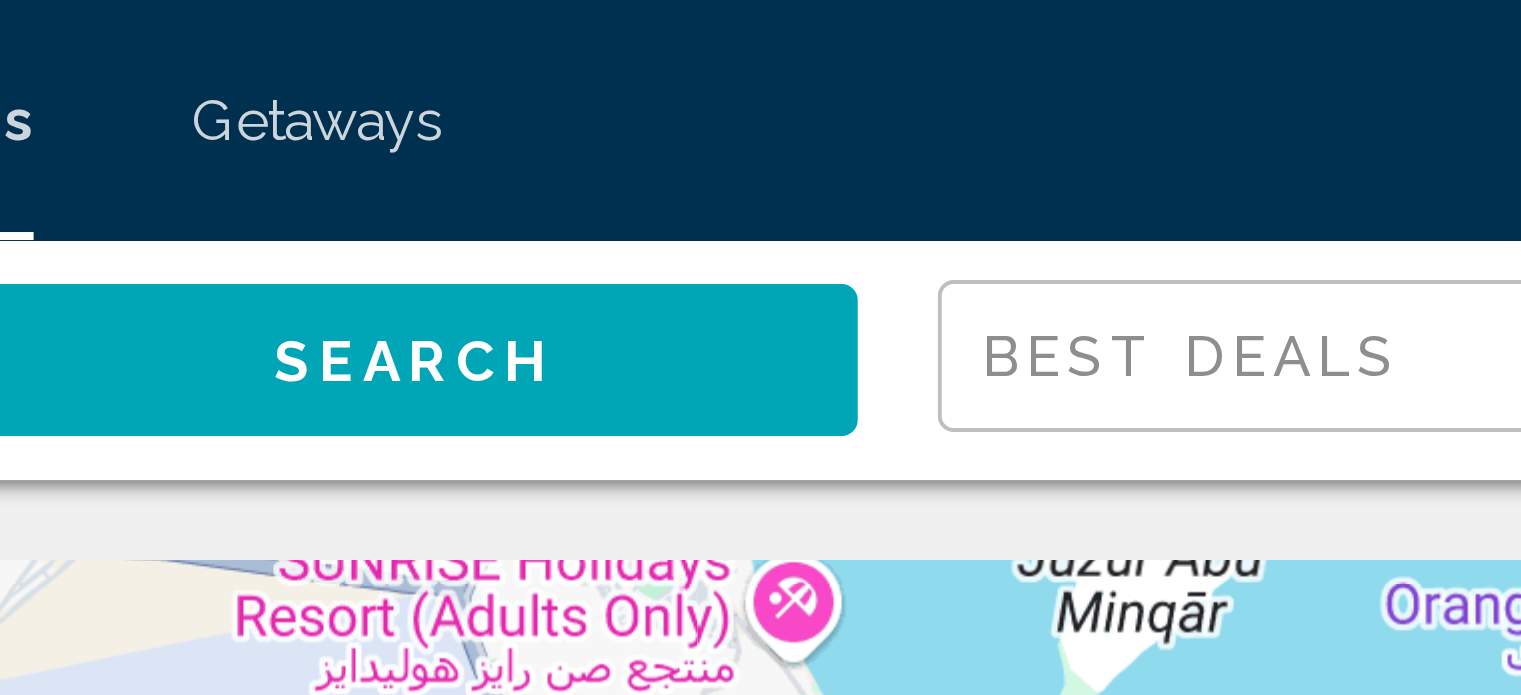 click on "en
English Español Français Italiano Português русский EUR
USD ($) MXN (Mex$) CAD (Can$) GBP (£) EUR (€) AUD (A$) NZD (NZ$) CNY (CN¥) AN Login" at bounding box center (1183, 30) 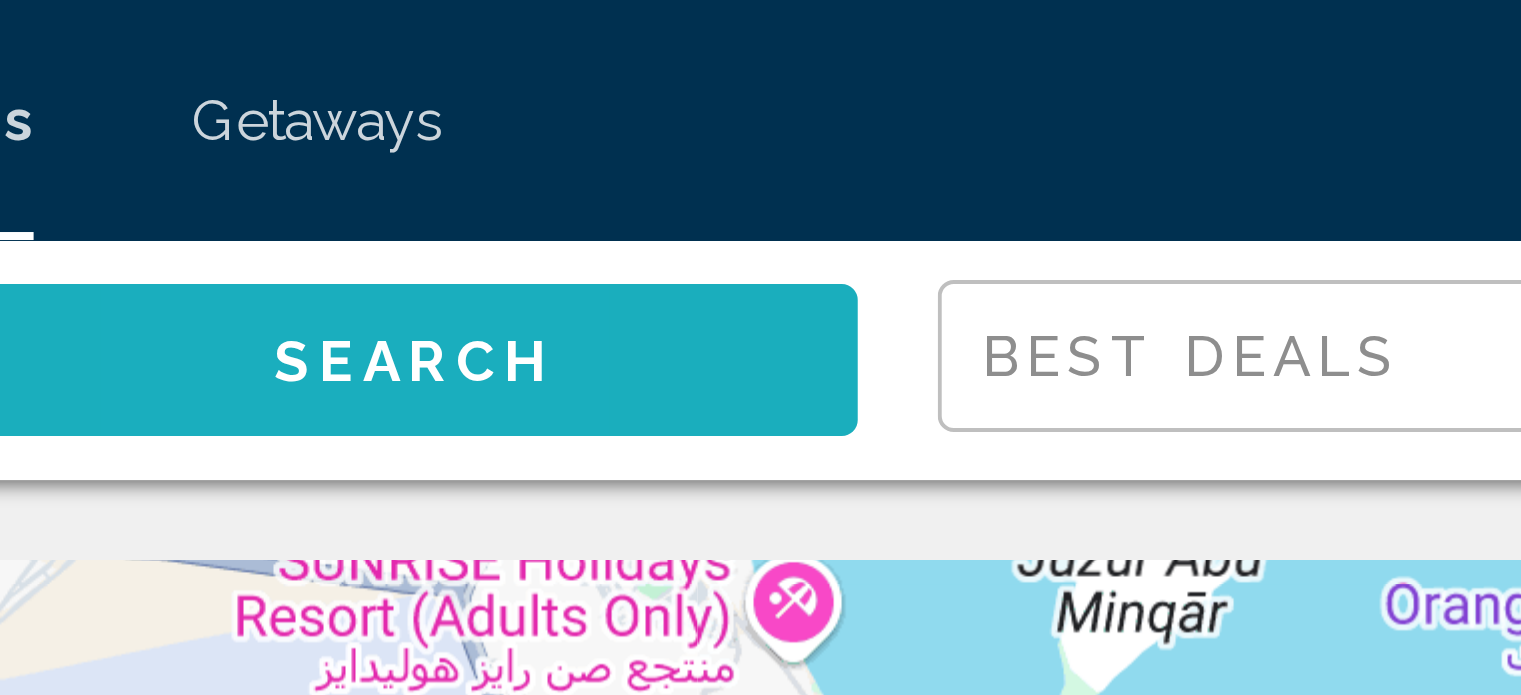 click on "Search" 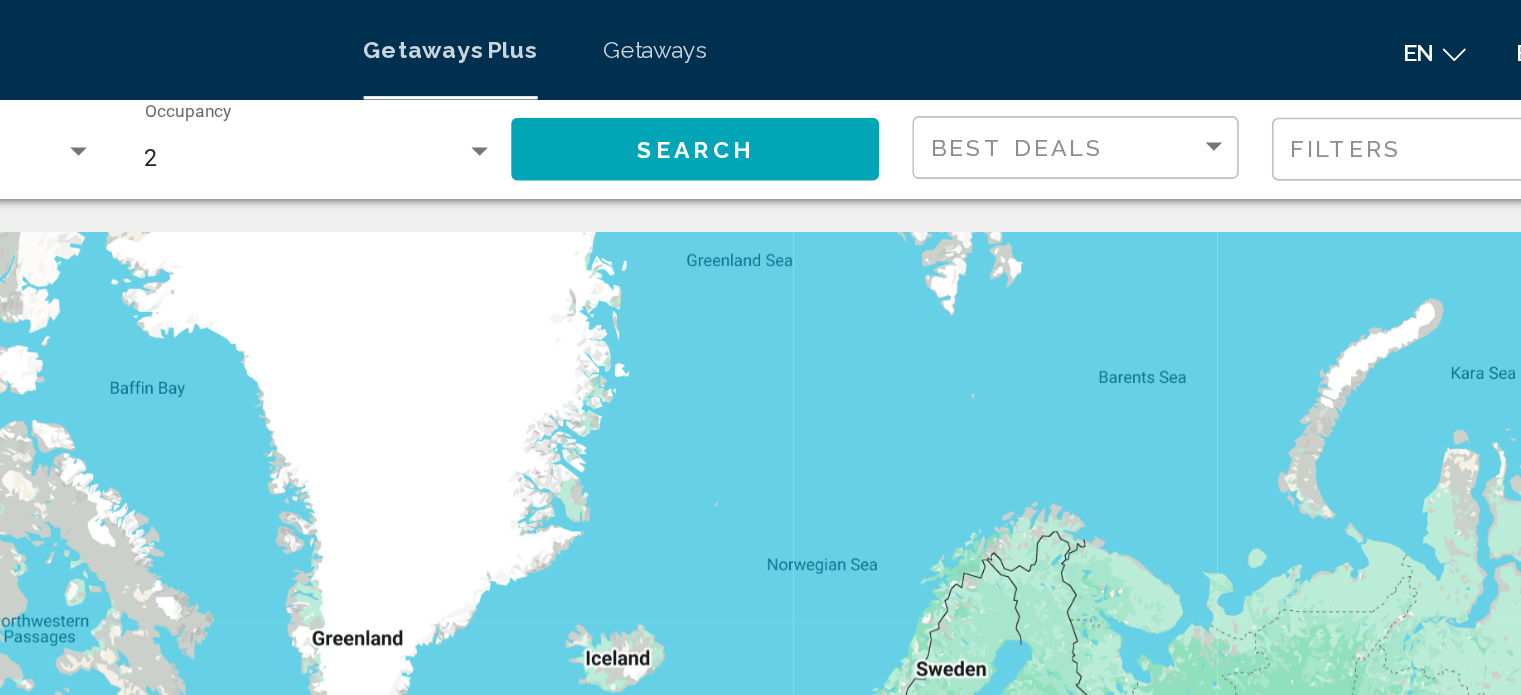 drag, startPoint x: 1056, startPoint y: 176, endPoint x: 1040, endPoint y: 447, distance: 271.47192 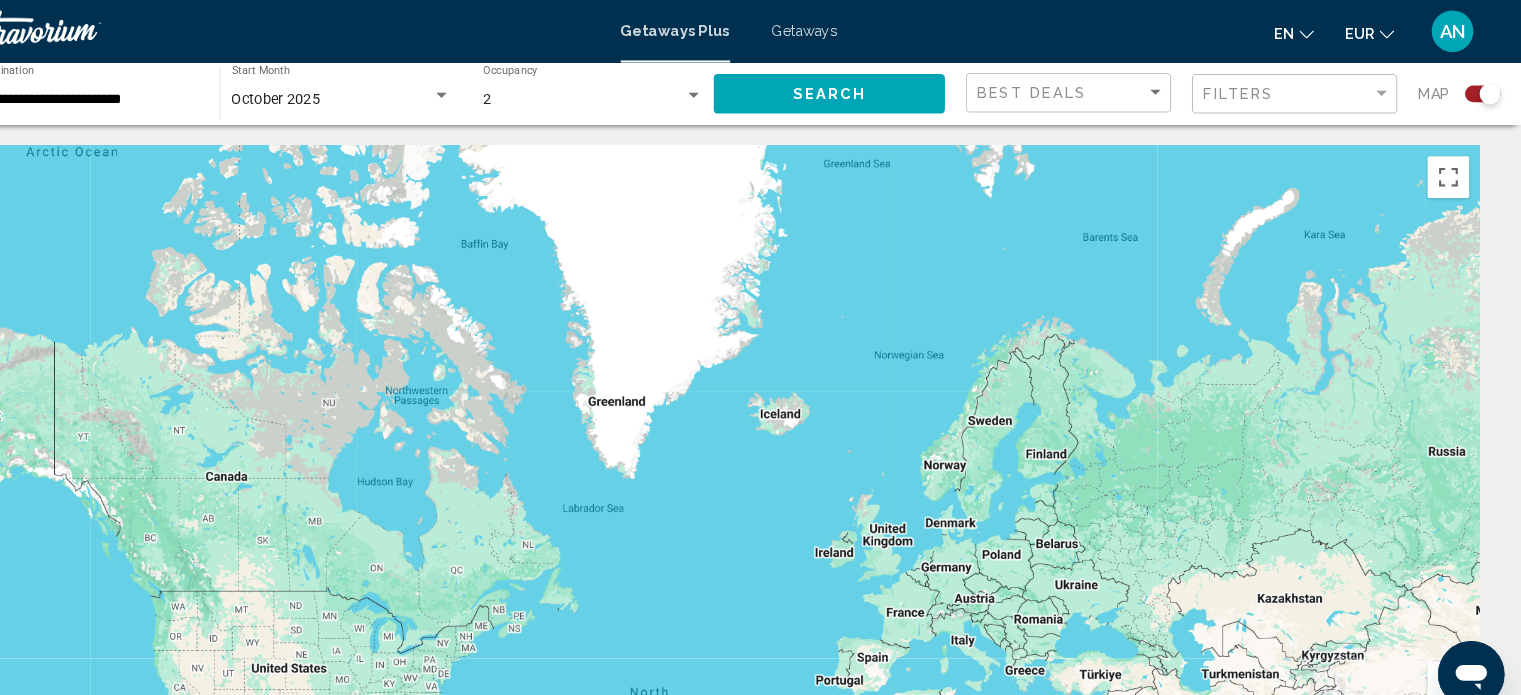 scroll, scrollTop: 0, scrollLeft: 0, axis: both 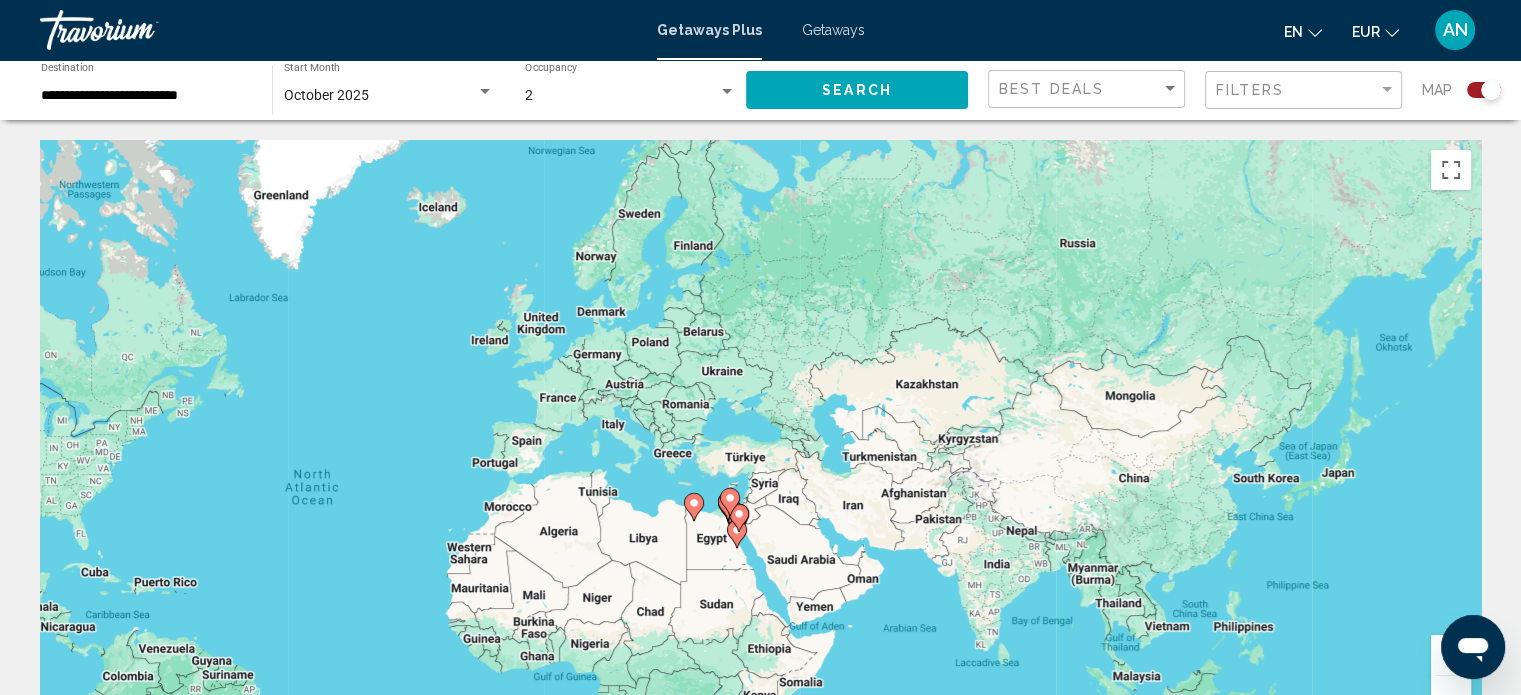 drag, startPoint x: 820, startPoint y: 511, endPoint x: 418, endPoint y: 317, distance: 446.36307 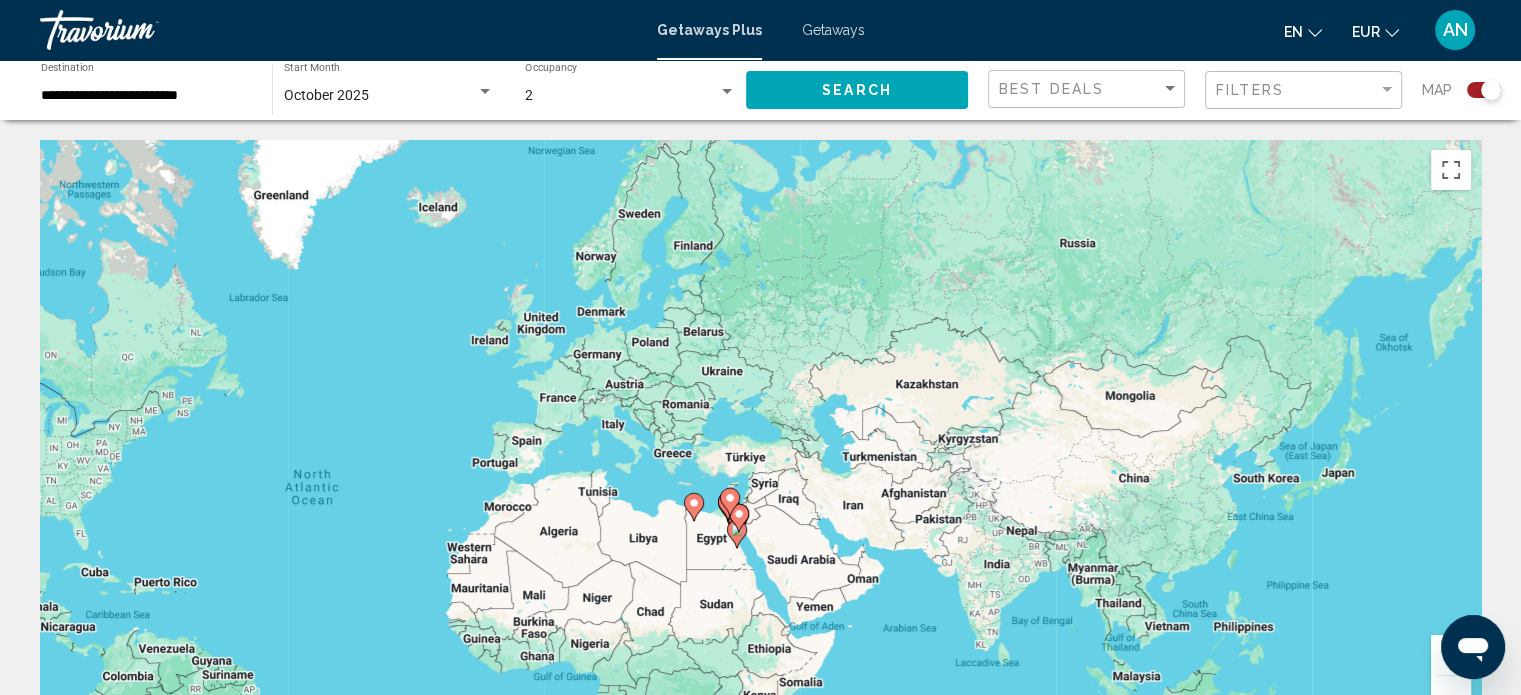 click on "To activate drag with keyboard, press Alt + Enter. Once in keyboard drag state, use the arrow keys to move the marker. To complete the drag, press the Enter key. To cancel, press Escape." at bounding box center (760, 440) 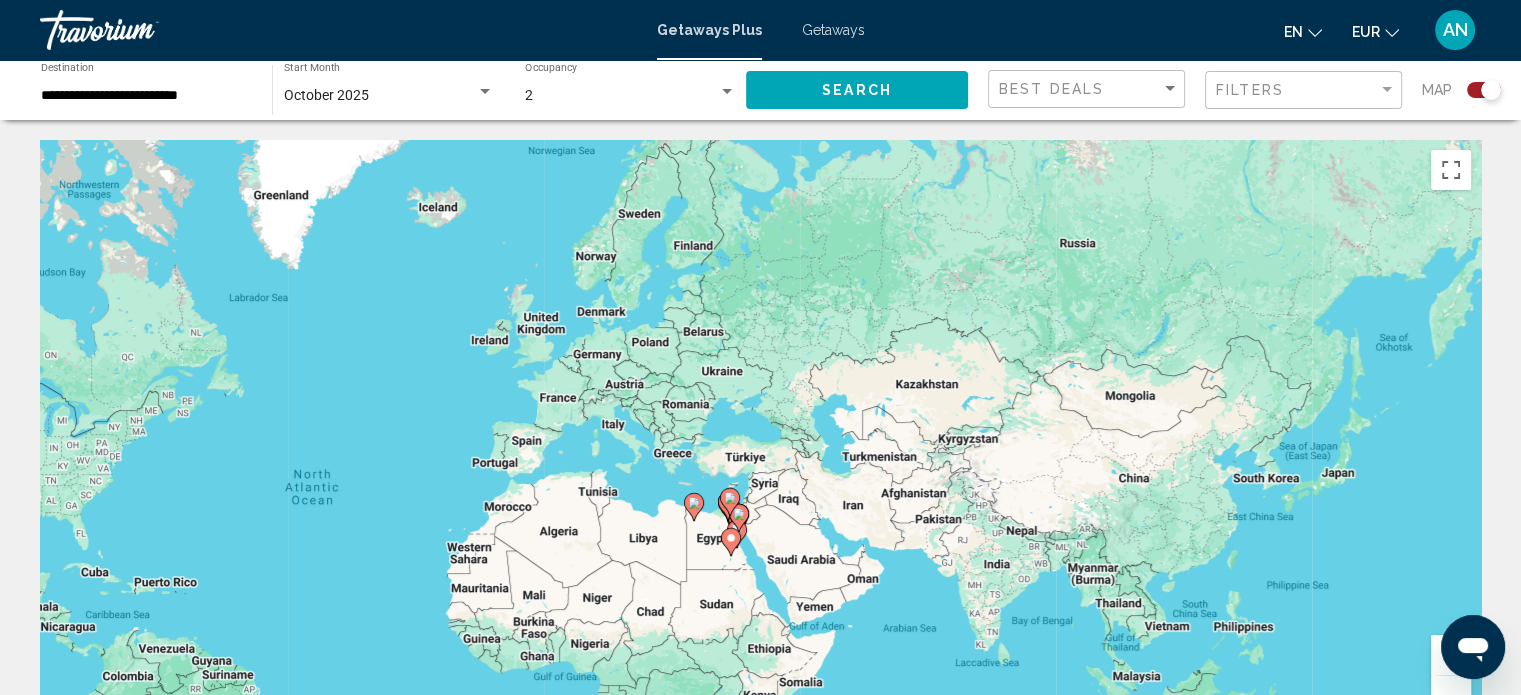 click on "**********" 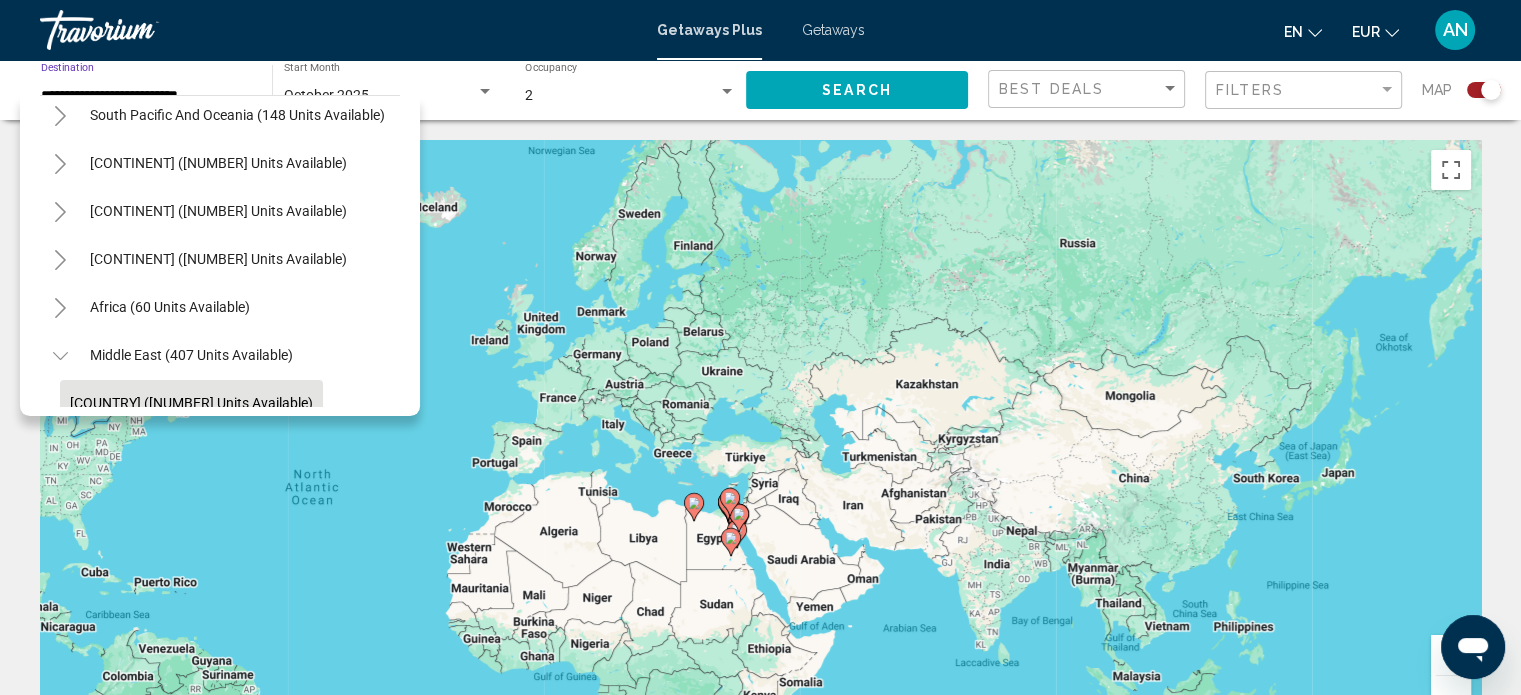 scroll, scrollTop: 347, scrollLeft: 0, axis: vertical 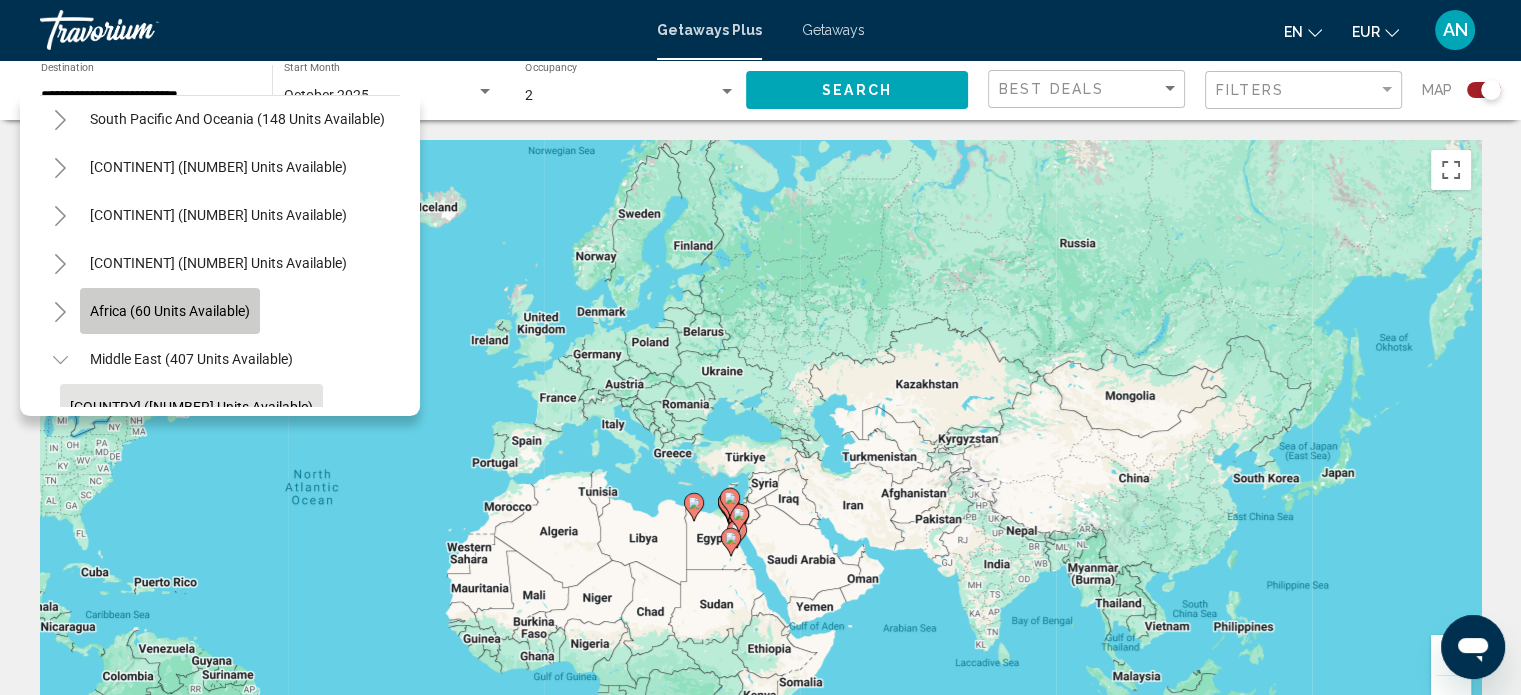 click on "Africa (60 units available)" 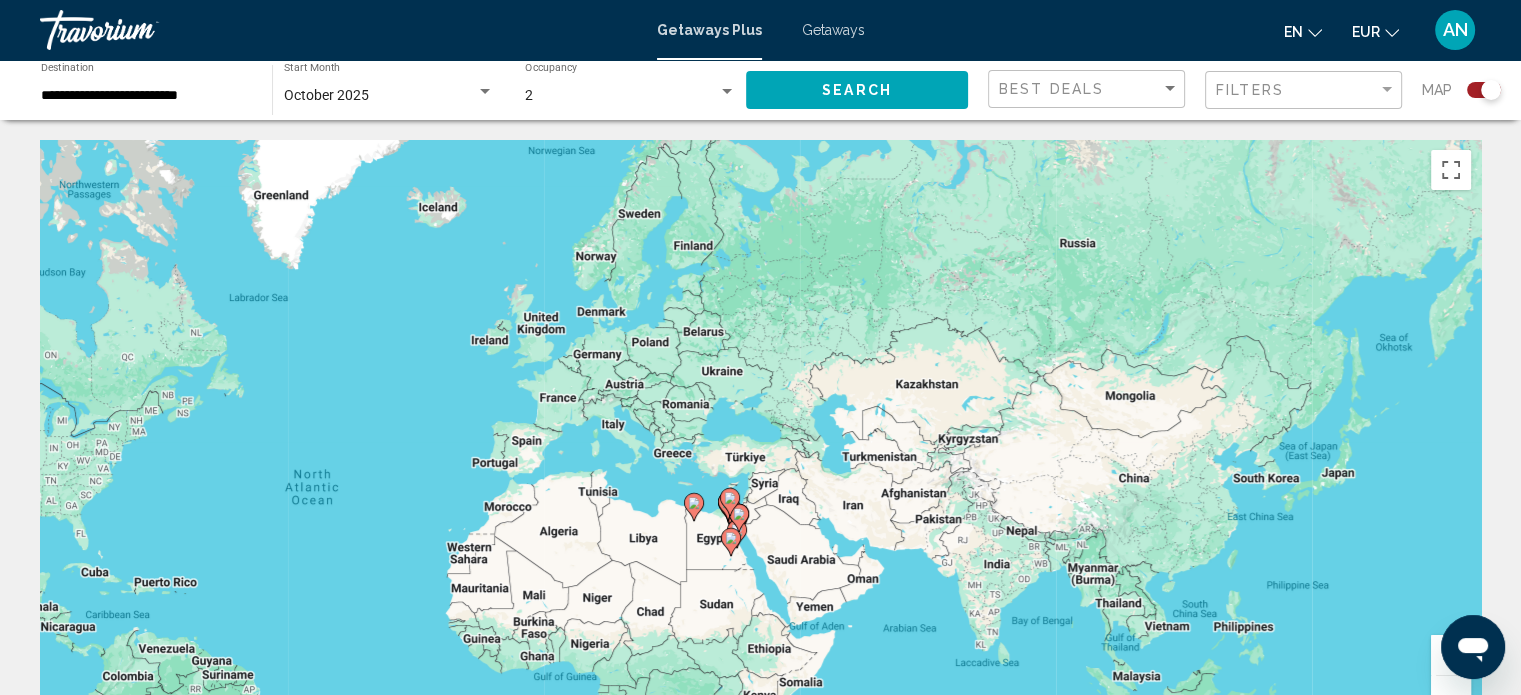 click on "**********" 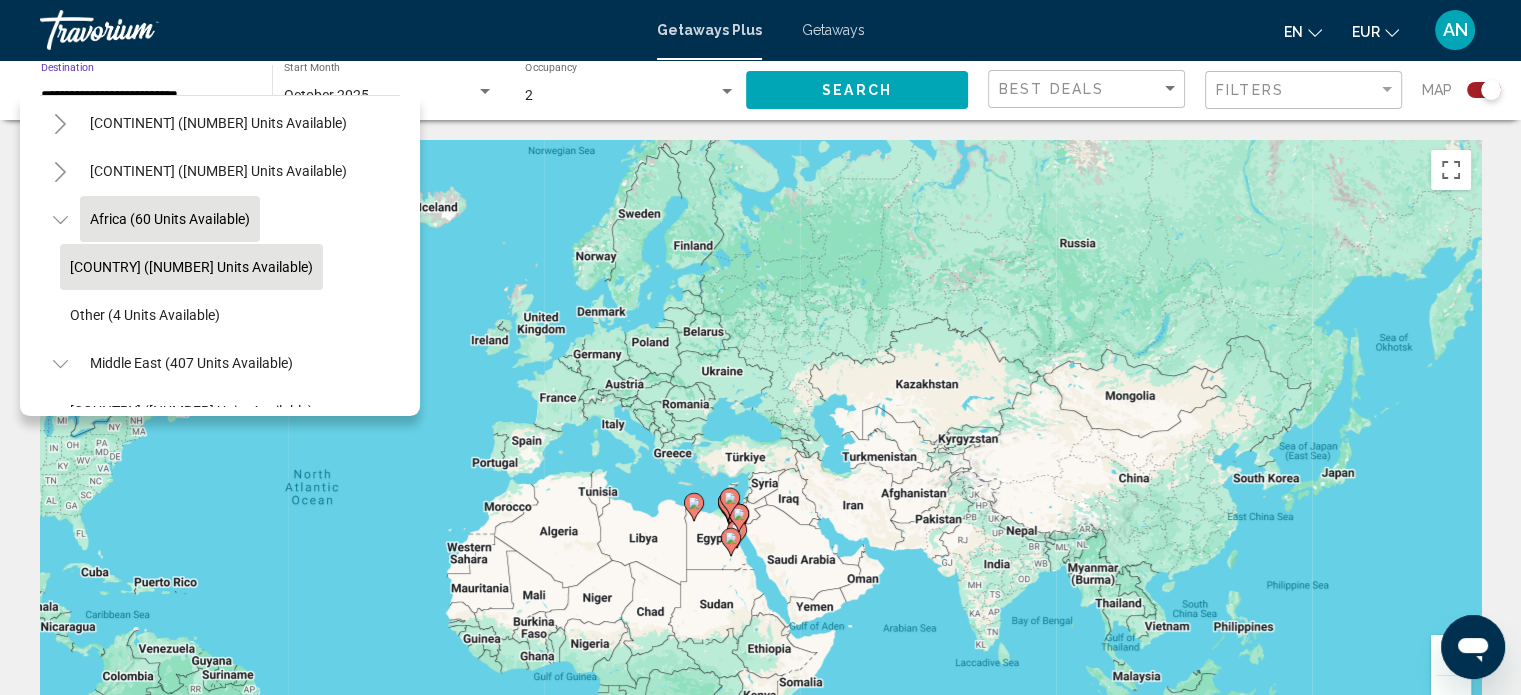 scroll, scrollTop: 448, scrollLeft: 0, axis: vertical 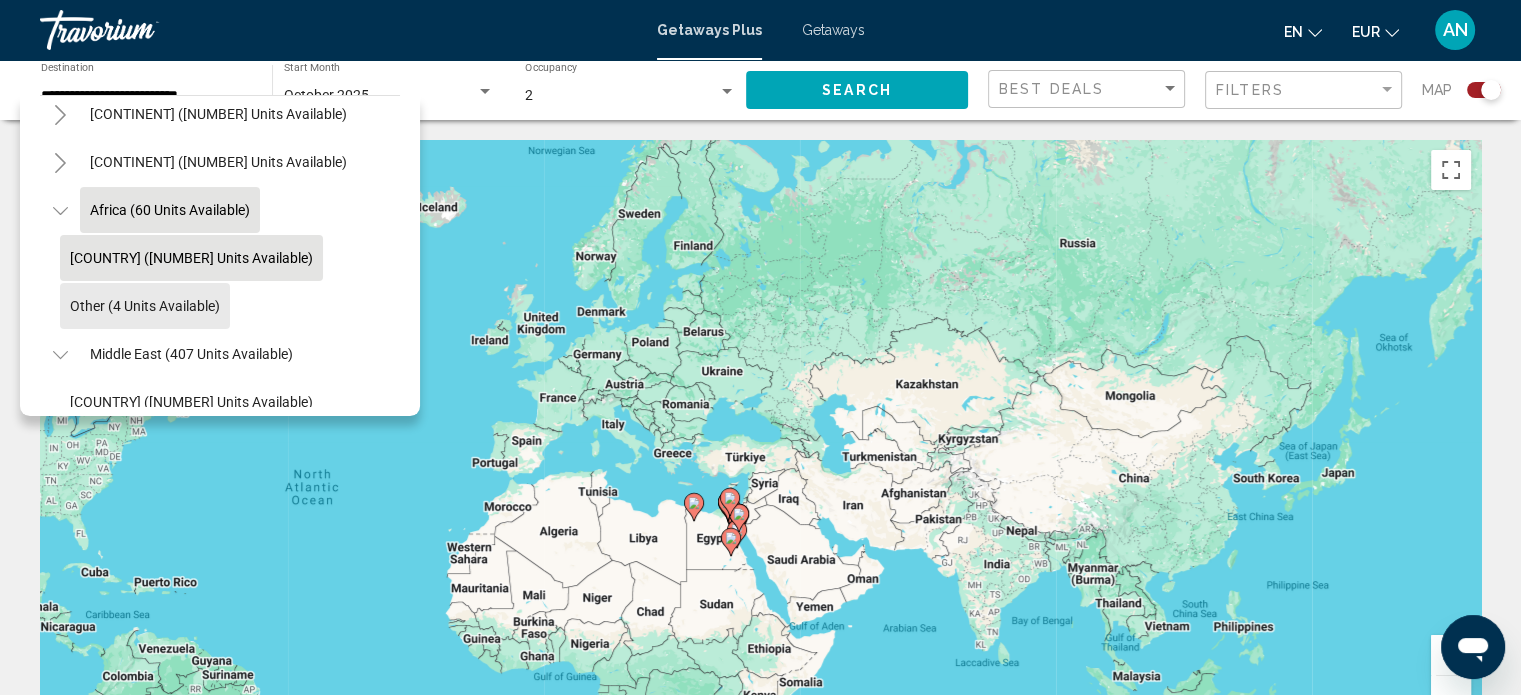 click on "Other (4 units available)" 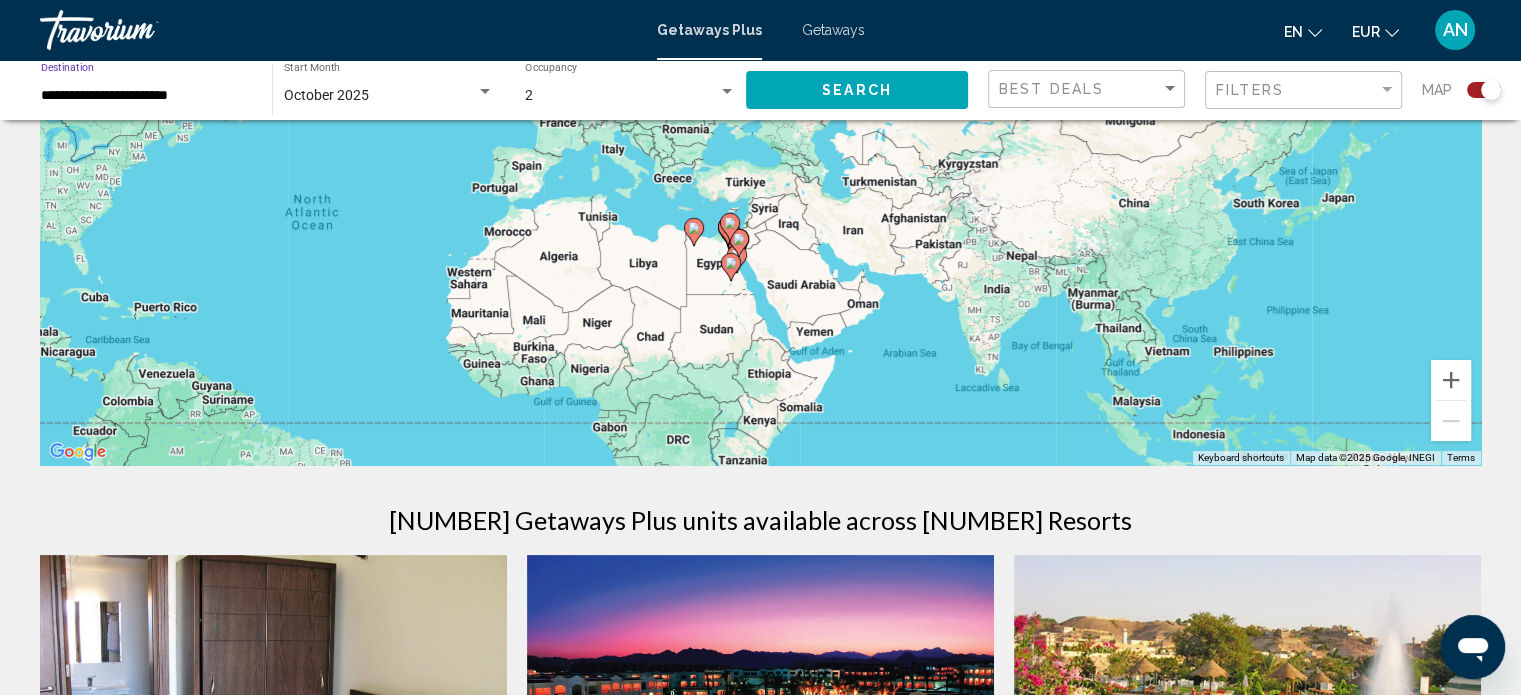 scroll, scrollTop: 184, scrollLeft: 0, axis: vertical 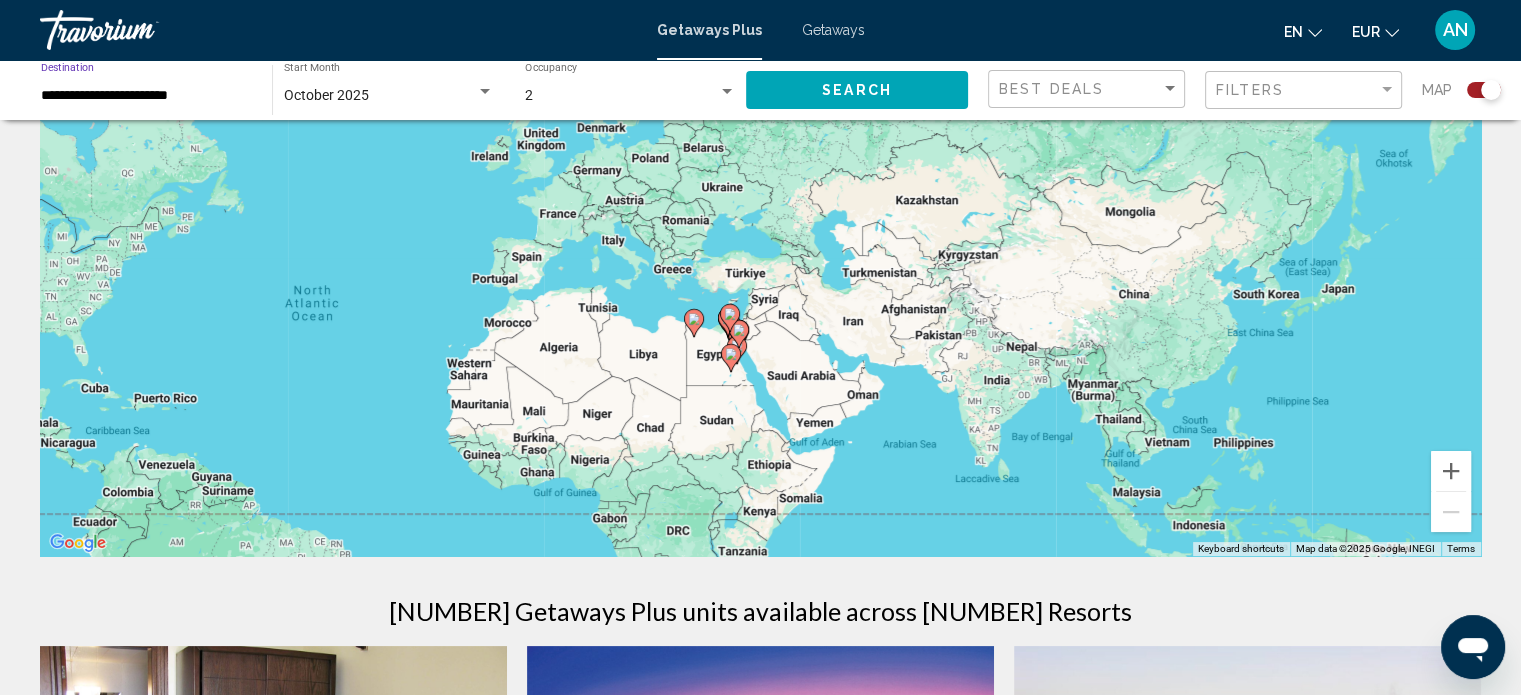 click on "**********" at bounding box center (146, 96) 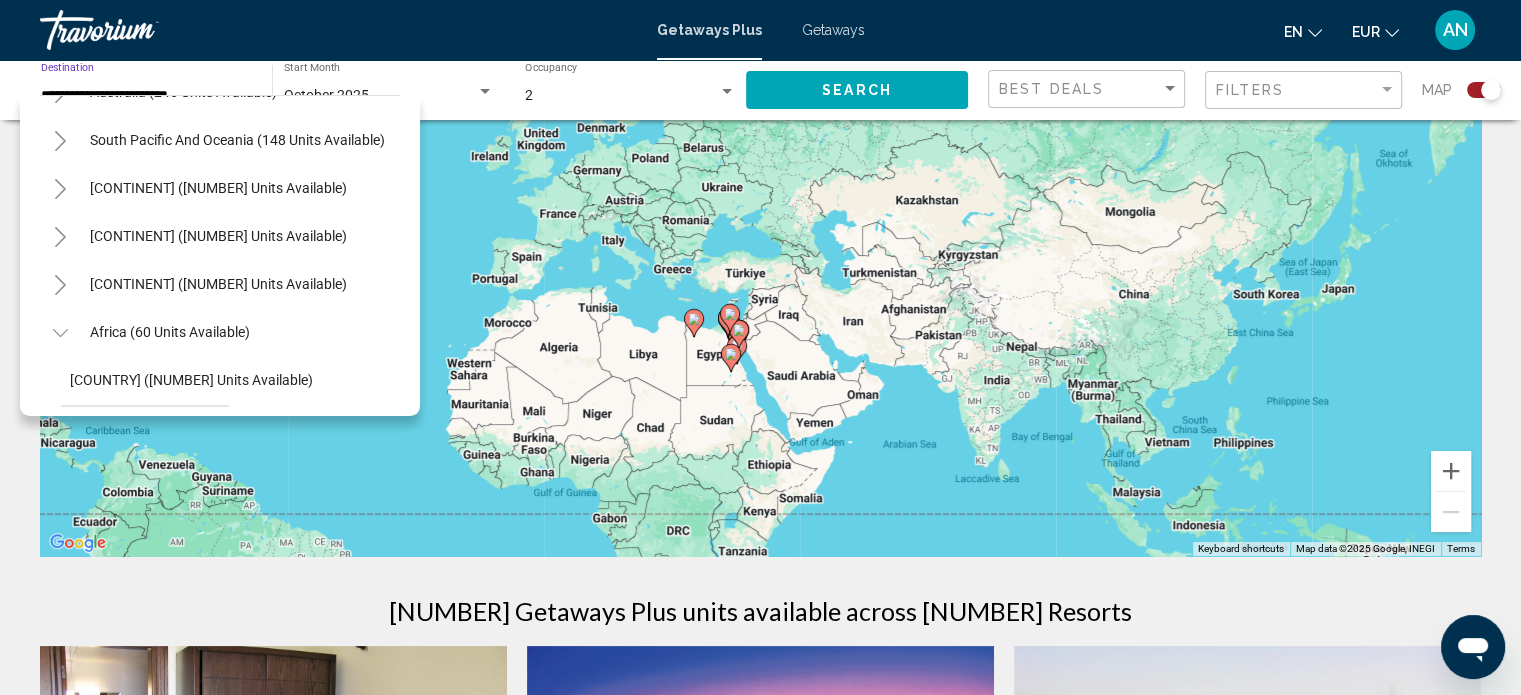 scroll, scrollTop: 325, scrollLeft: 0, axis: vertical 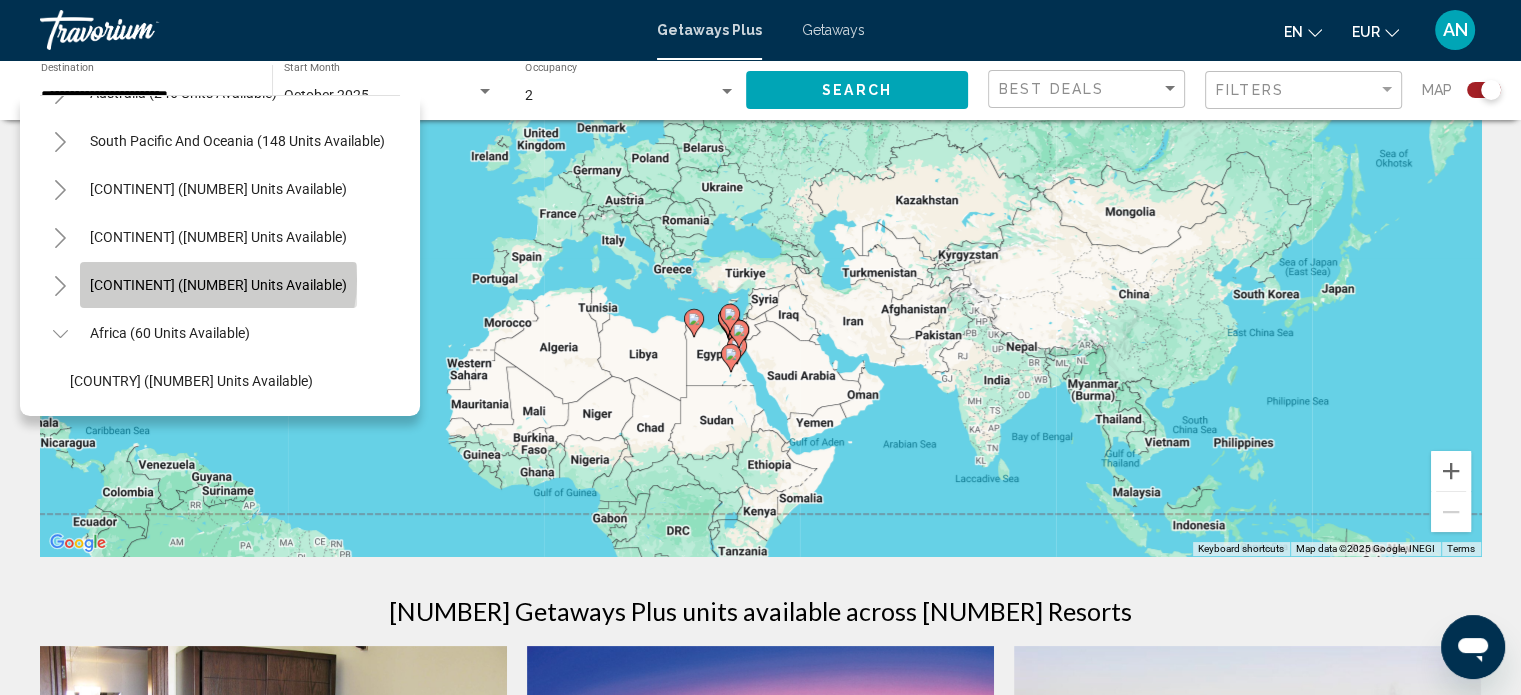 click on "[CONTINENT] ([NUMBER] units available)" 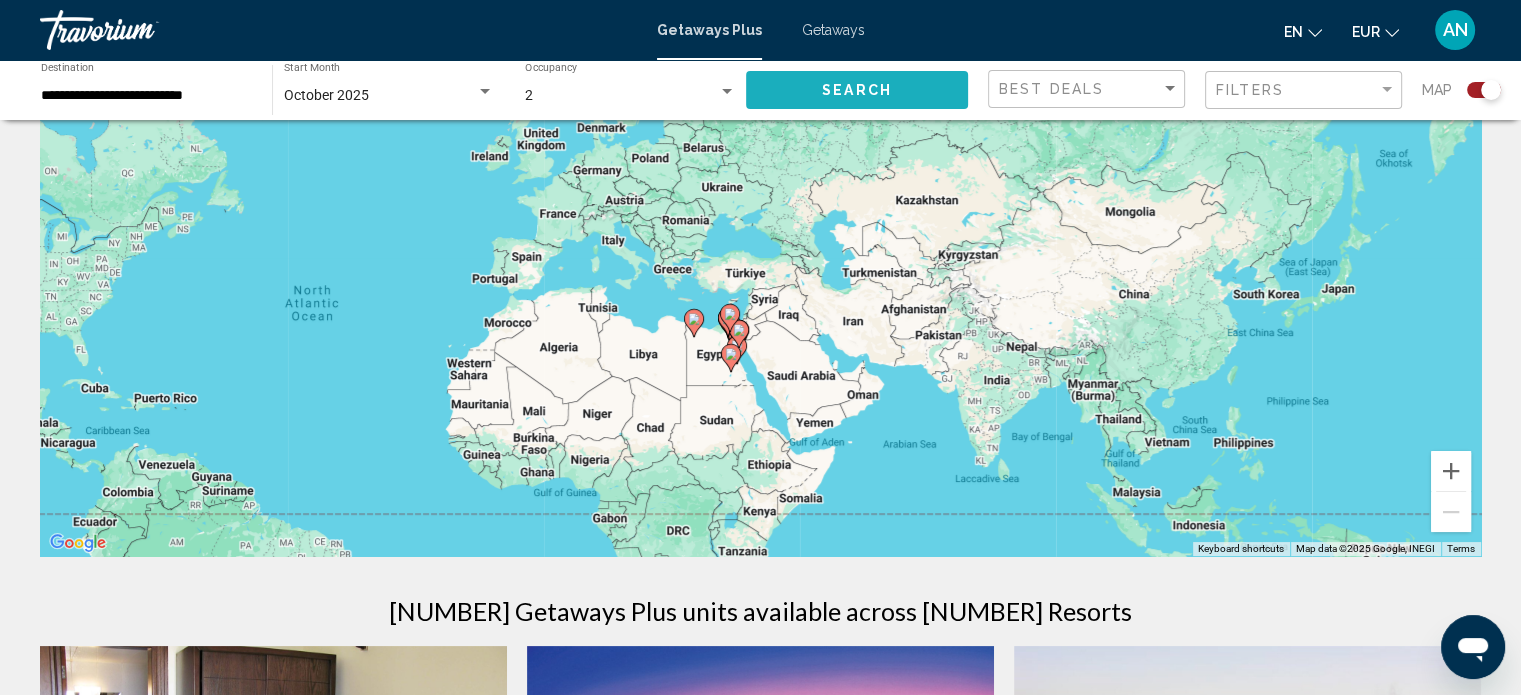 click on "Search" 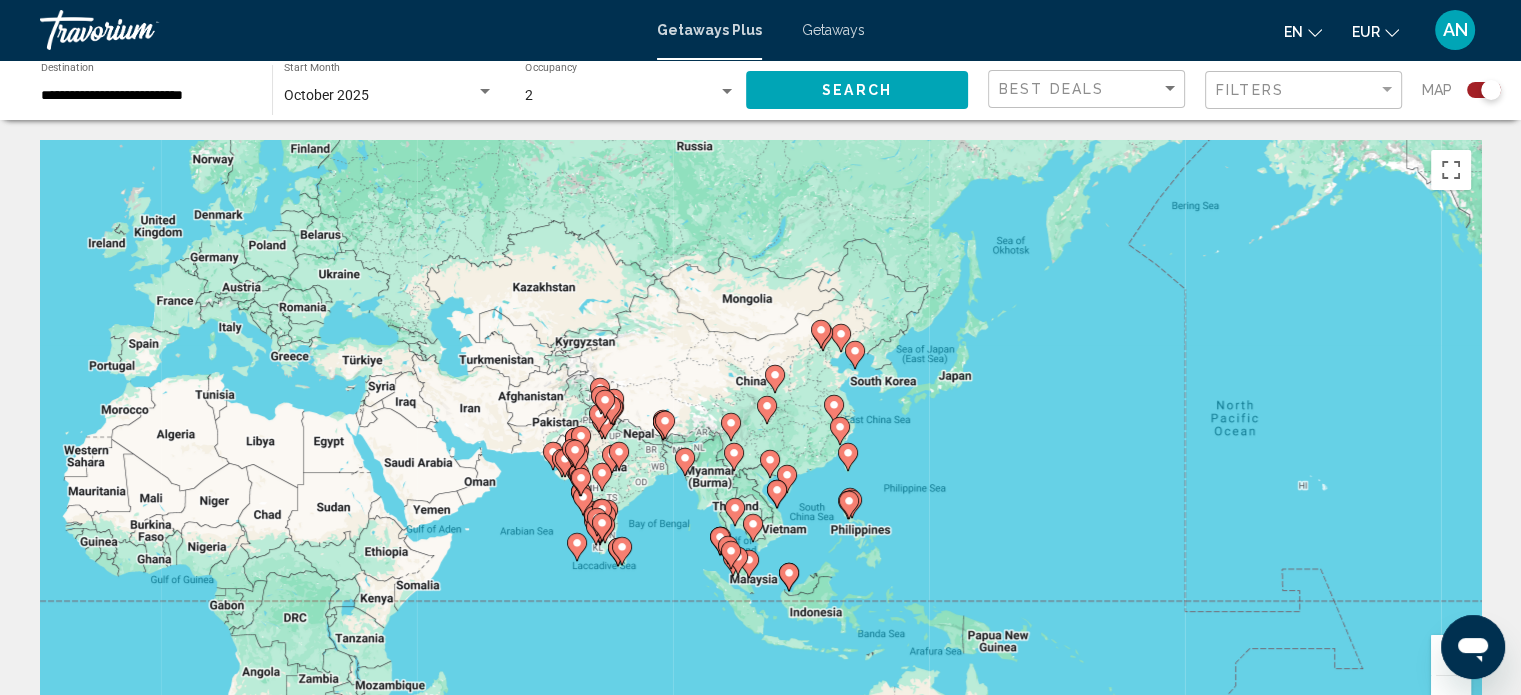 drag, startPoint x: 1050, startPoint y: 495, endPoint x: 564, endPoint y: 387, distance: 497.8554 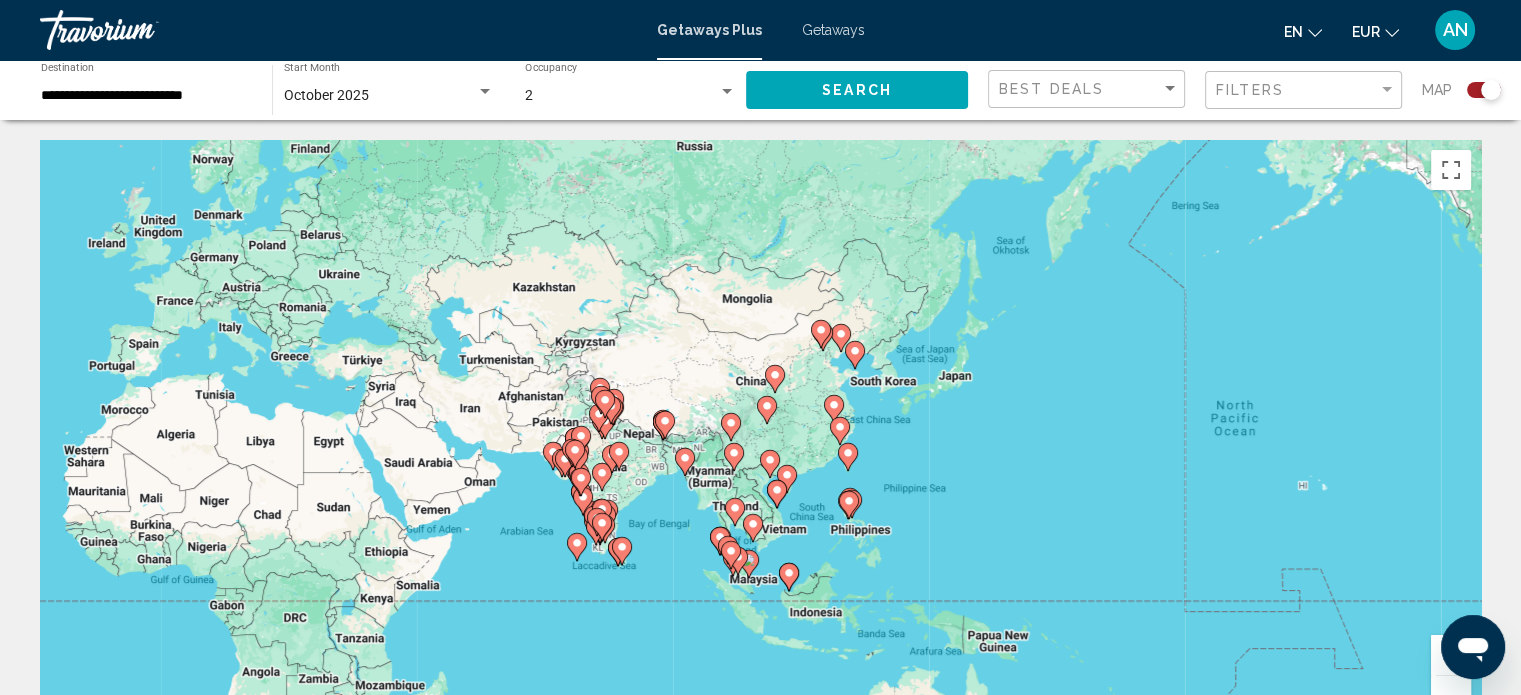 click on "To activate drag with keyboard, press Alt + Enter. Once in keyboard drag state, use the arrow keys to move the marker. To complete the drag, press the Enter key. To cancel, press Escape." at bounding box center [760, 440] 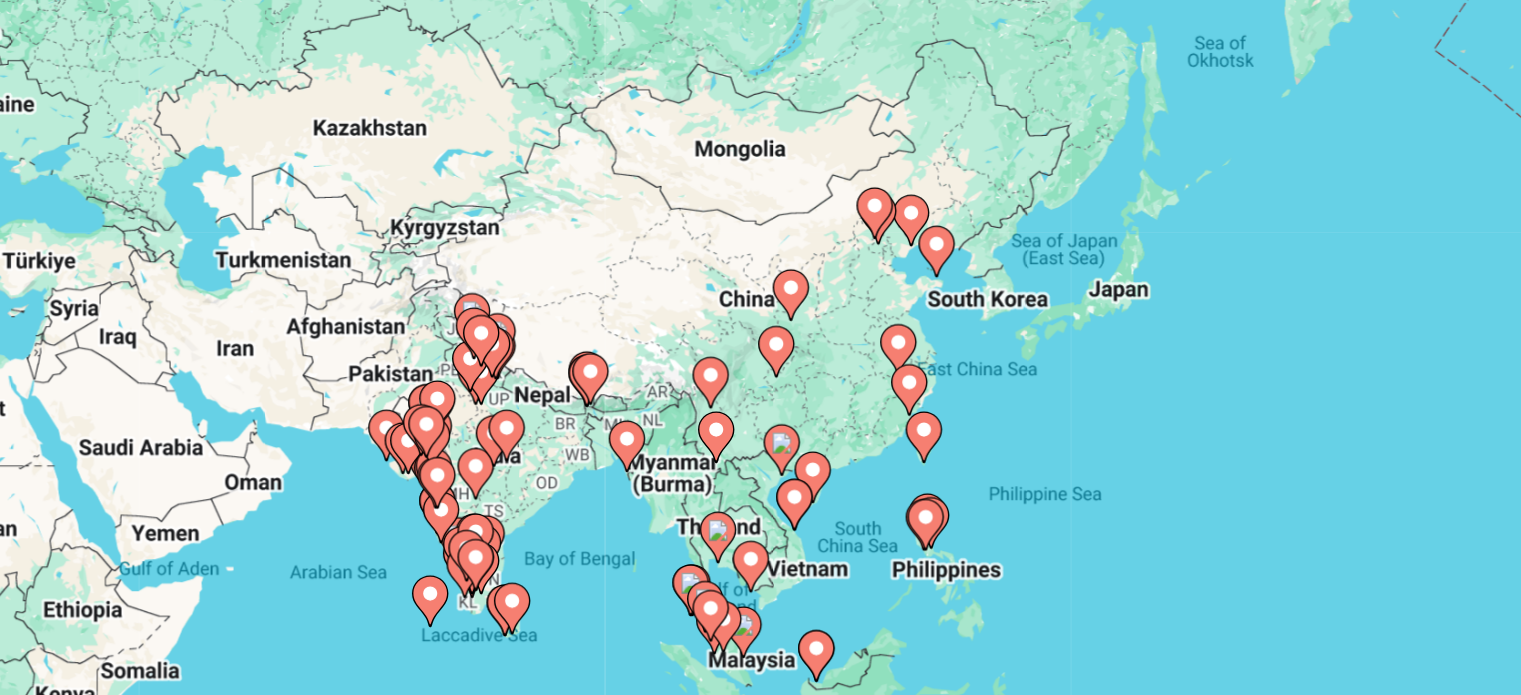 drag, startPoint x: 694, startPoint y: 474, endPoint x: 851, endPoint y: 434, distance: 162.01543 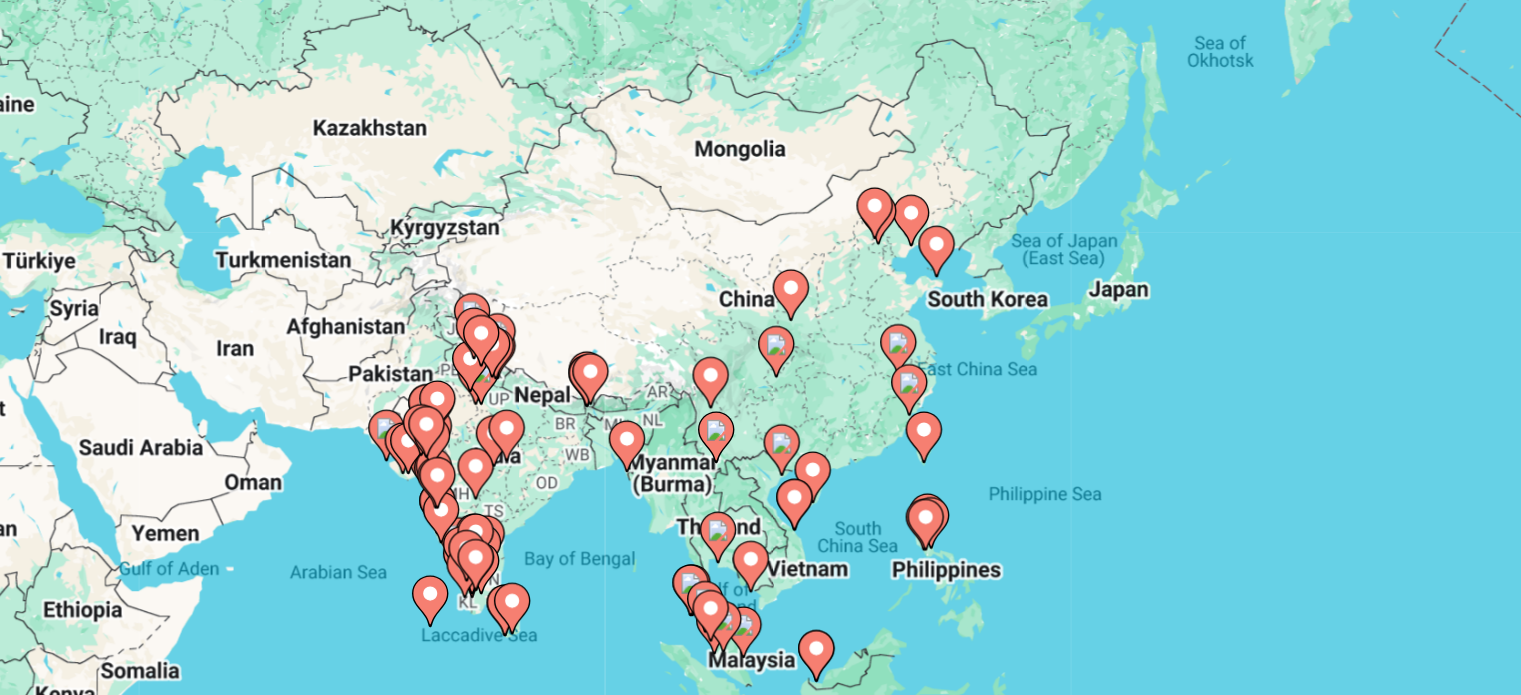 click on "To navigate, press the arrow keys.  To activate drag with keyboard, press Alt + Enter. Once in keyboard drag state, use the arrow keys to move the marker. To complete the drag, press the Enter key. To cancel, press Escape." at bounding box center [760, 440] 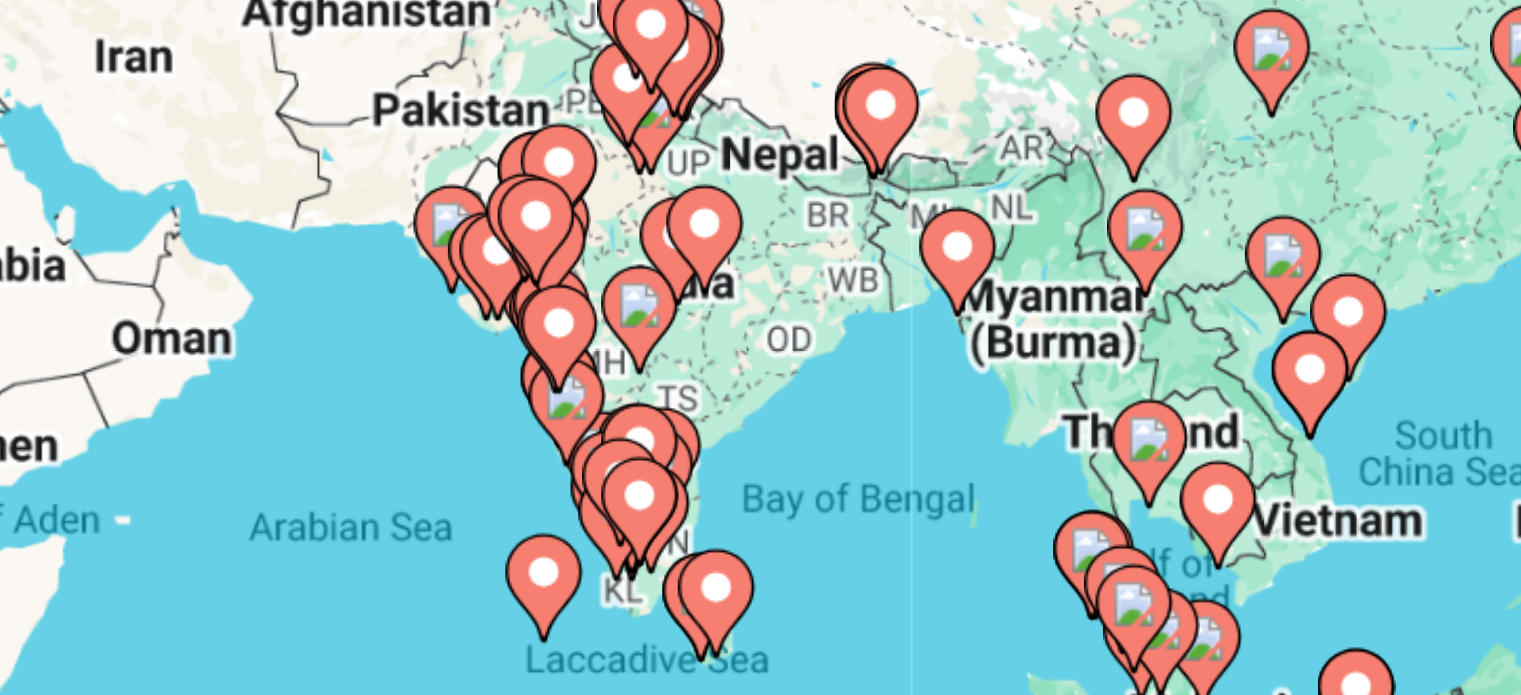 drag, startPoint x: 676, startPoint y: 442, endPoint x: 802, endPoint y: 406, distance: 131.04198 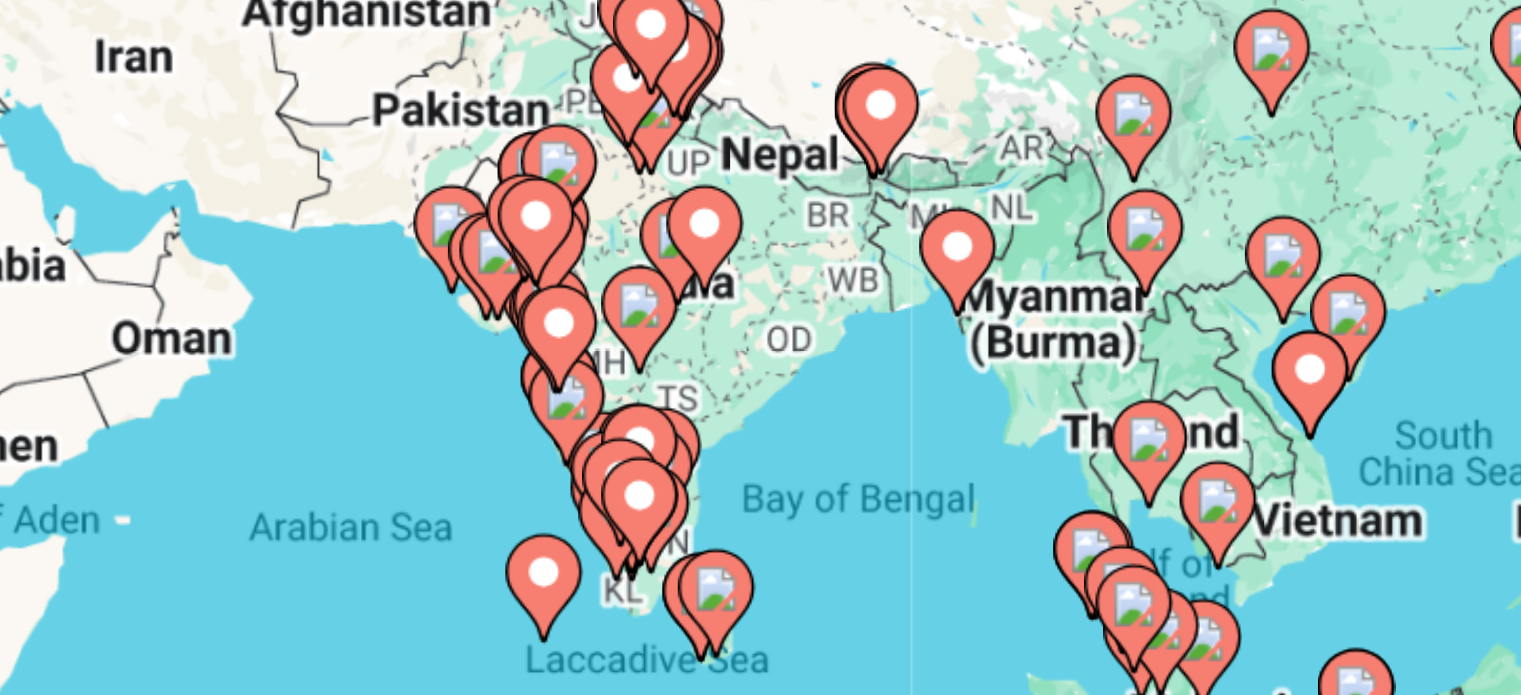 click on "To activate drag with keyboard, press Alt + Enter. Once in keyboard drag state, use the arrow keys to move the marker. To complete the drag, press the Enter key. To cancel, press Escape." at bounding box center (760, 440) 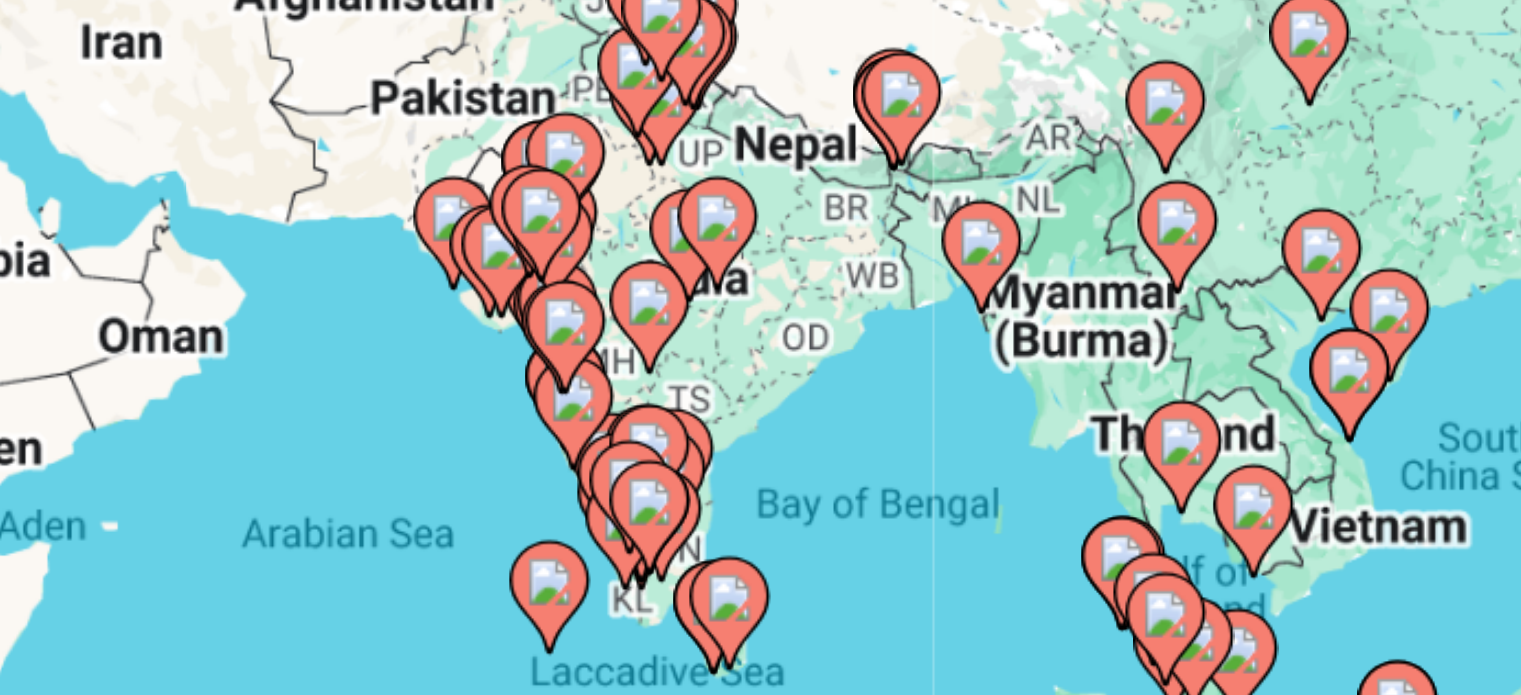 click 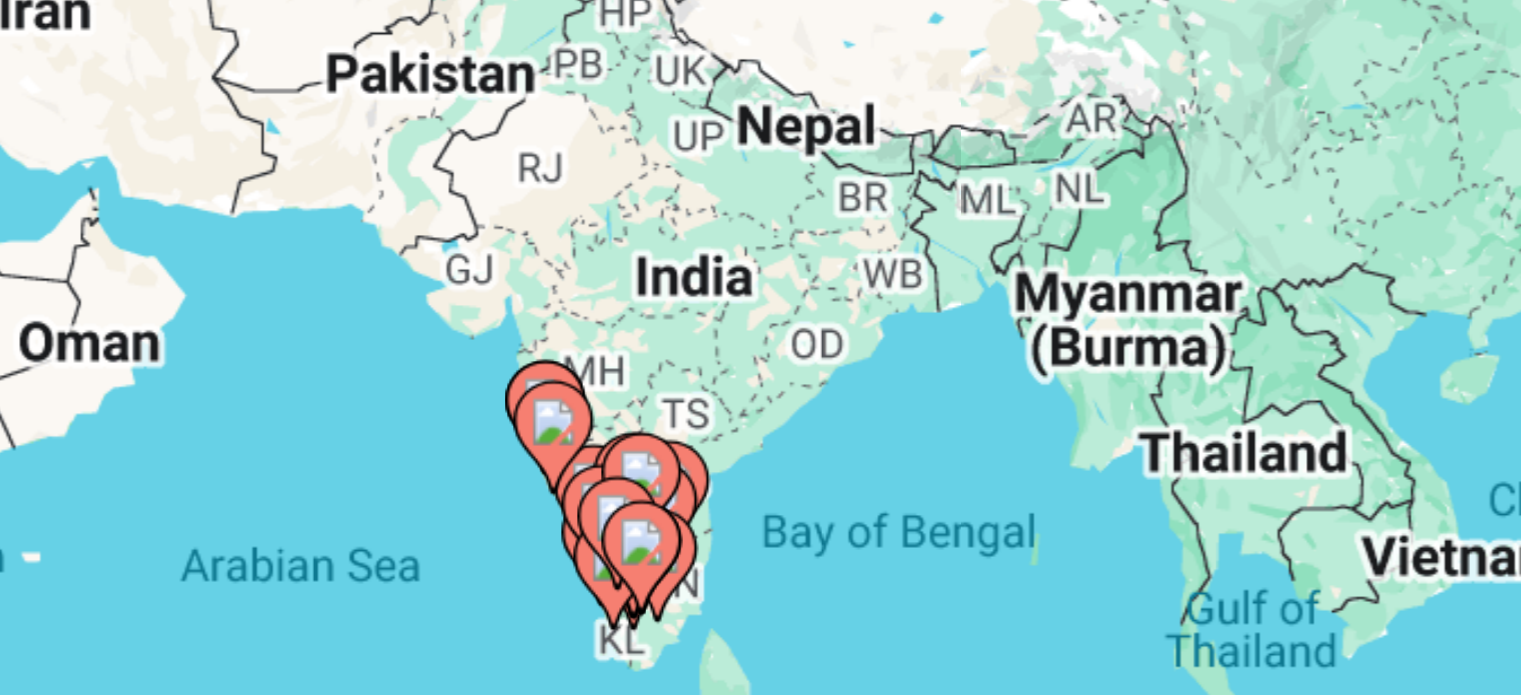 click on "To activate drag with keyboard, press Alt + Enter. Once in keyboard drag state, use the arrow keys to move the marker. To complete the drag, press the Enter key. To cancel, press Escape." at bounding box center (760, 440) 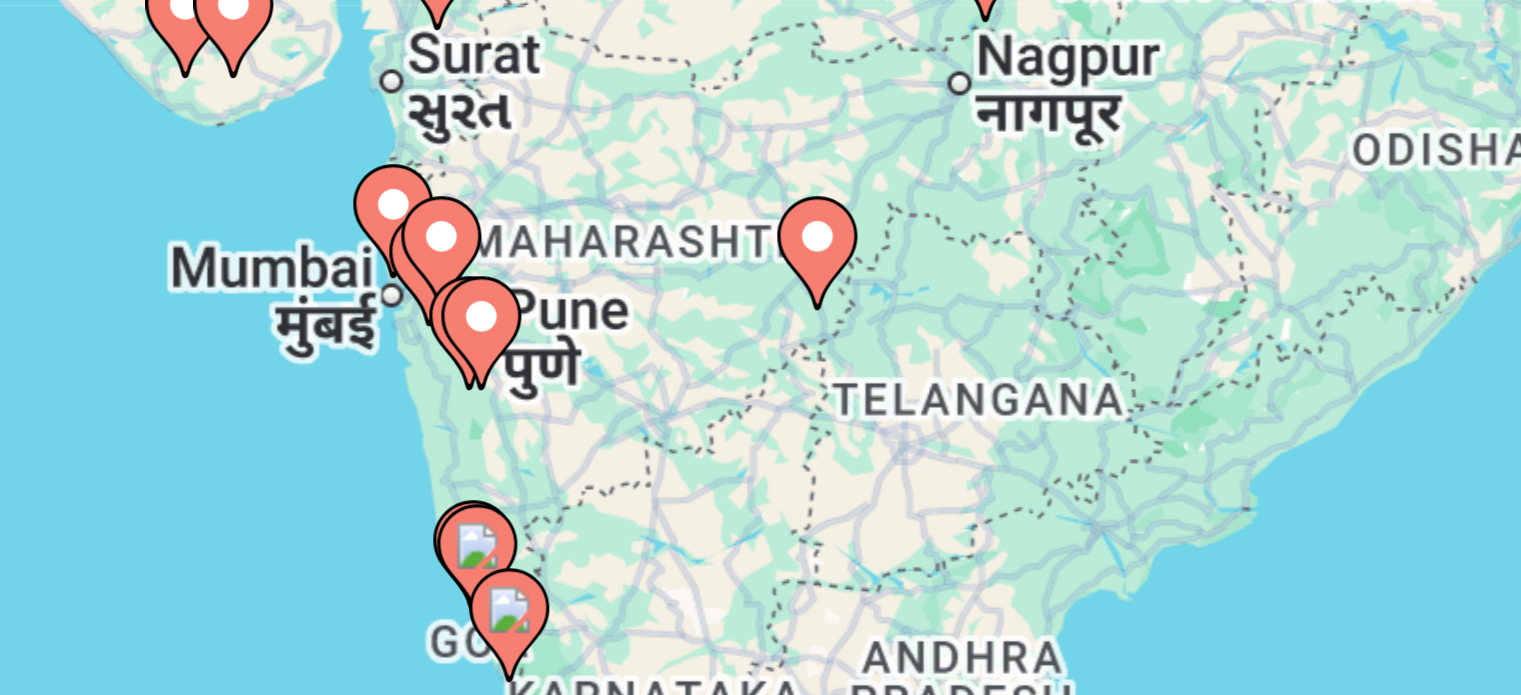 drag, startPoint x: 658, startPoint y: 448, endPoint x: 755, endPoint y: 337, distance: 147.411 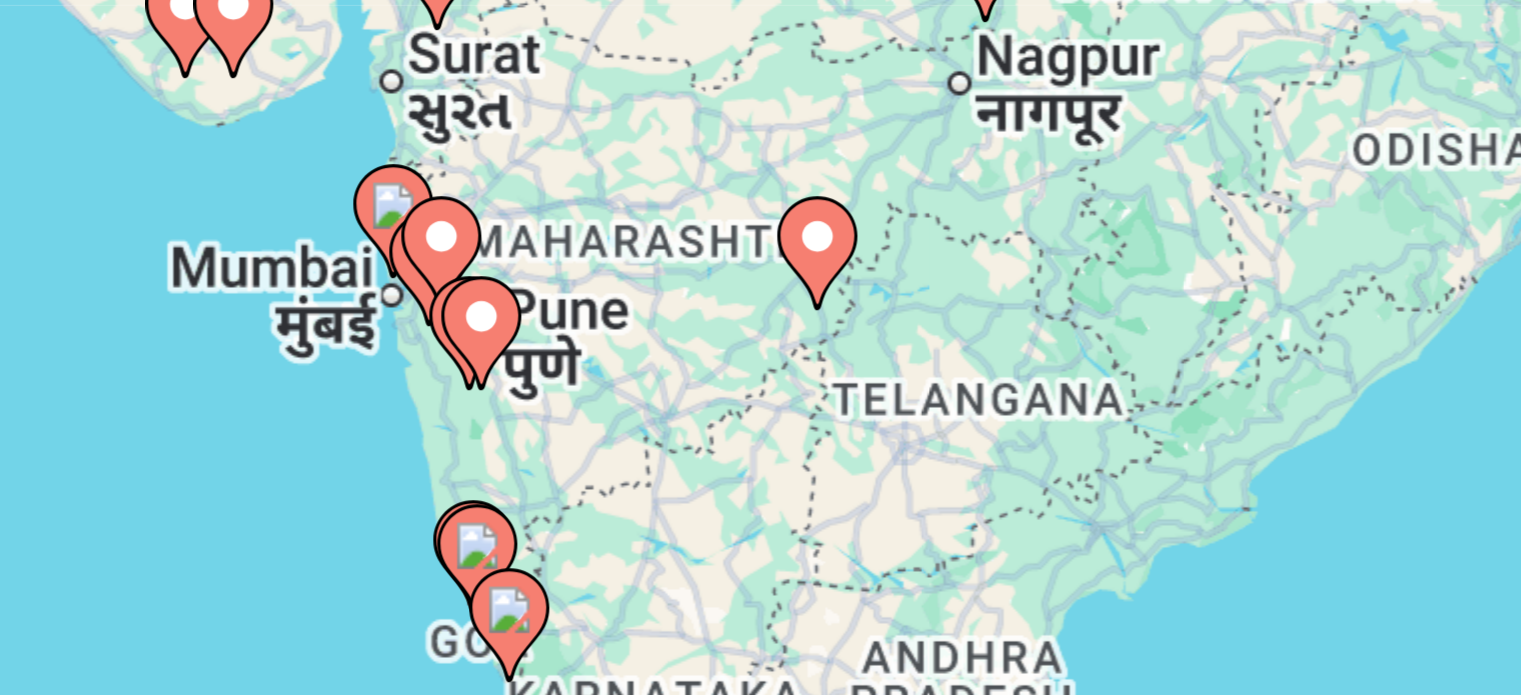 click on "To activate drag with keyboard, press Alt + Enter. Once in keyboard drag state, use the arrow keys to move the marker. To complete the drag, press the Enter key. To cancel, press Escape." at bounding box center (760, 440) 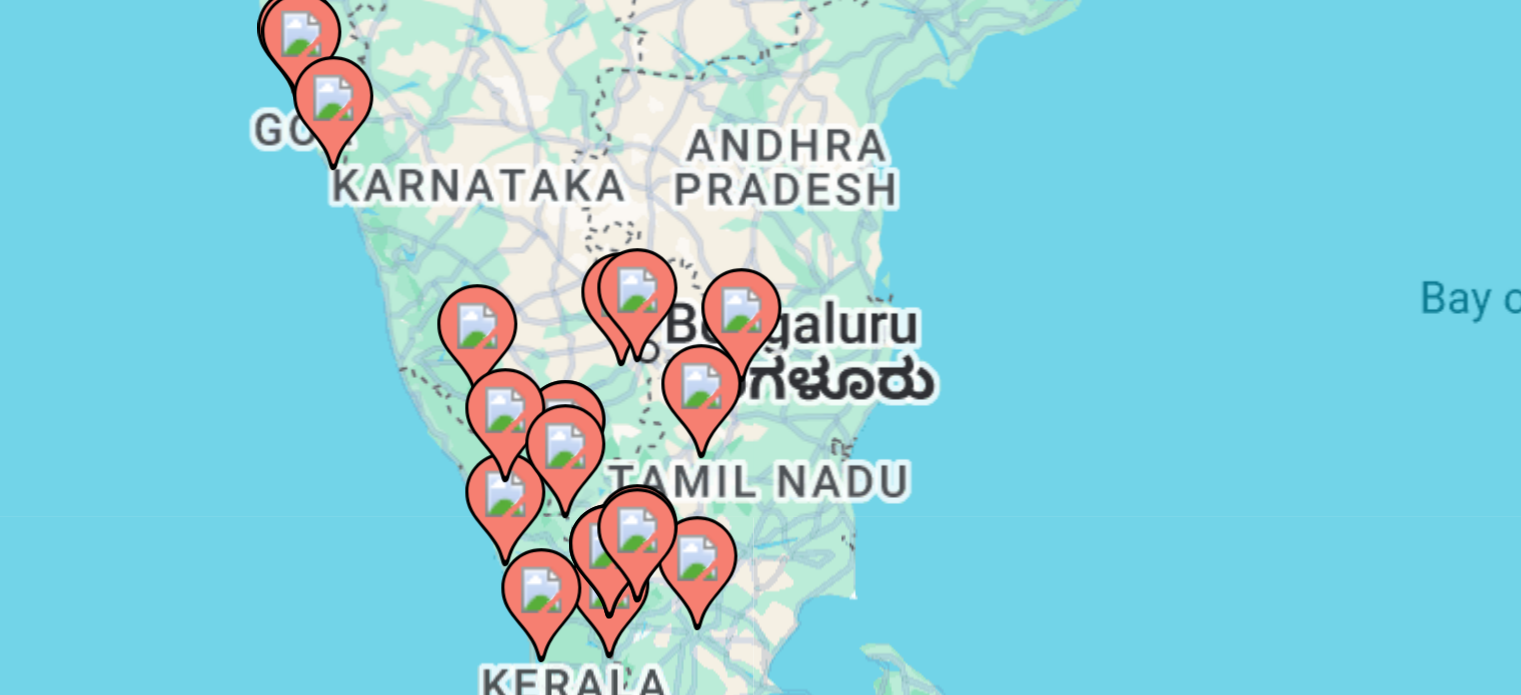 drag, startPoint x: 721, startPoint y: 458, endPoint x: 677, endPoint y: 328, distance: 137.24431 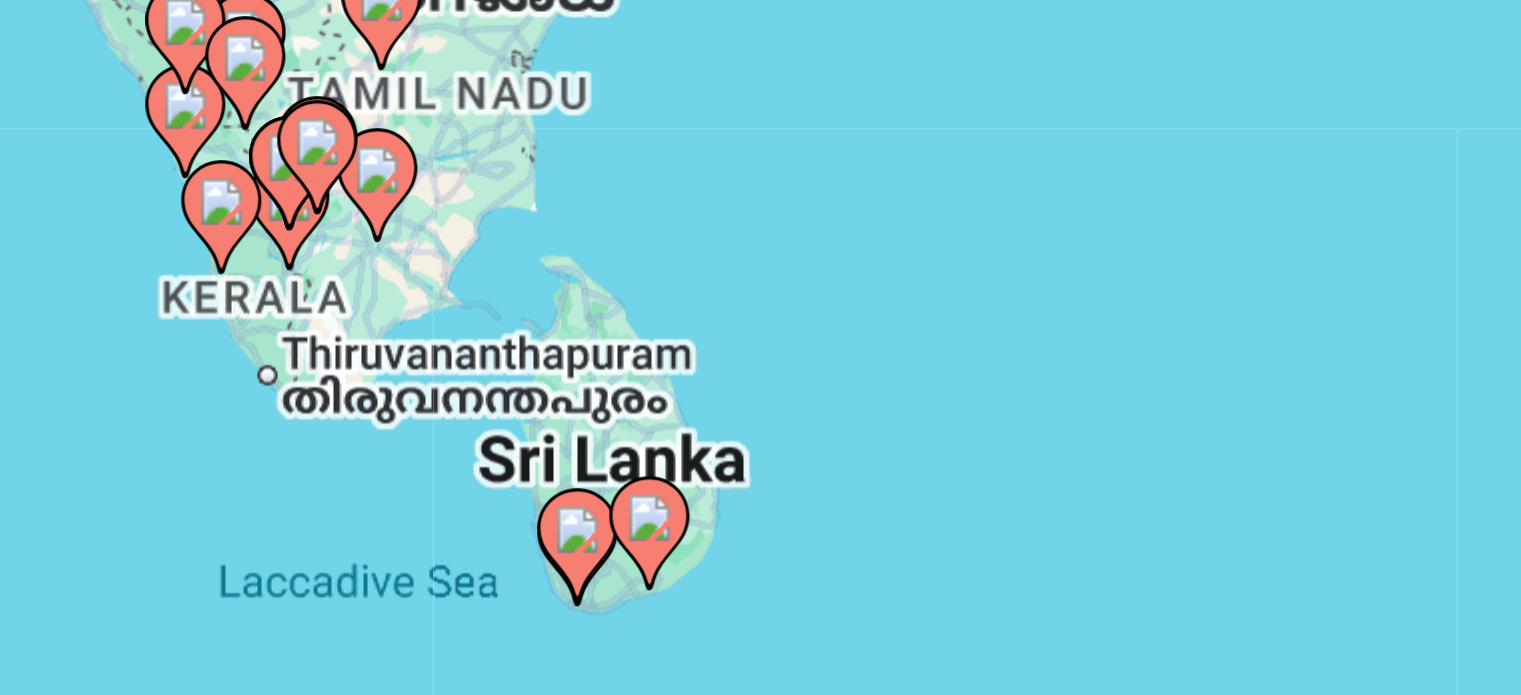 drag, startPoint x: 804, startPoint y: 442, endPoint x: 723, endPoint y: 343, distance: 127.91403 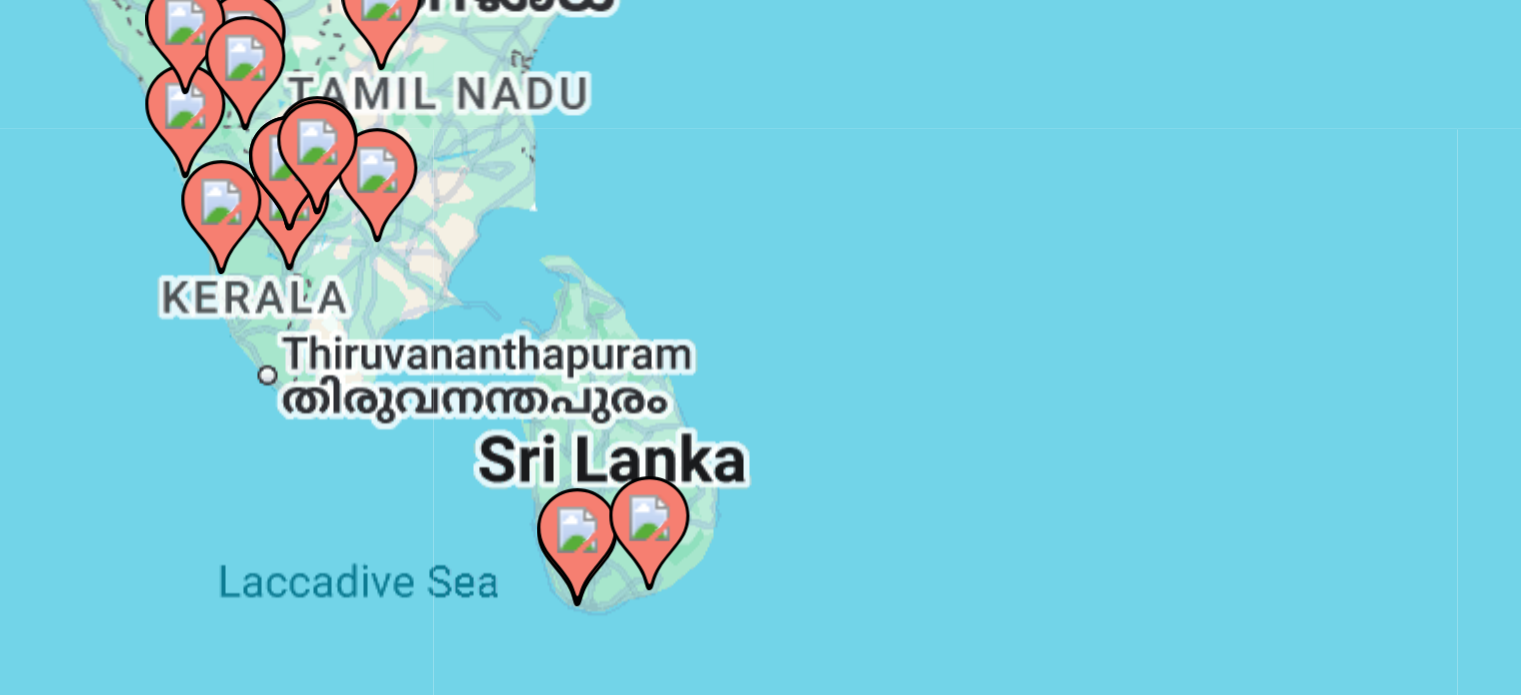 click 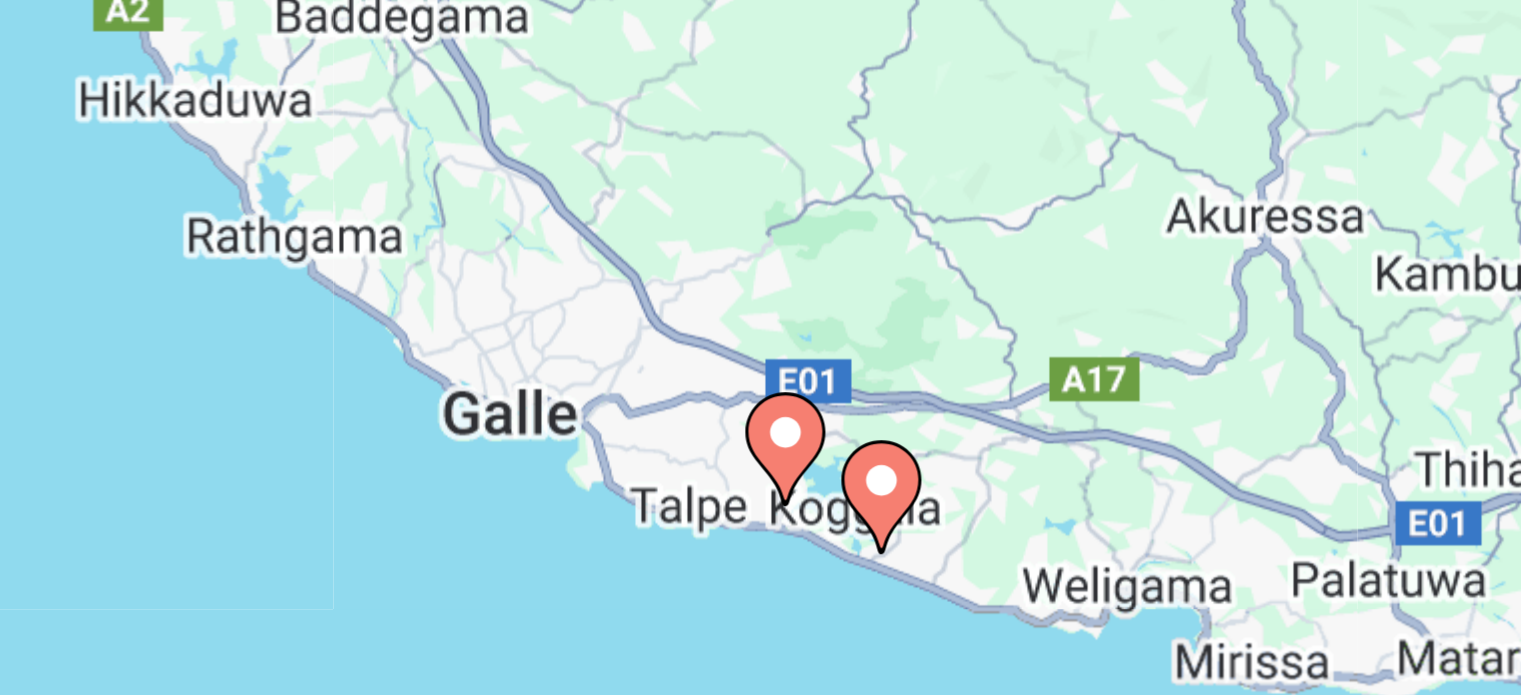 click 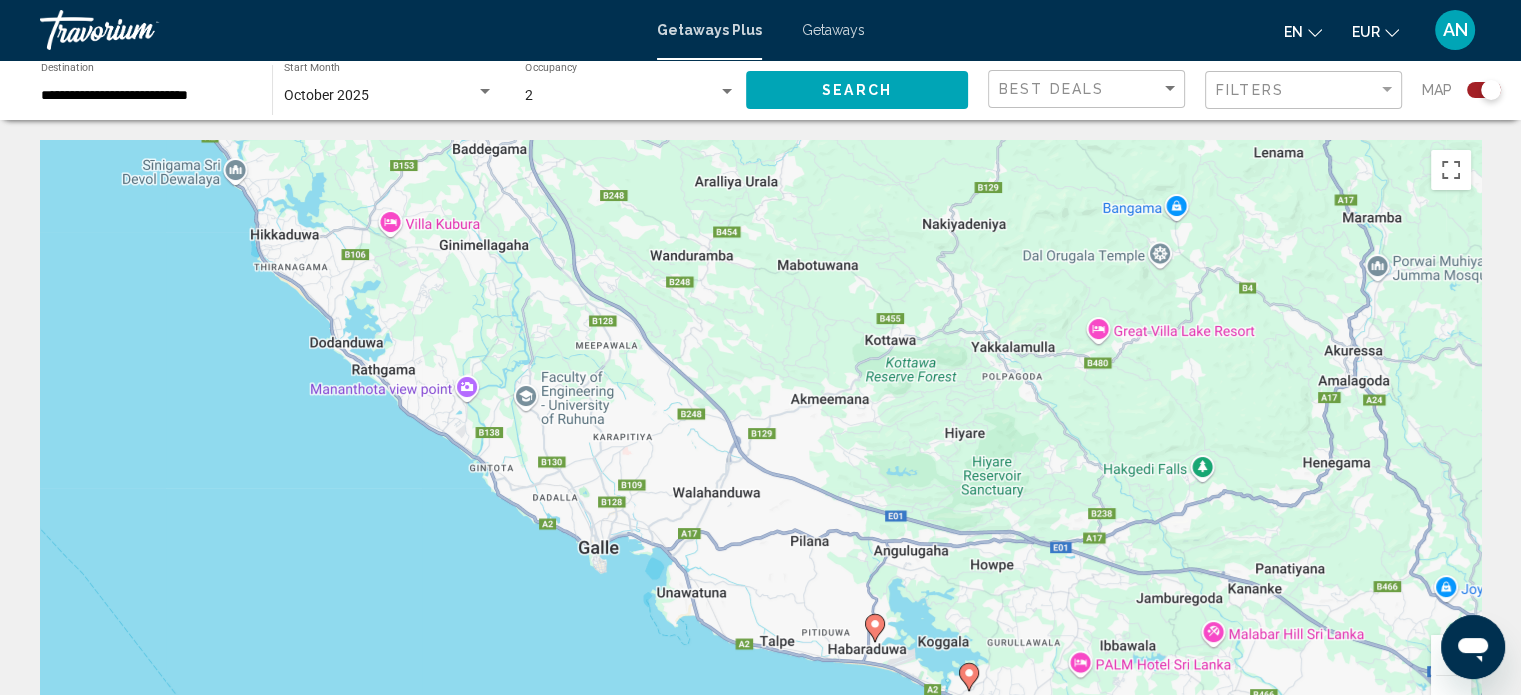drag, startPoint x: 887, startPoint y: 375, endPoint x: 1024, endPoint y: 291, distance: 160.70158 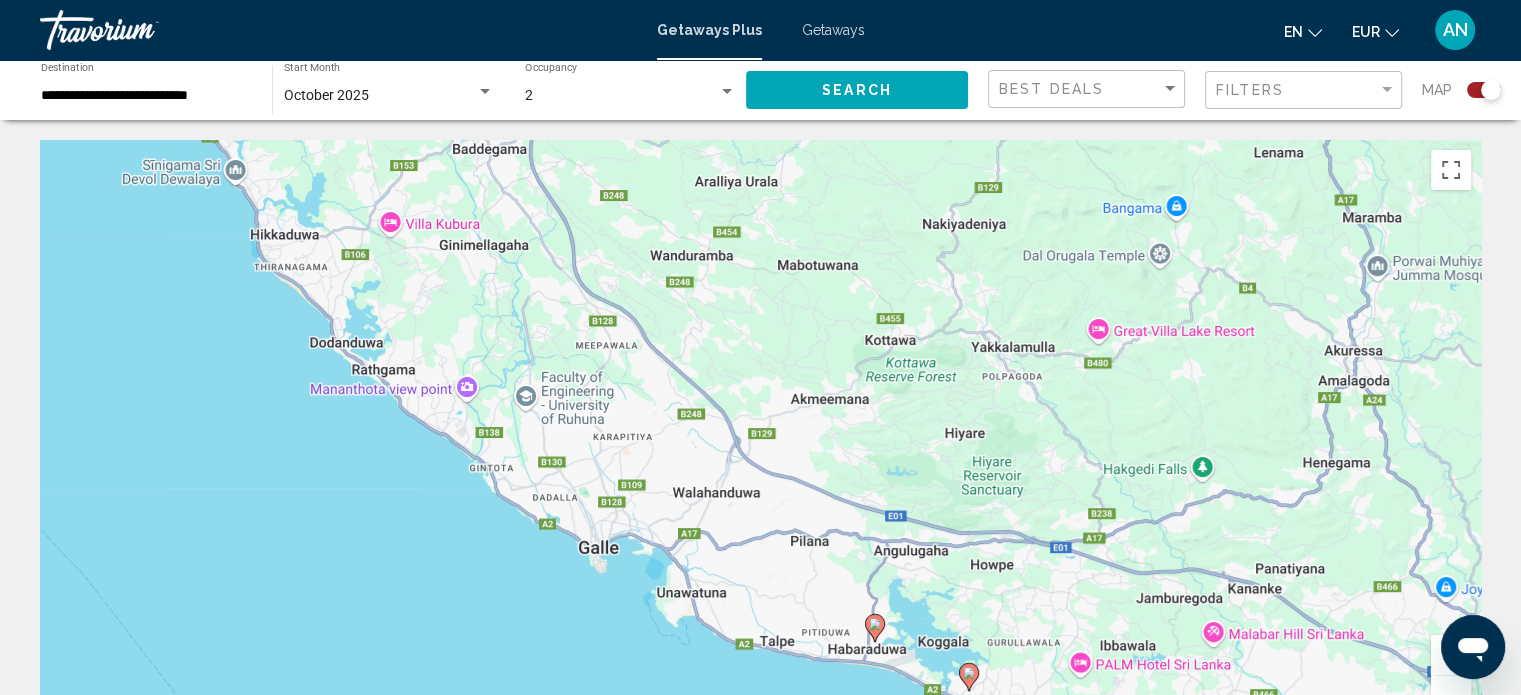 click on "To activate drag with keyboard, press Alt + Enter. Once in keyboard drag state, use the arrow keys to move the marker. To complete the drag, press the Enter key. To cancel, press Escape." at bounding box center [760, 440] 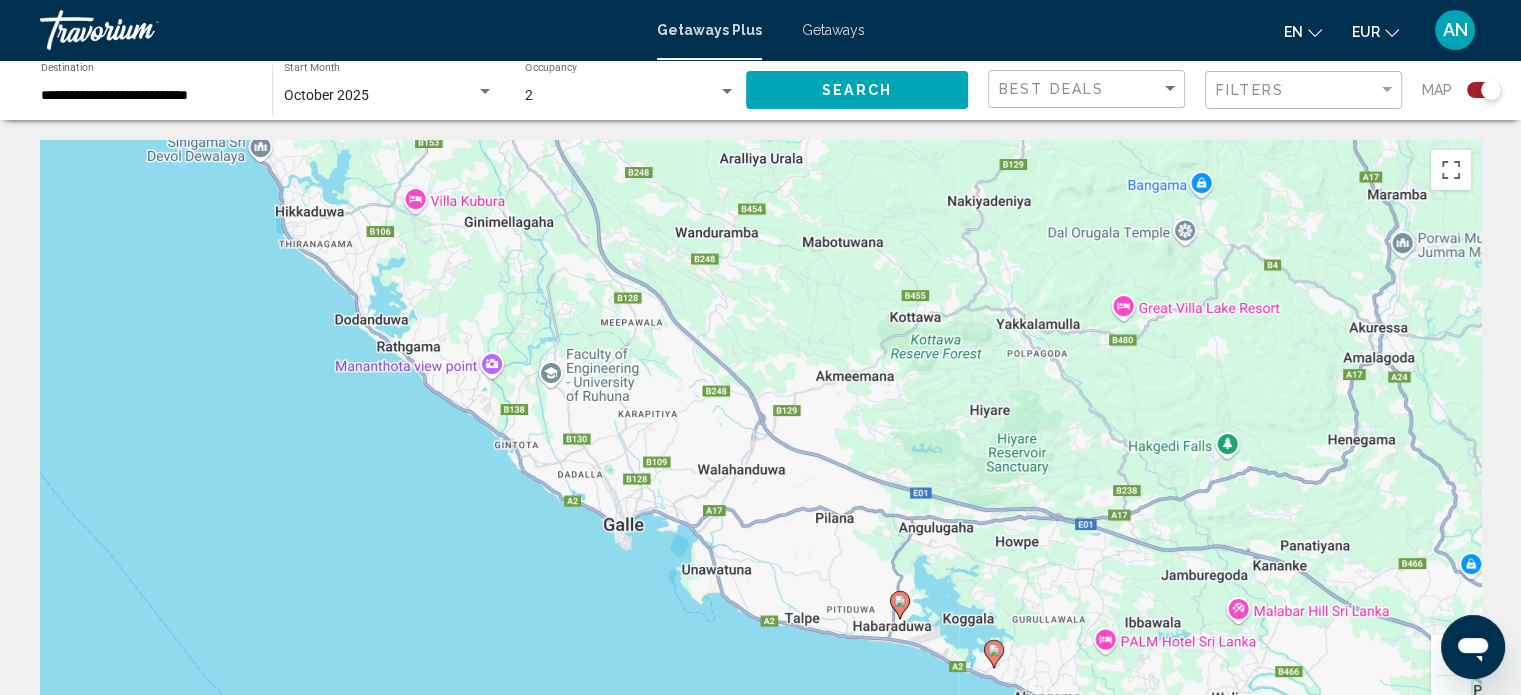 click at bounding box center (1451, 696) 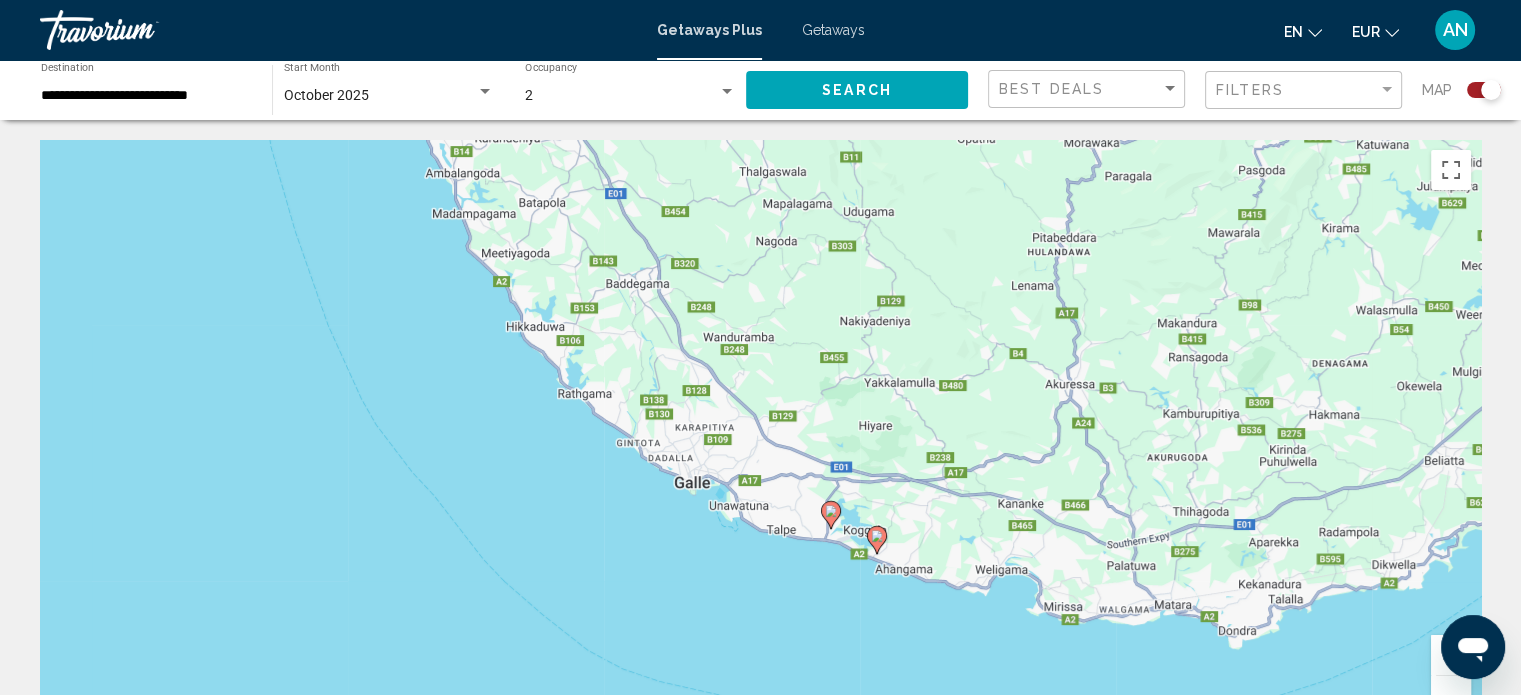click at bounding box center [1451, 696] 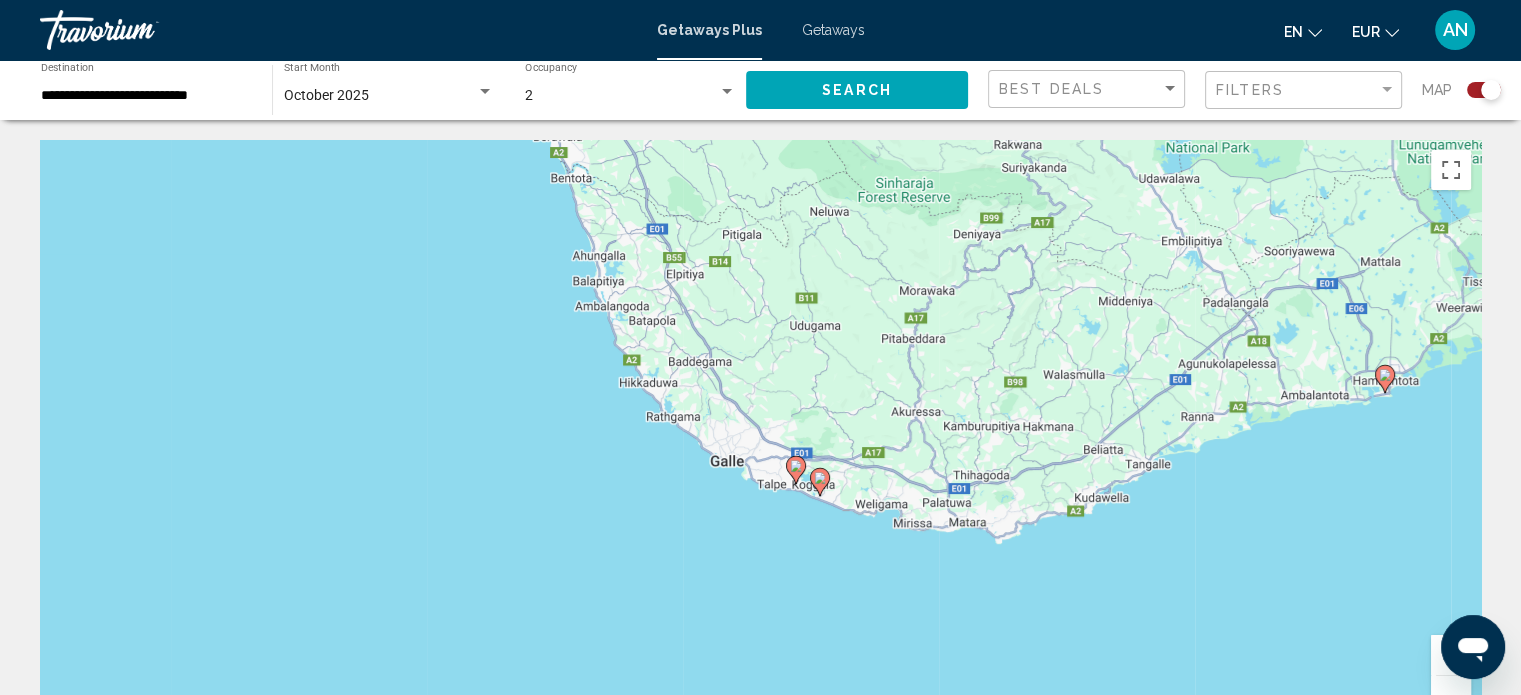 click at bounding box center (1451, 696) 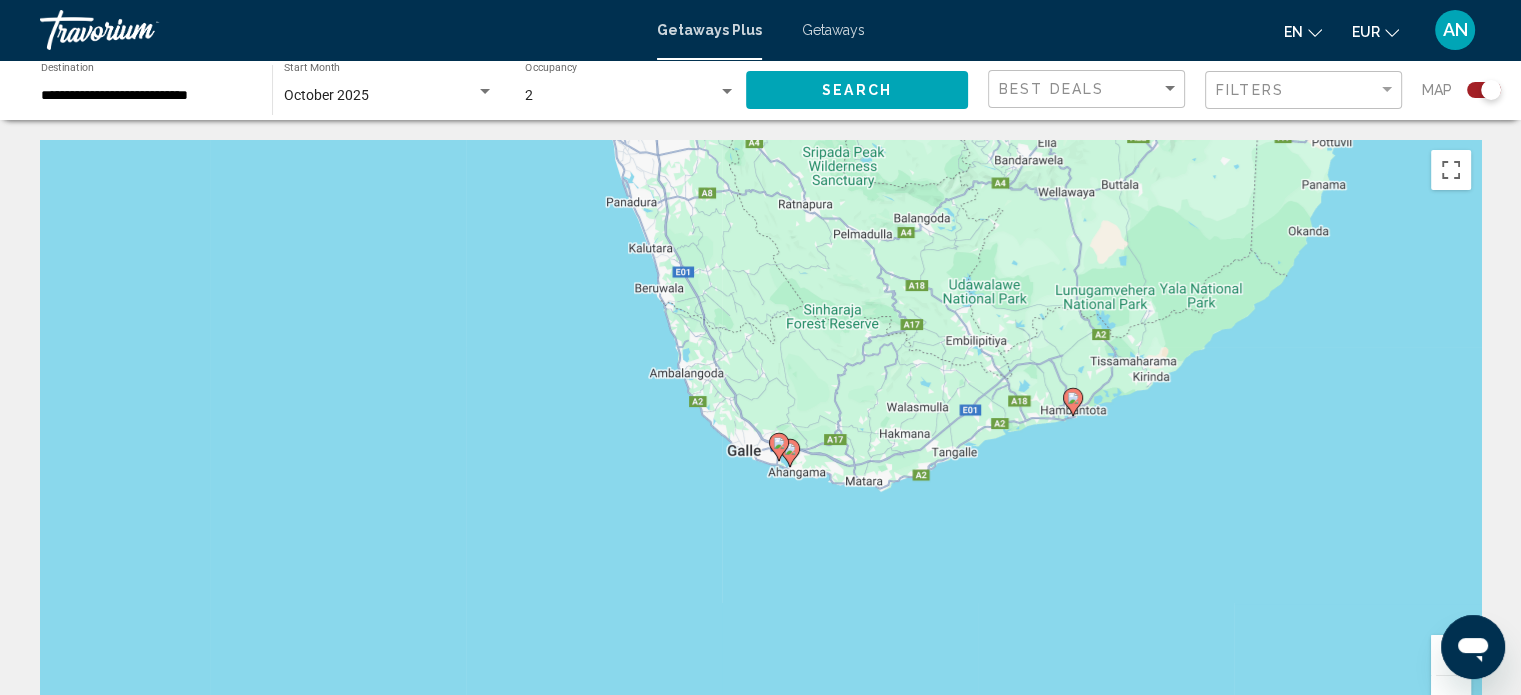 click at bounding box center [1451, 696] 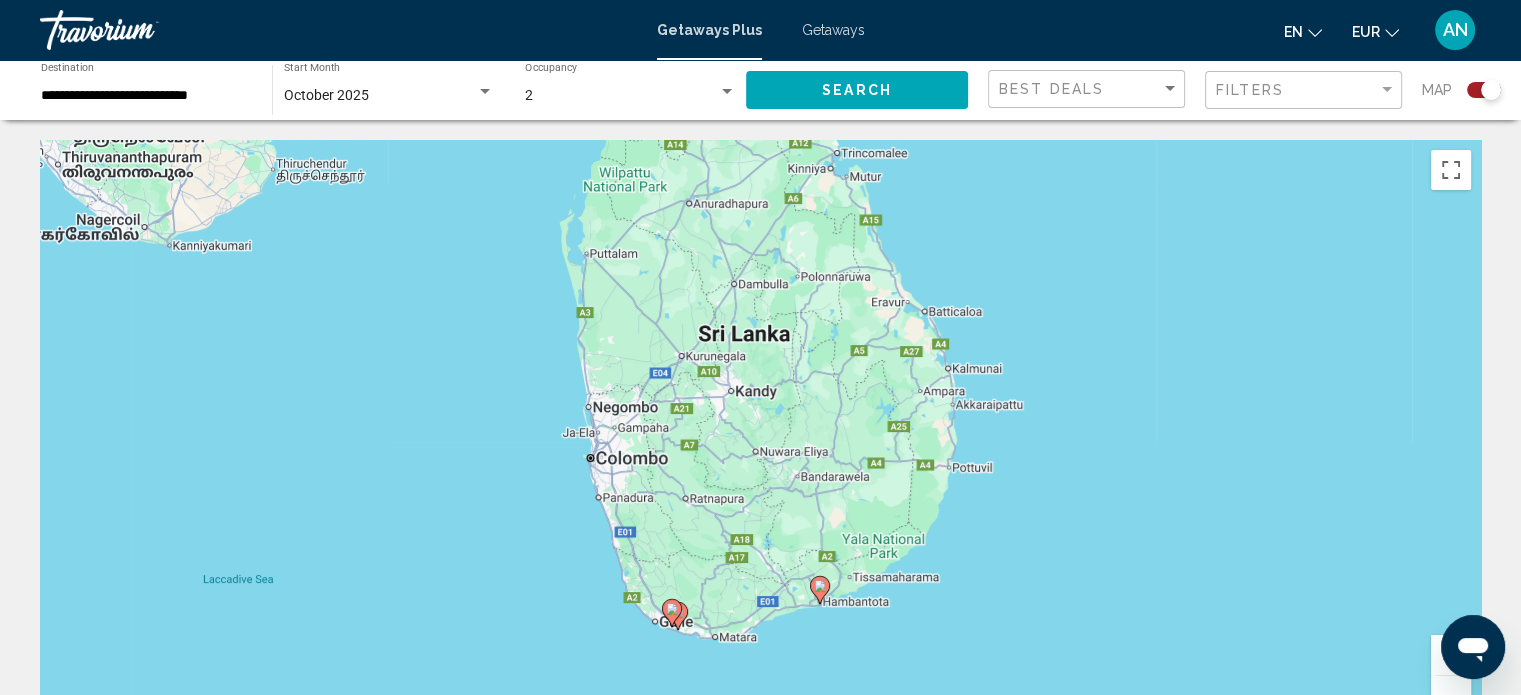 drag, startPoint x: 1196, startPoint y: 471, endPoint x: 1096, endPoint y: 651, distance: 205.9126 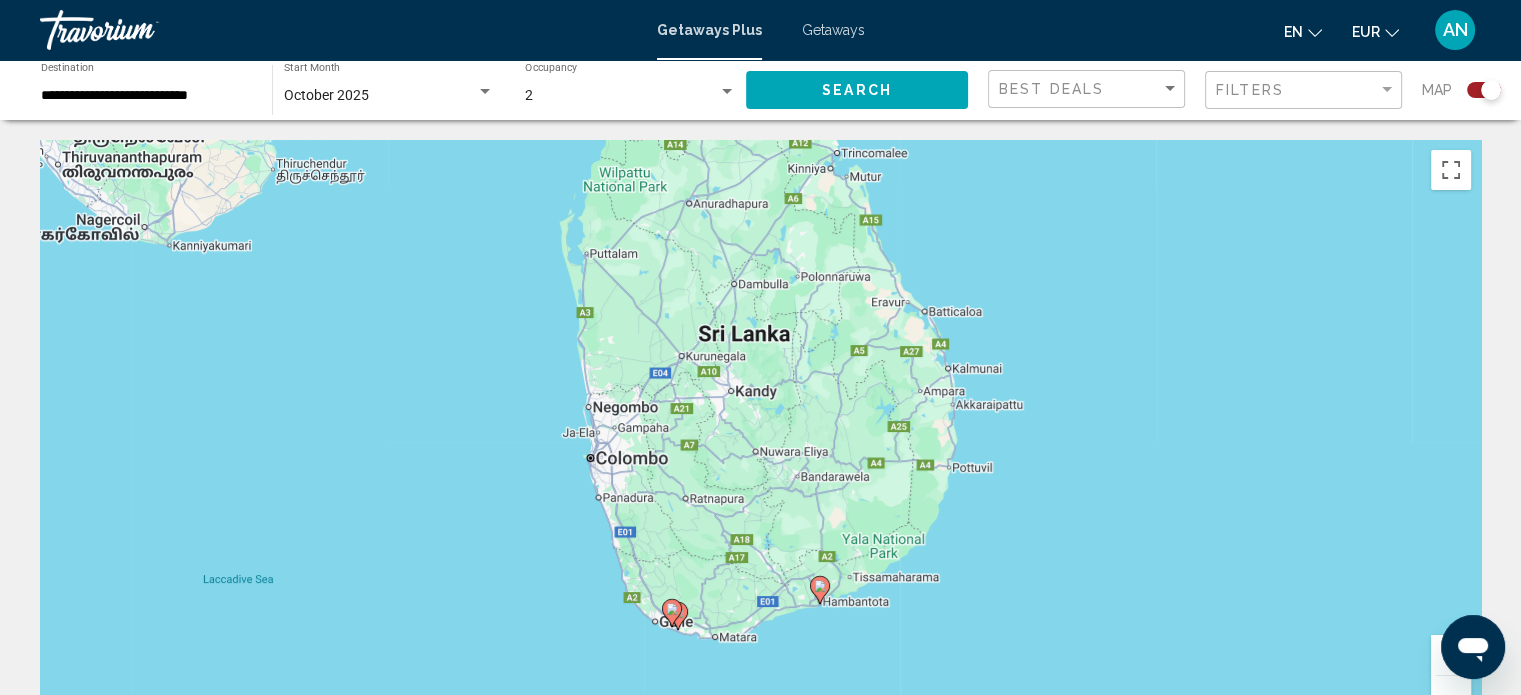 click 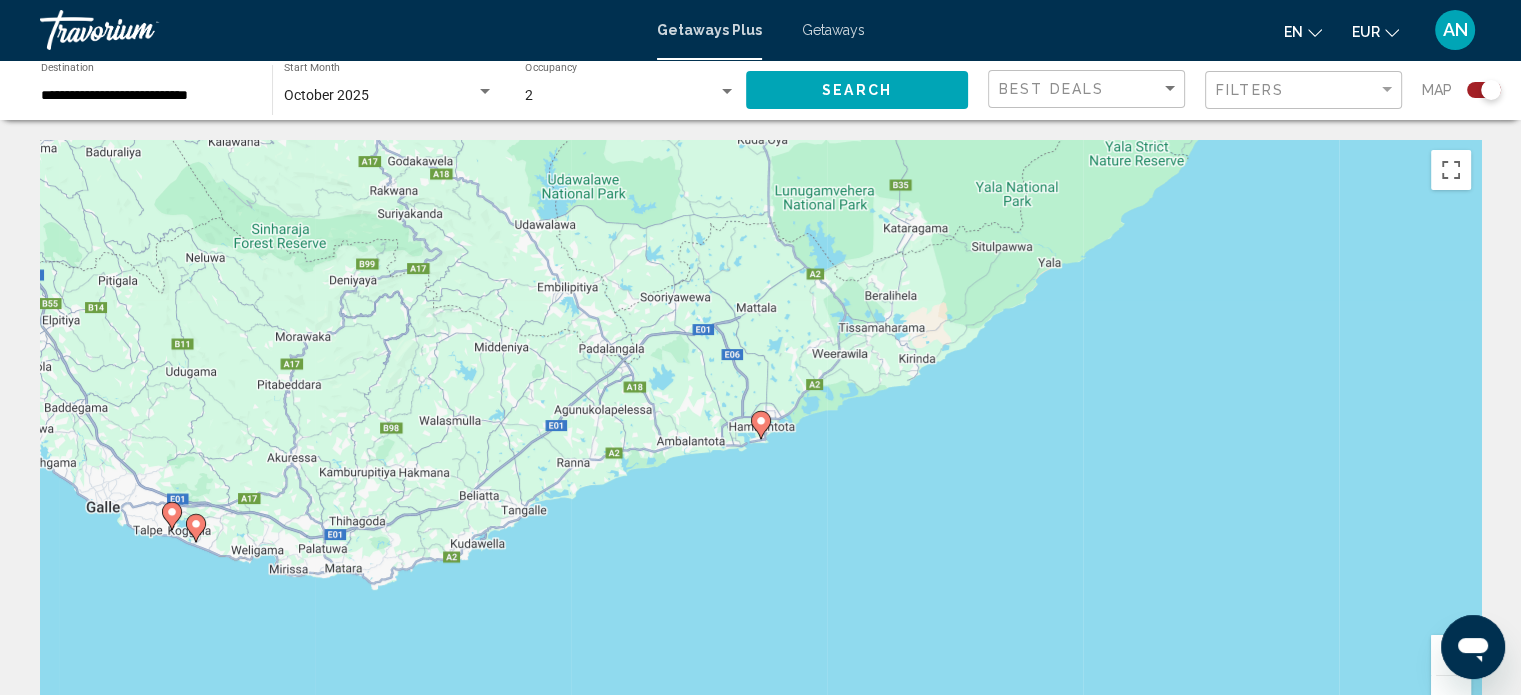 click 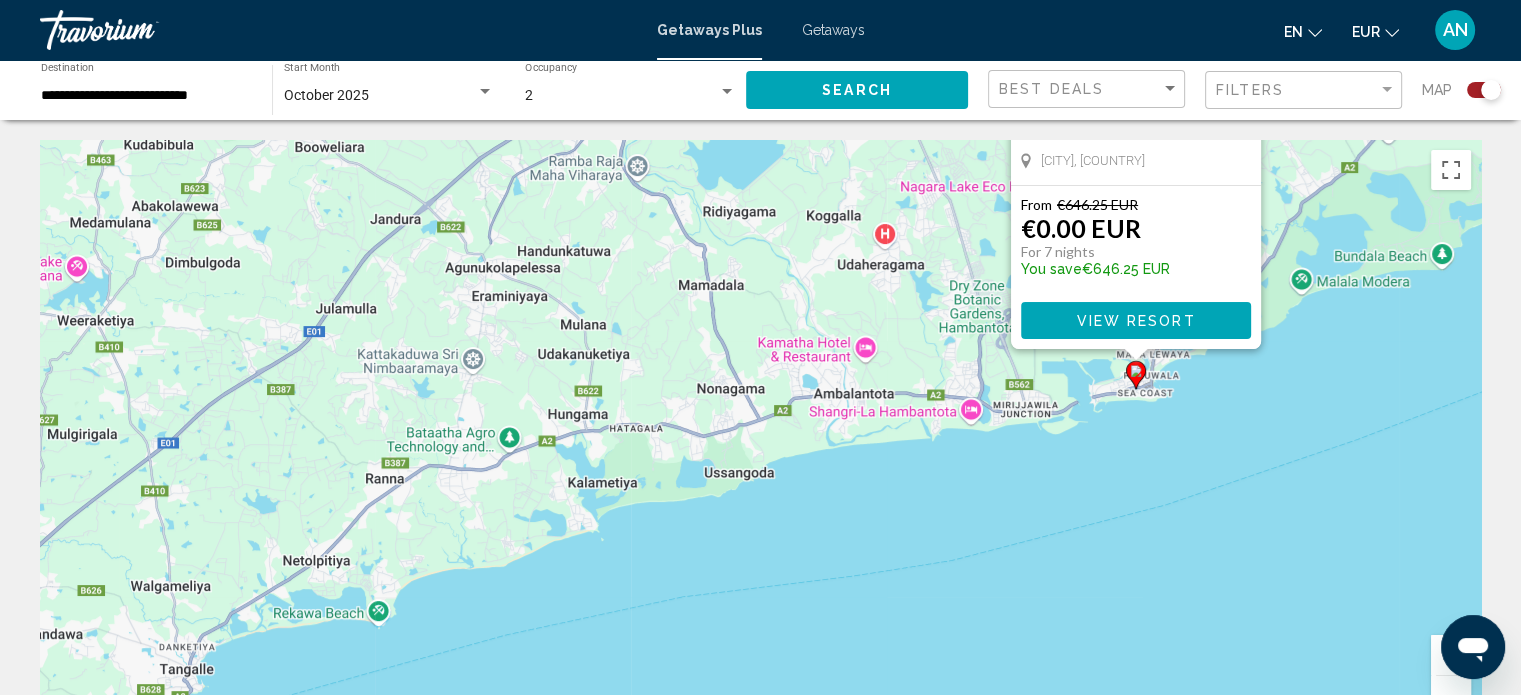 drag, startPoint x: 907, startPoint y: 656, endPoint x: 1284, endPoint y: 335, distance: 495.14645 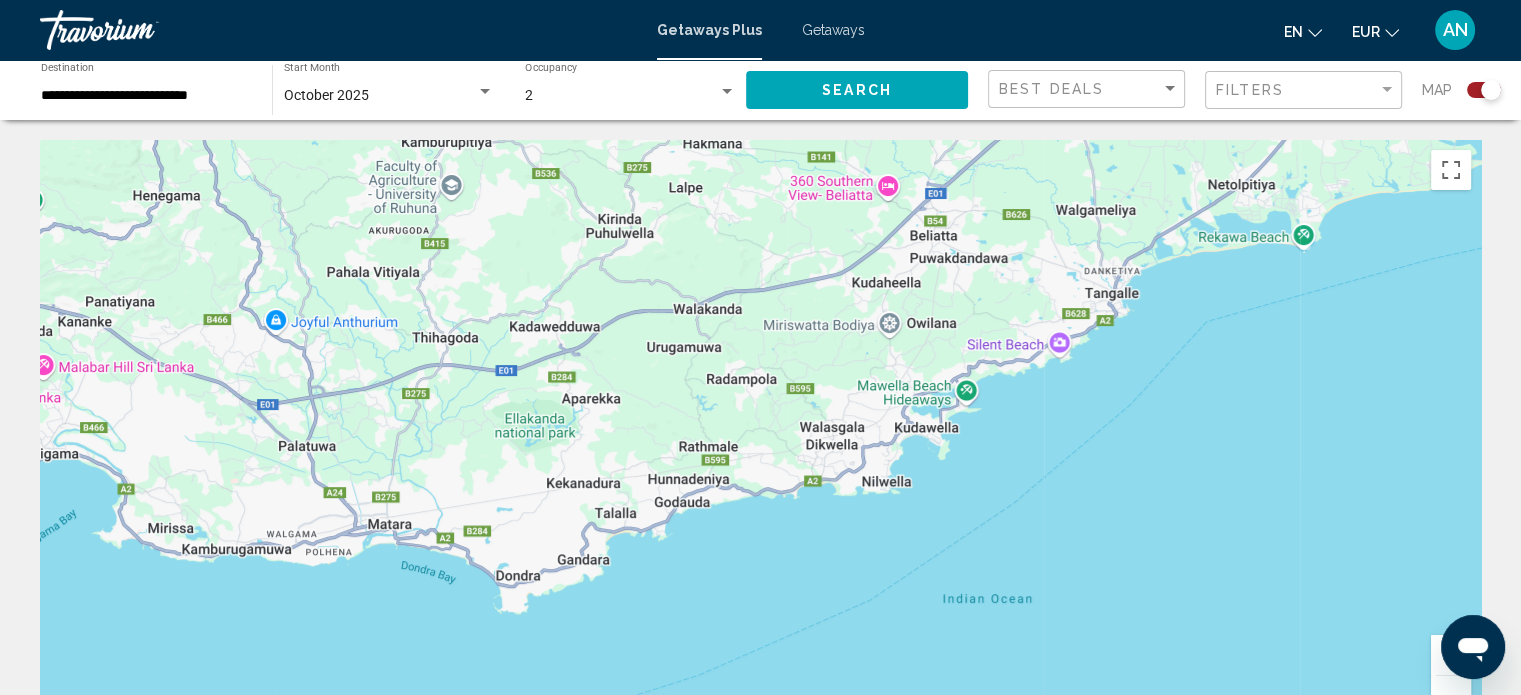 drag, startPoint x: 608, startPoint y: 555, endPoint x: 1535, endPoint y: 168, distance: 1004.5387 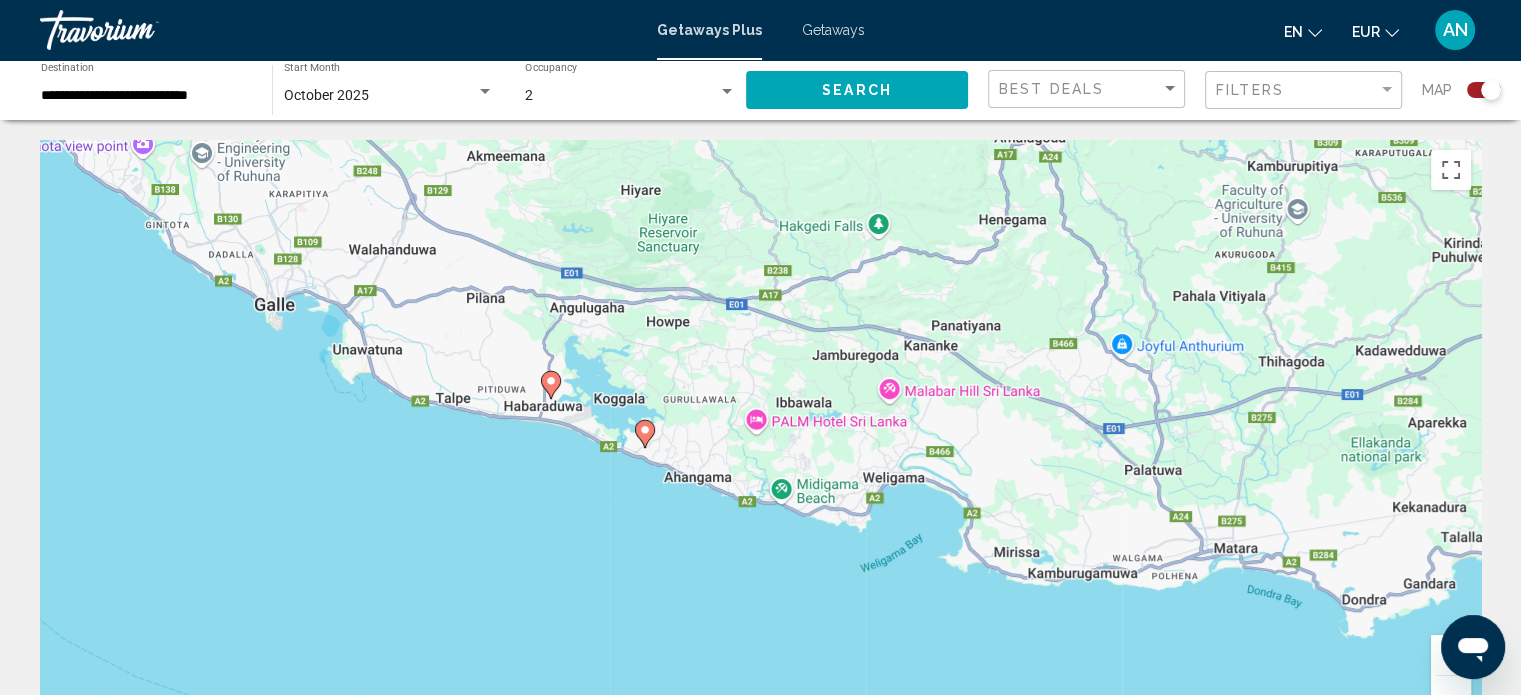 drag, startPoint x: 192, startPoint y: 592, endPoint x: 1040, endPoint y: 627, distance: 848.722 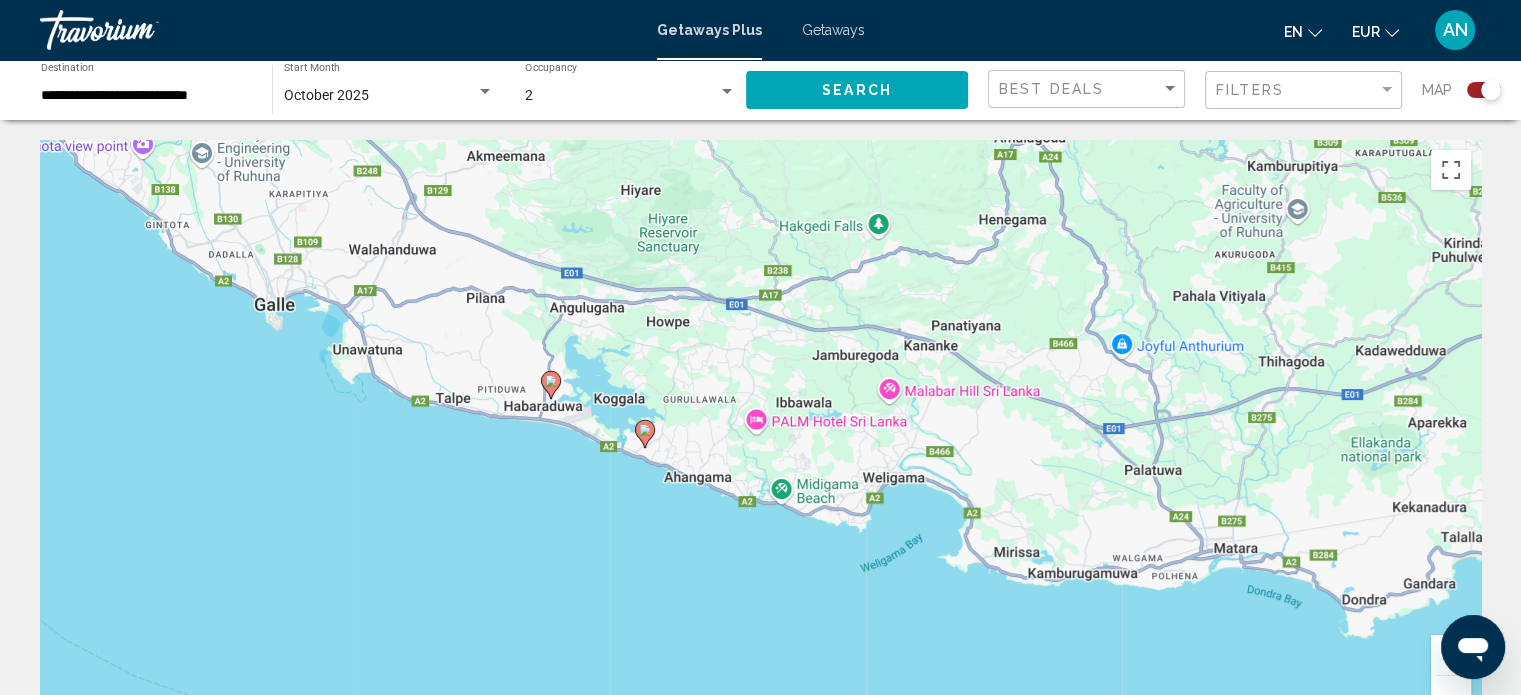 click on "To activate drag with keyboard, press Alt + Enter. Once in keyboard drag state, use the arrow keys to move the marker. To complete the drag, press the Enter key. To cancel, press Escape." at bounding box center (760, 440) 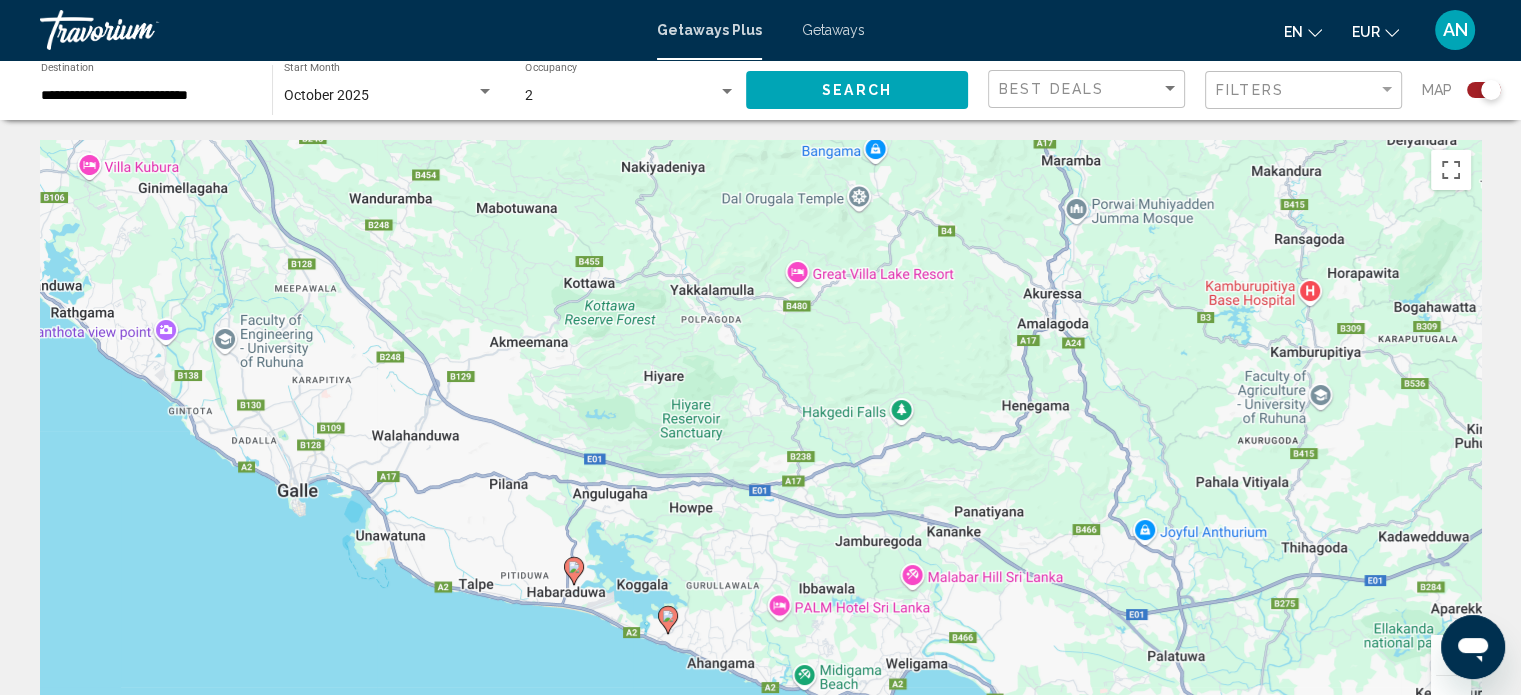 drag, startPoint x: 672, startPoint y: 471, endPoint x: 696, endPoint y: 667, distance: 197.46393 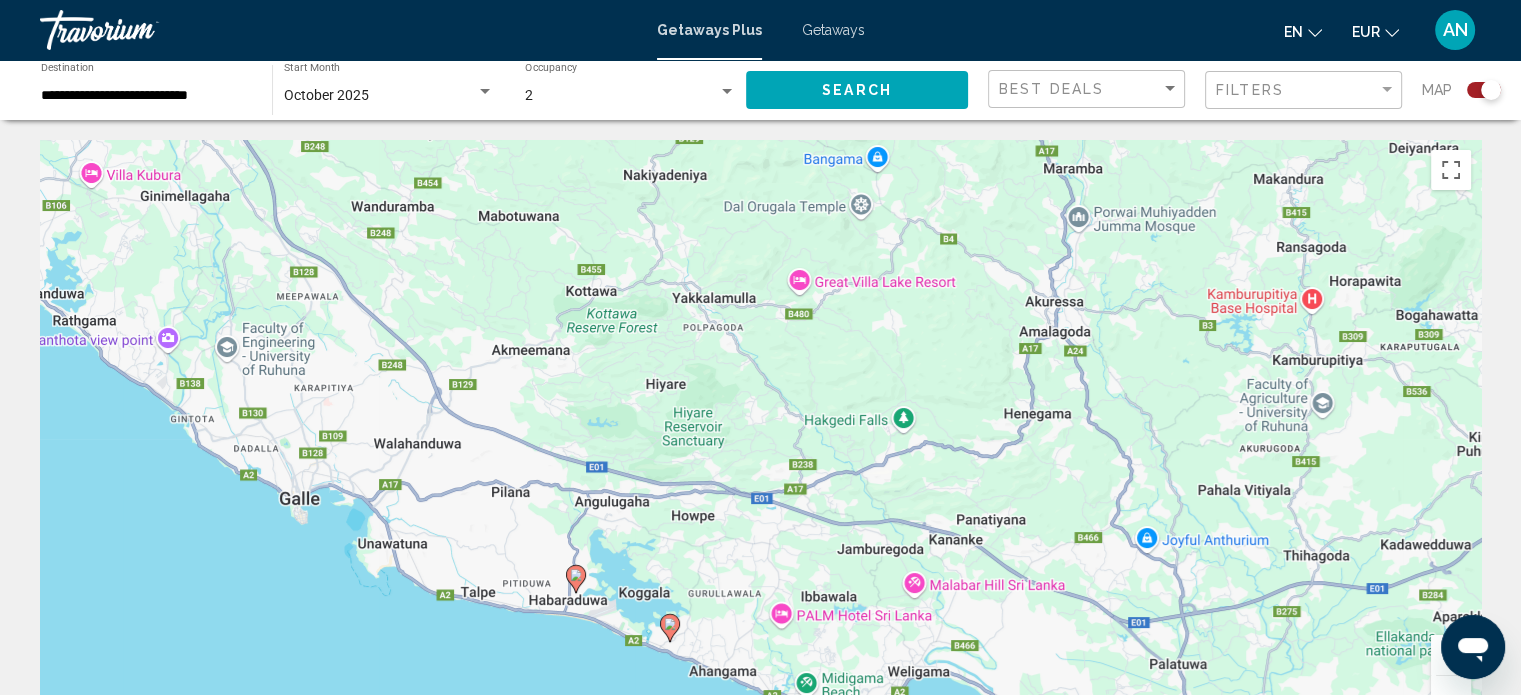 click 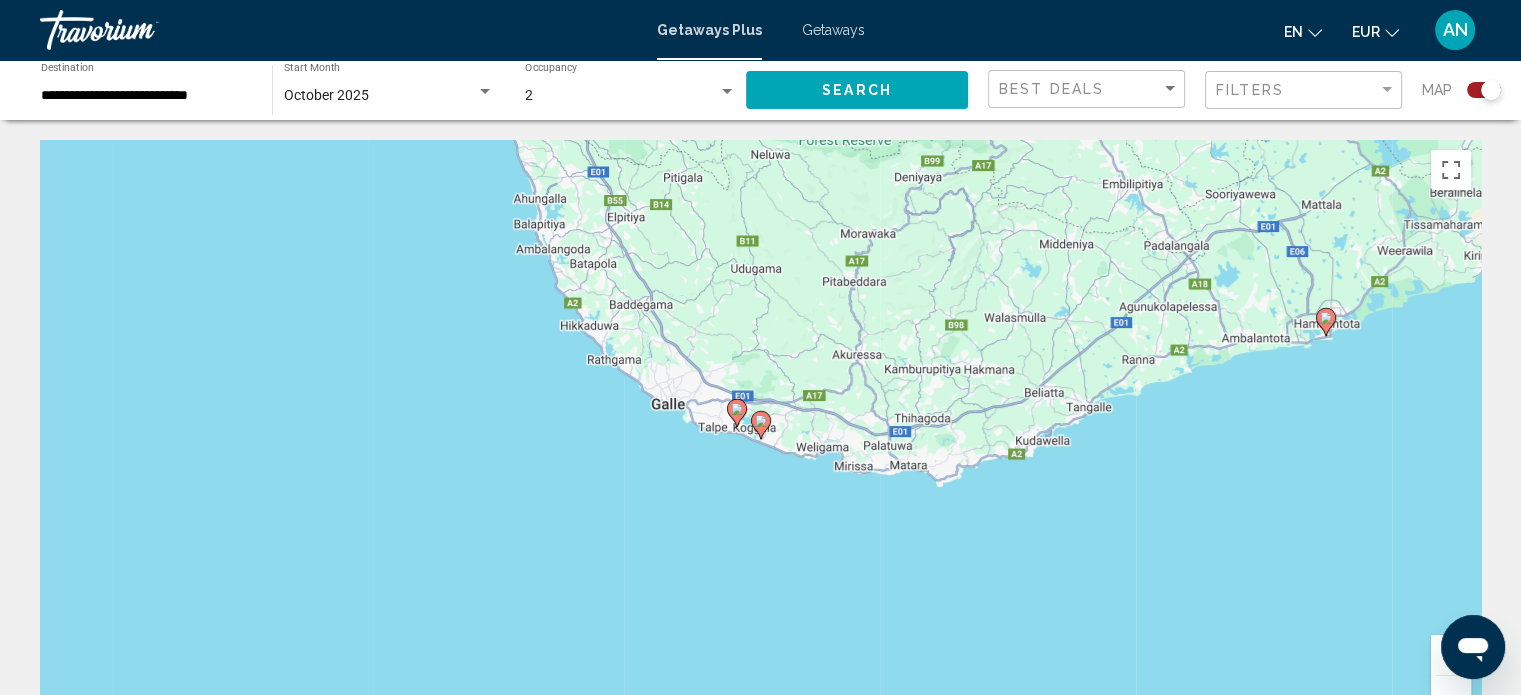 click 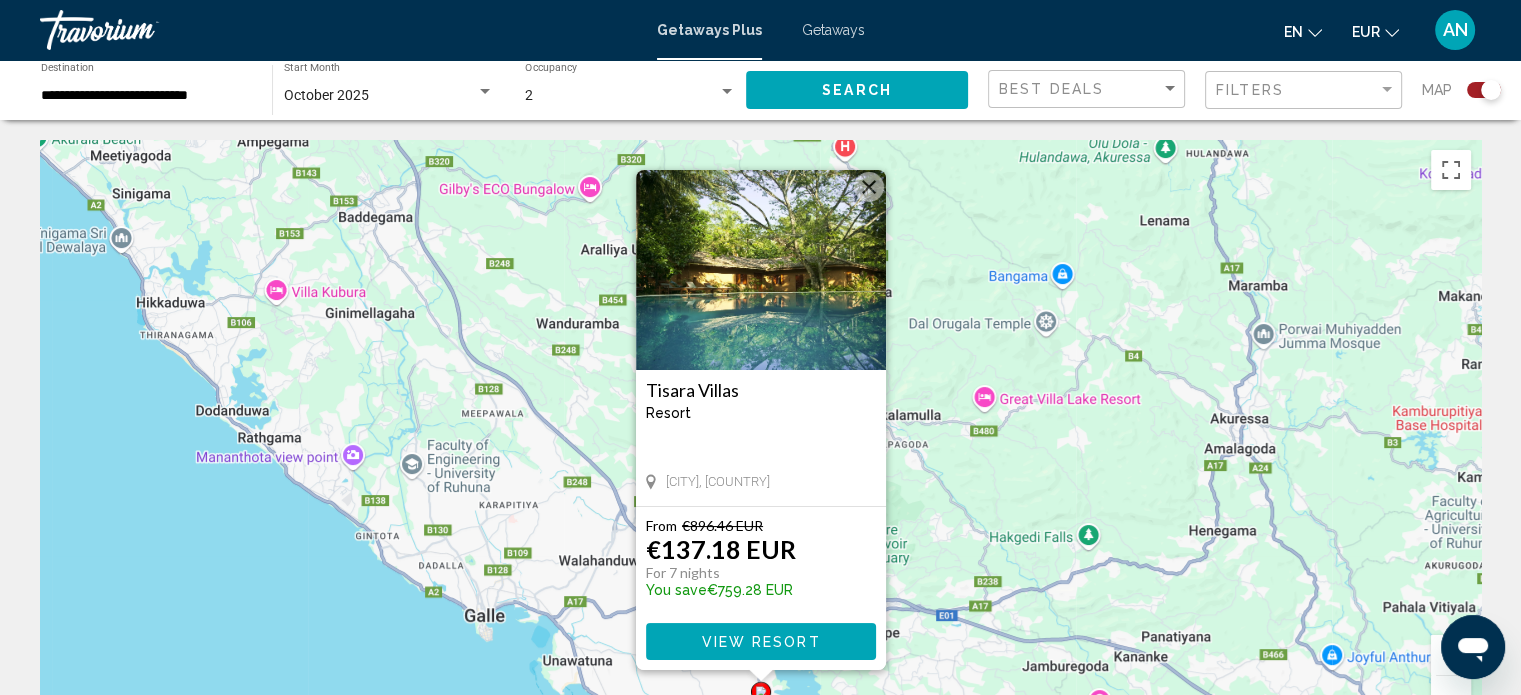 click at bounding box center [869, 187] 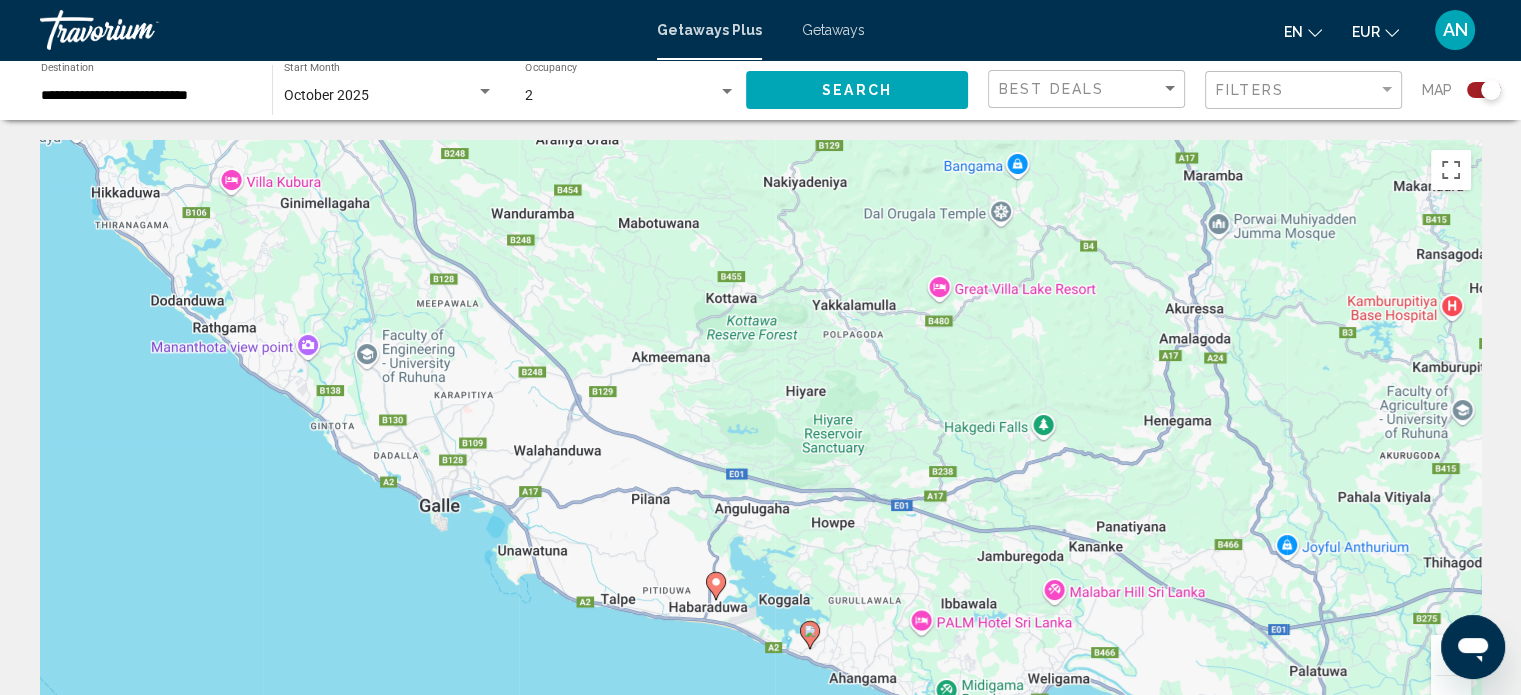 drag, startPoint x: 503, startPoint y: 559, endPoint x: 456, endPoint y: 443, distance: 125.1599 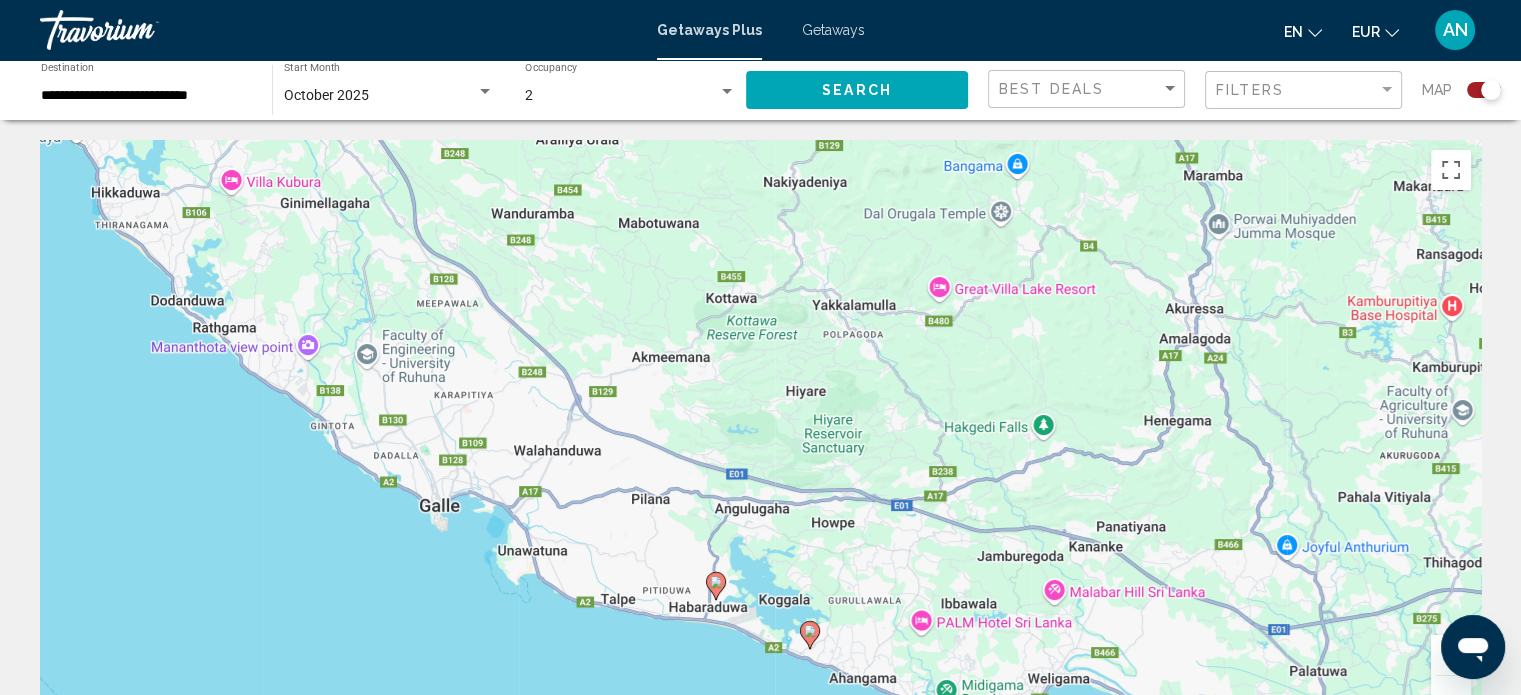 click on "To activate drag with keyboard, press Alt + Enter. Once in keyboard drag state, use the arrow keys to move the marker. To complete the drag, press the Enter key. To cancel, press Escape." at bounding box center [760, 440] 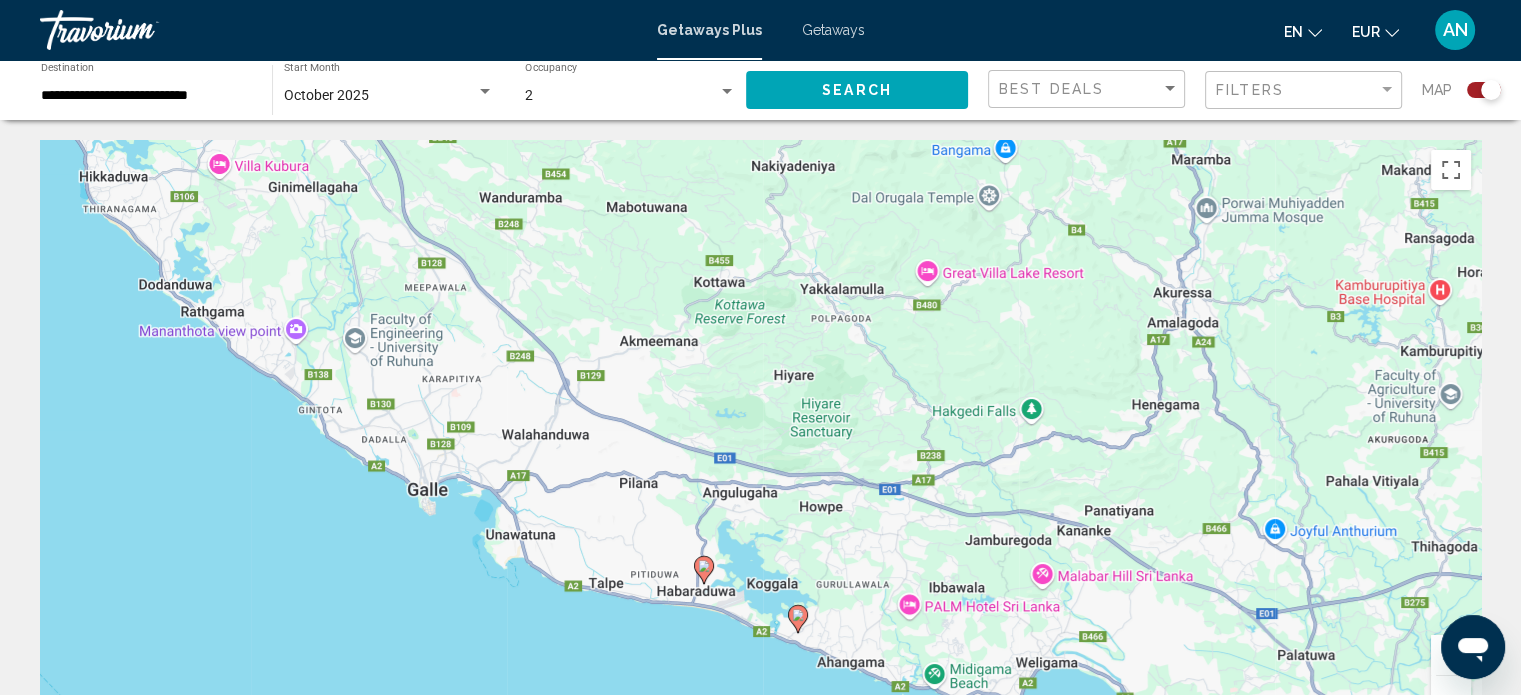 click 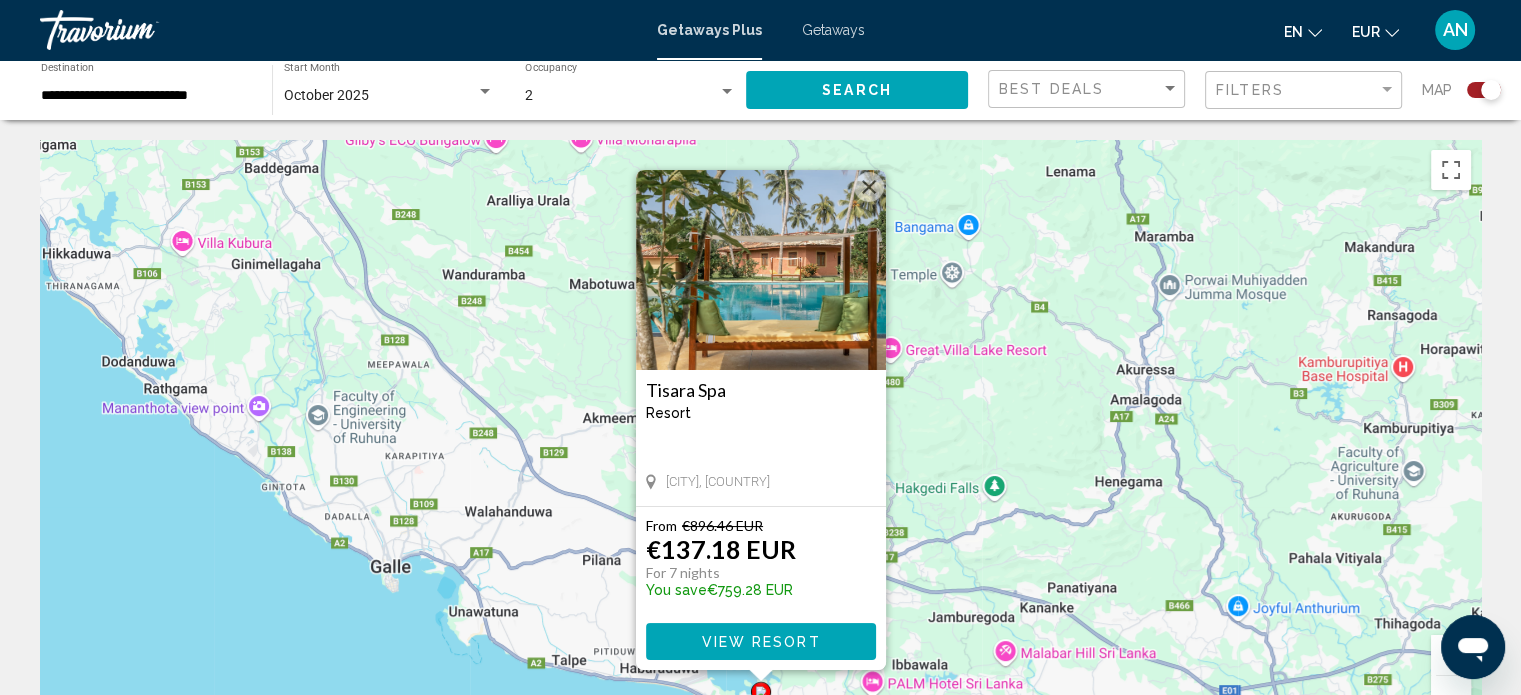 click at bounding box center [761, 270] 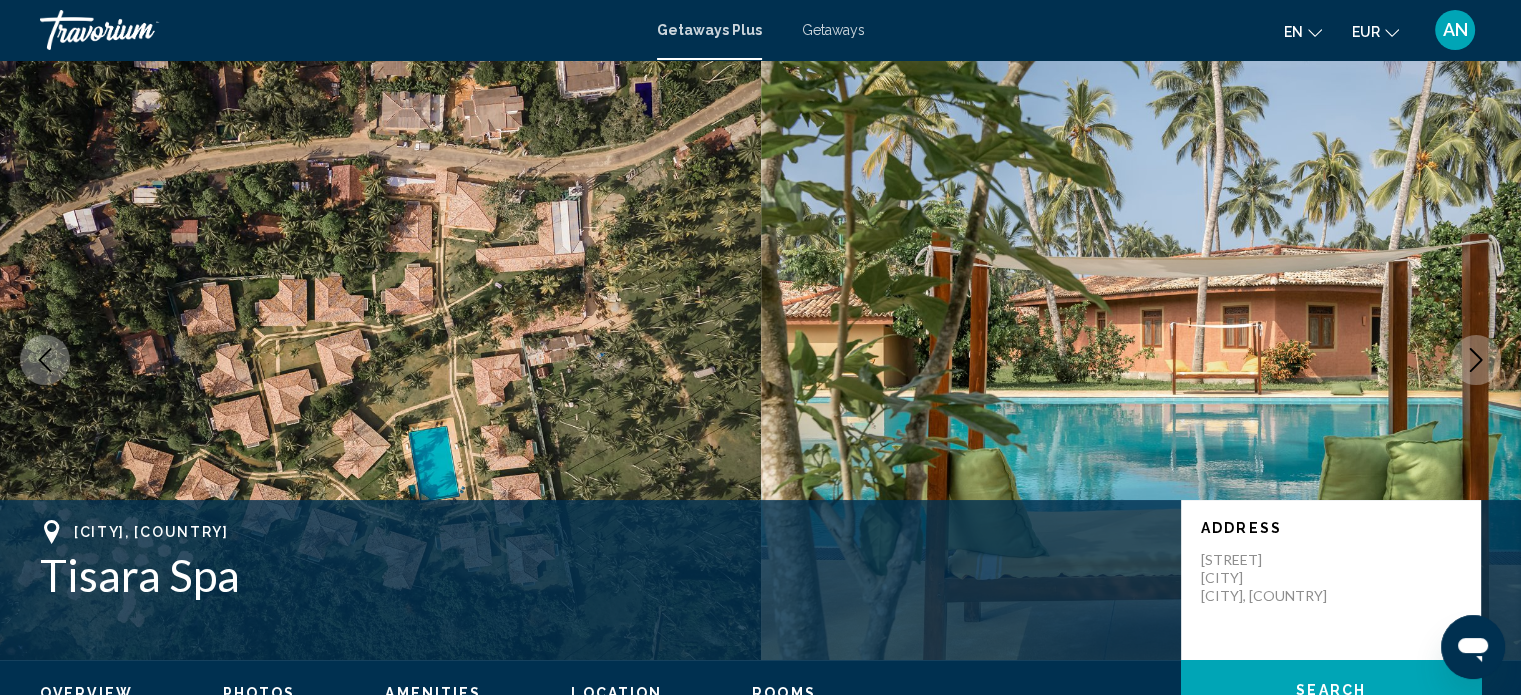 scroll, scrollTop: 12, scrollLeft: 0, axis: vertical 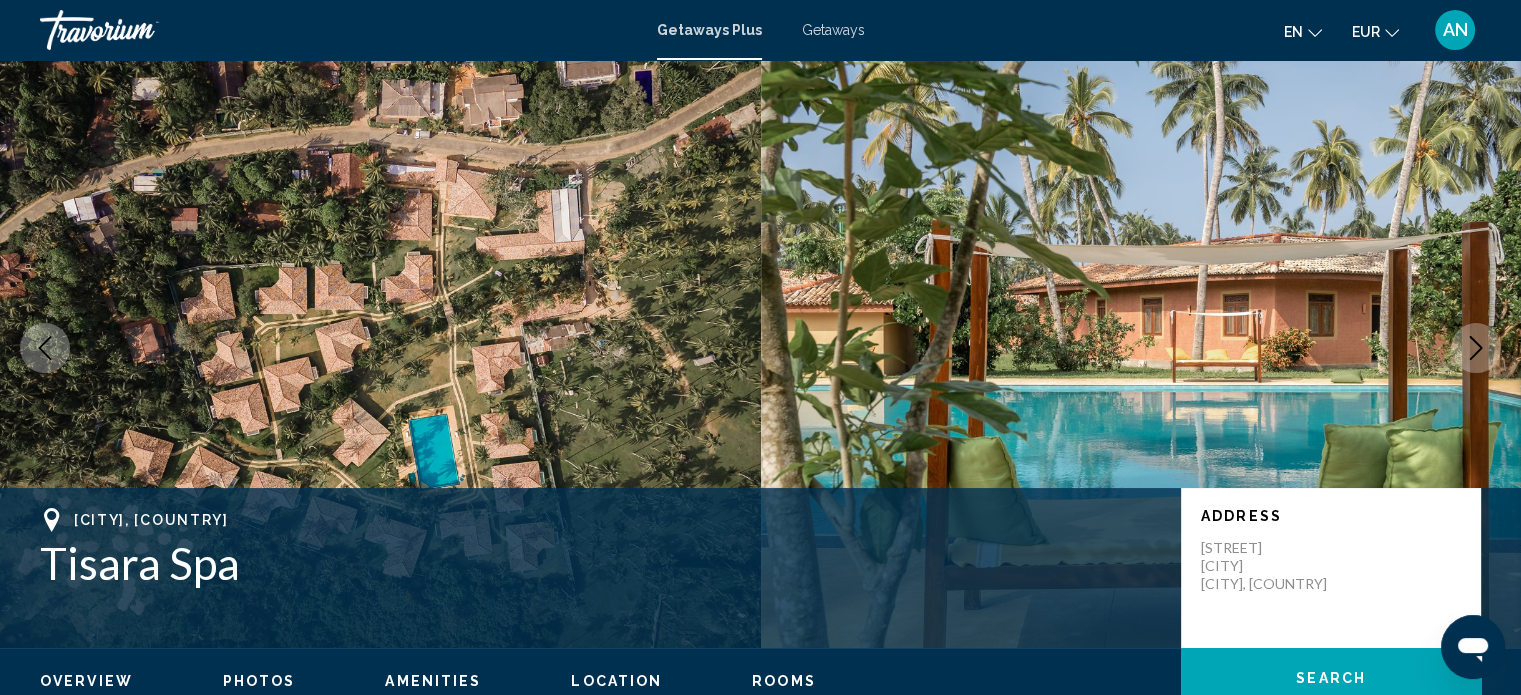 click at bounding box center [1476, 348] 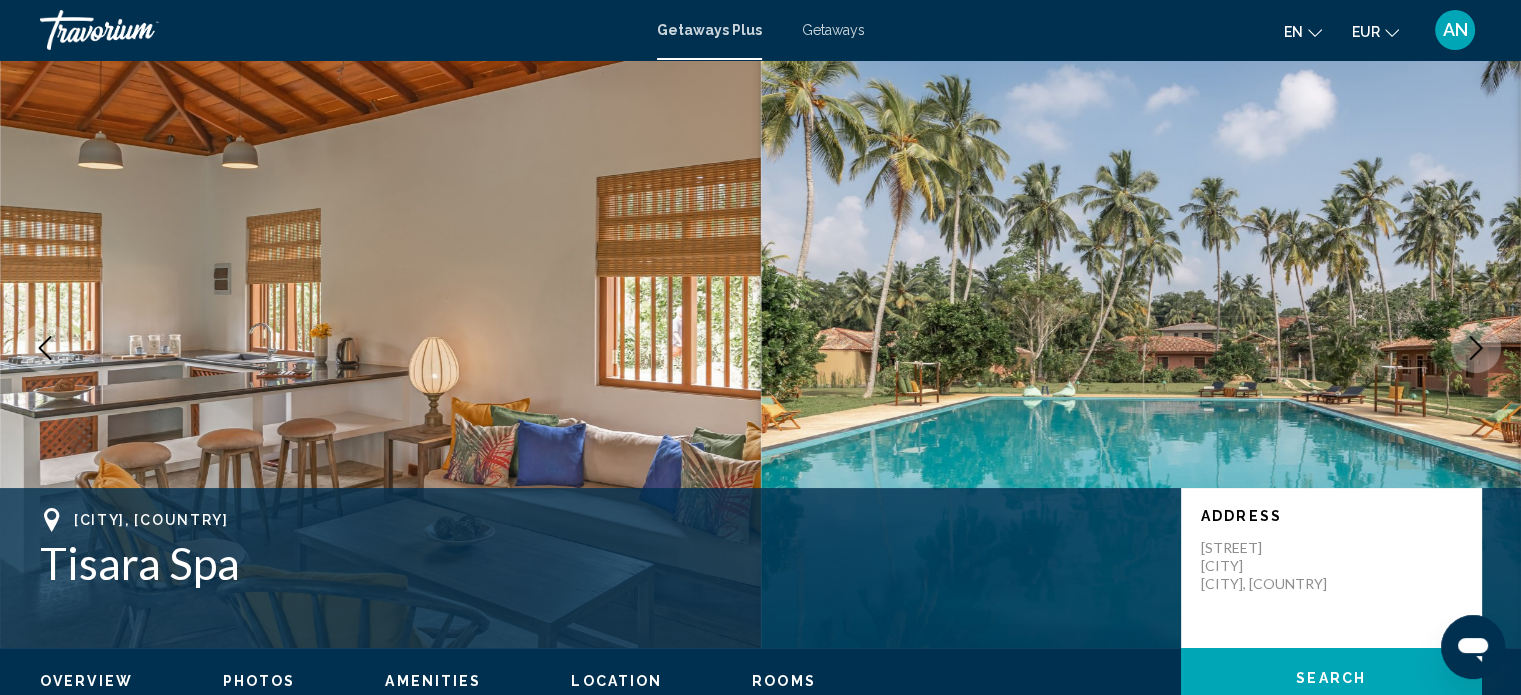 click at bounding box center (1476, 348) 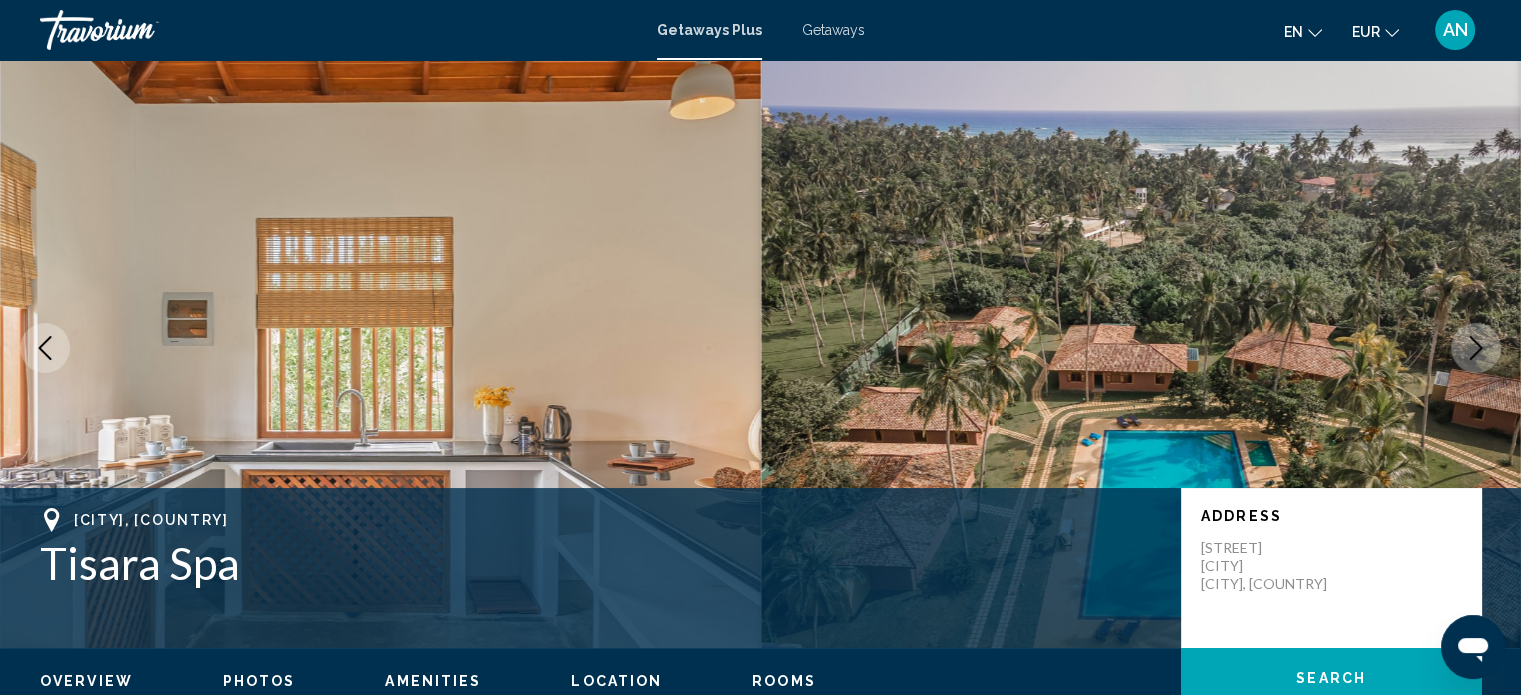 click at bounding box center (1476, 348) 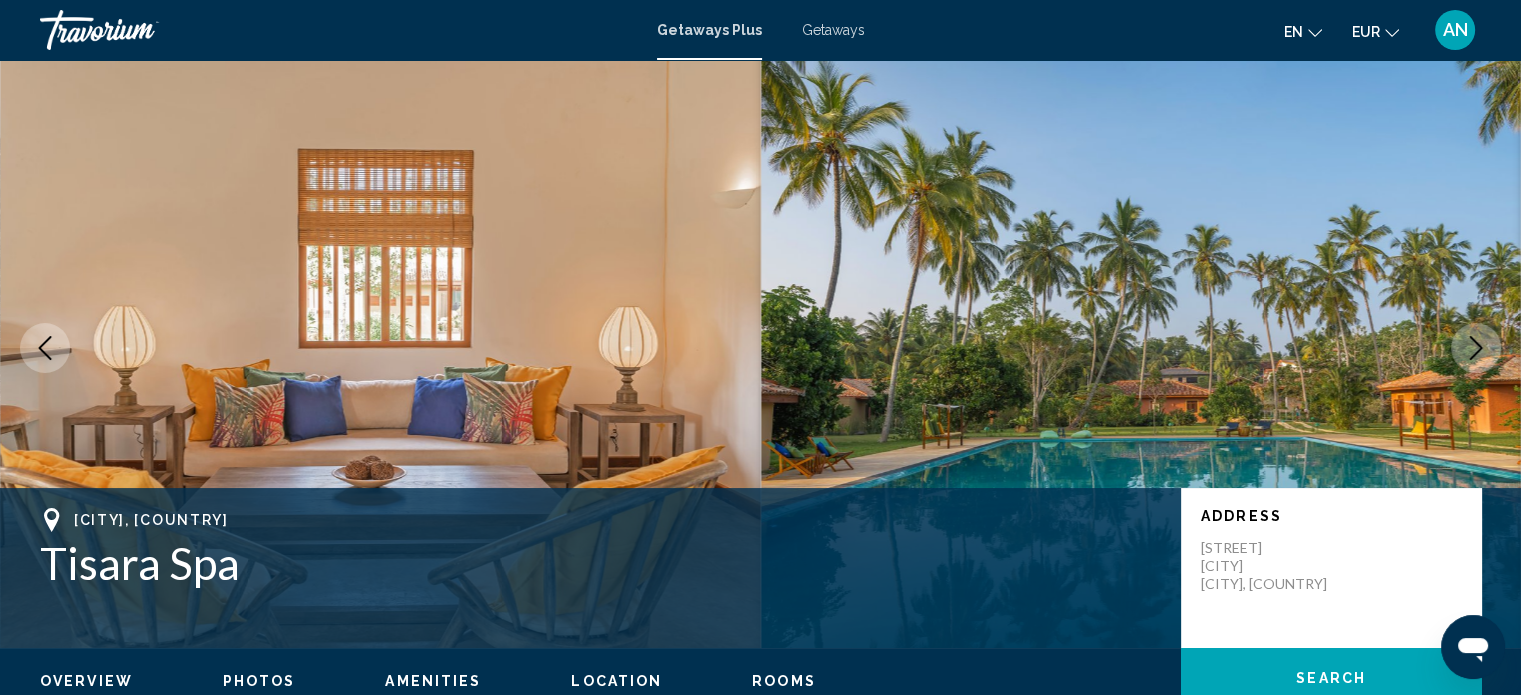 click at bounding box center [1476, 348] 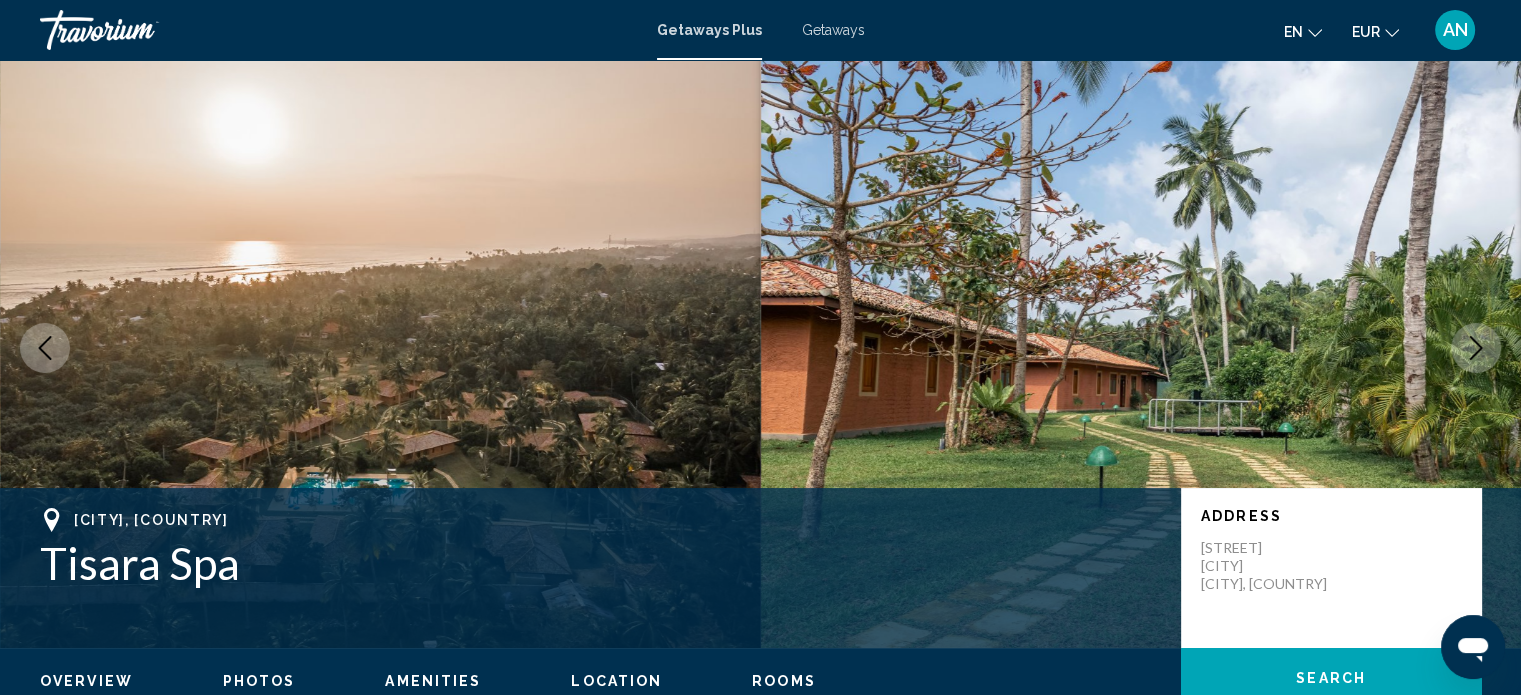 click at bounding box center [1476, 348] 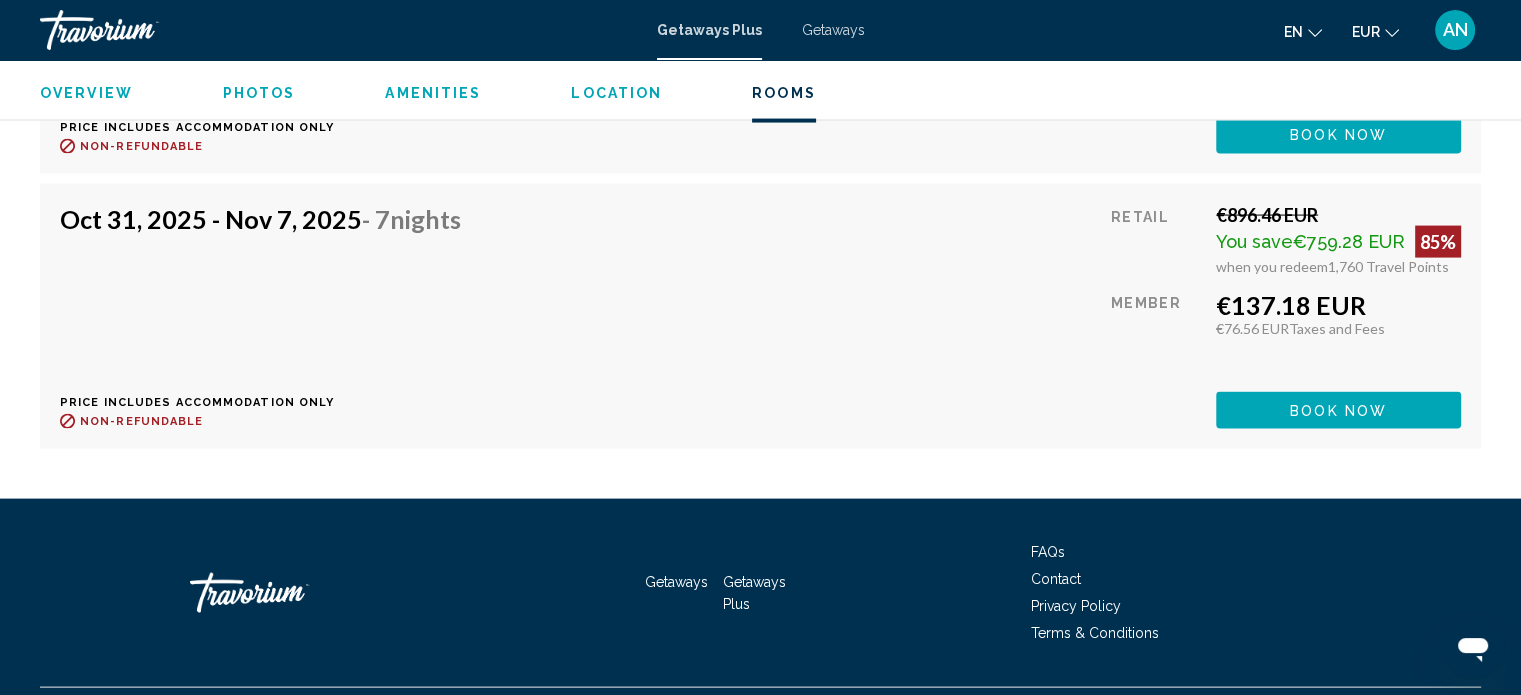 scroll, scrollTop: 4162, scrollLeft: 0, axis: vertical 